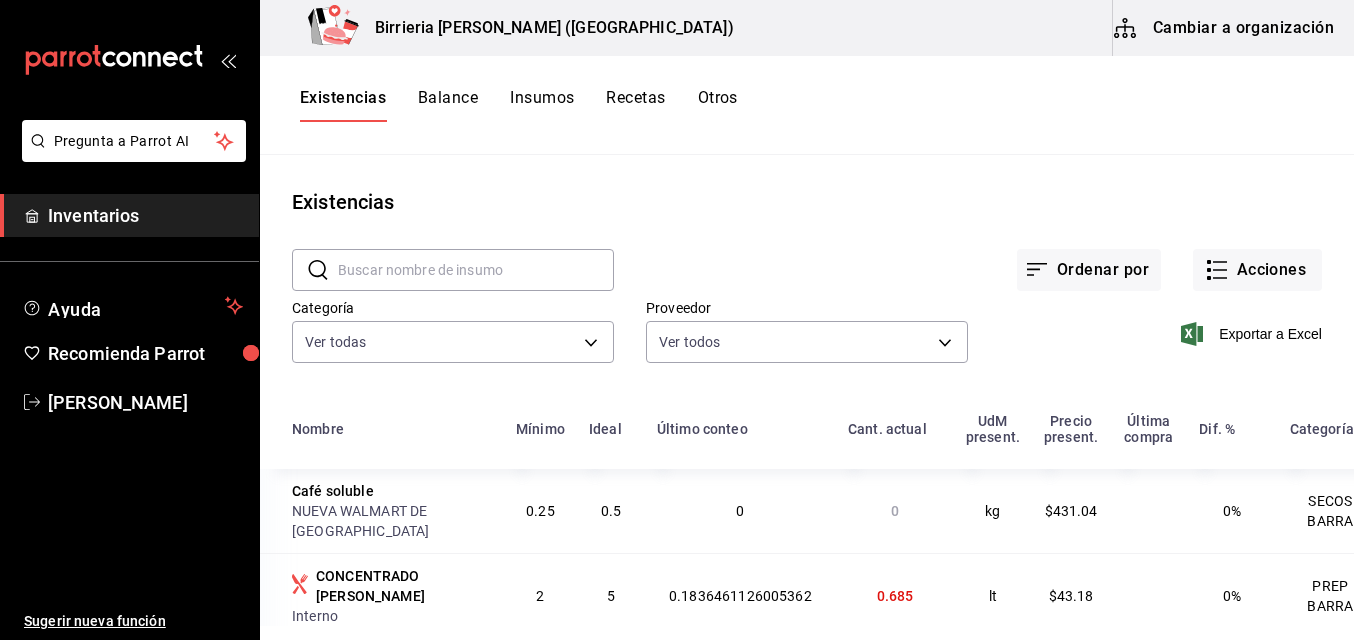scroll, scrollTop: 0, scrollLeft: 0, axis: both 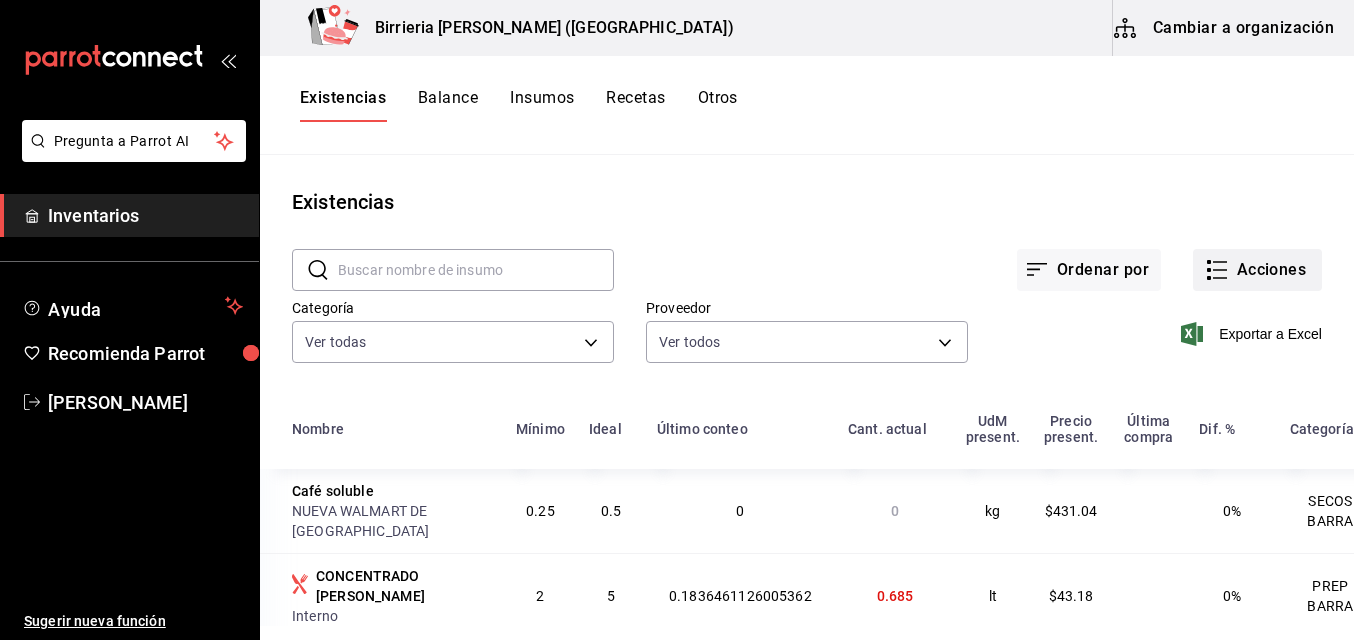 click on "Acciones" at bounding box center (1257, 270) 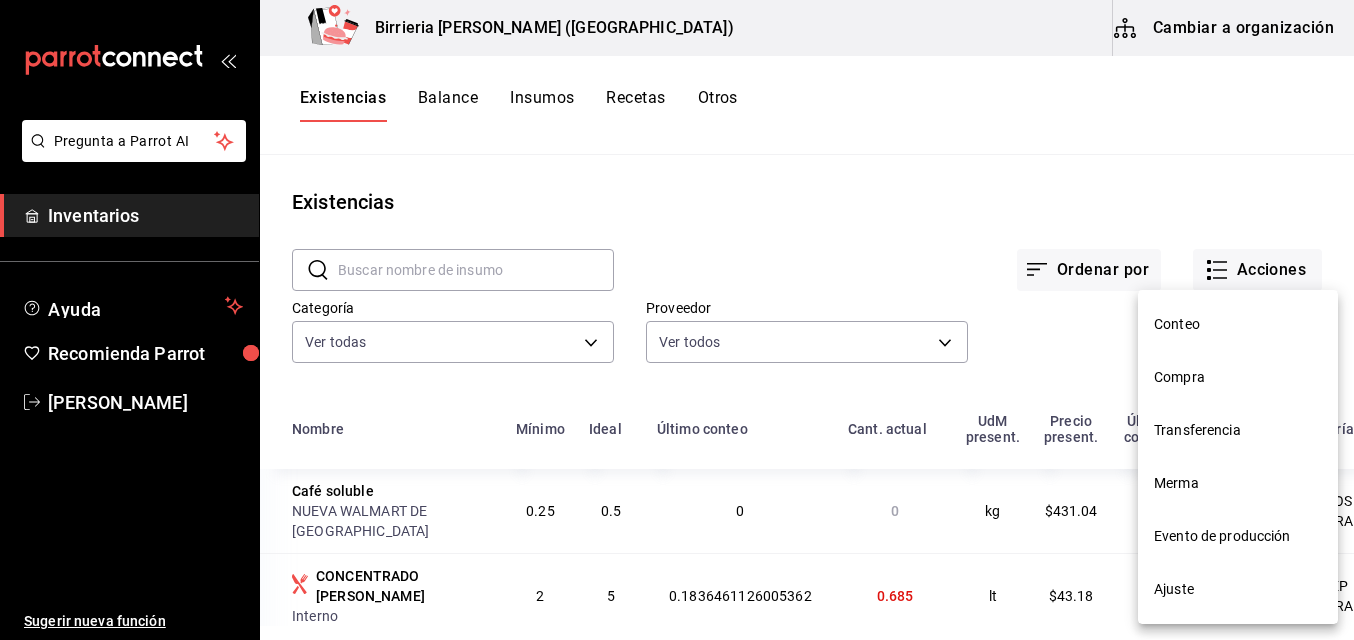 click at bounding box center [677, 320] 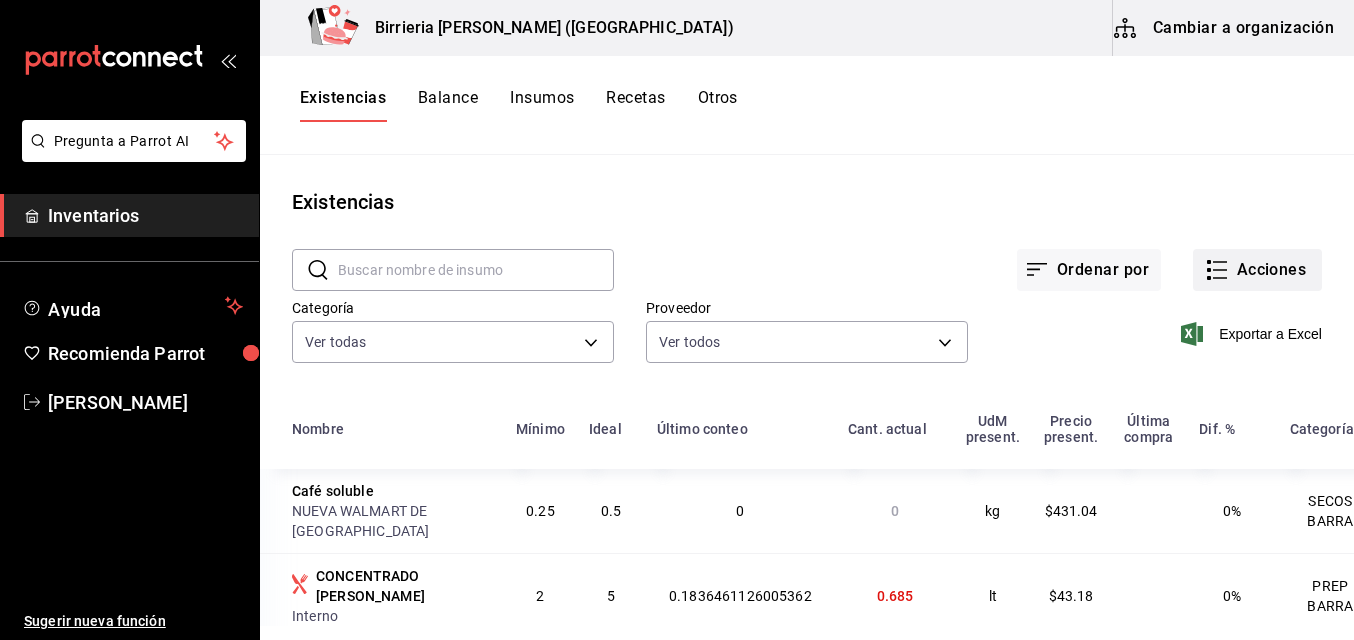 click on "Acciones" at bounding box center (1257, 270) 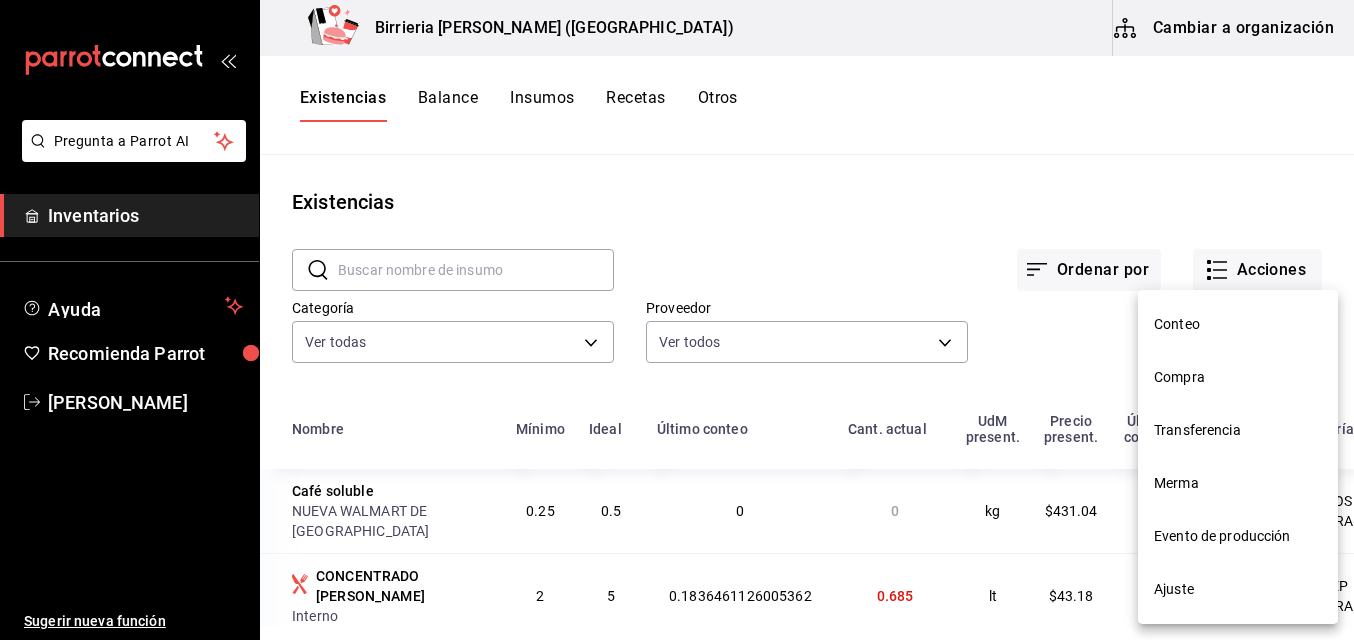 click on "Compra" at bounding box center [1238, 377] 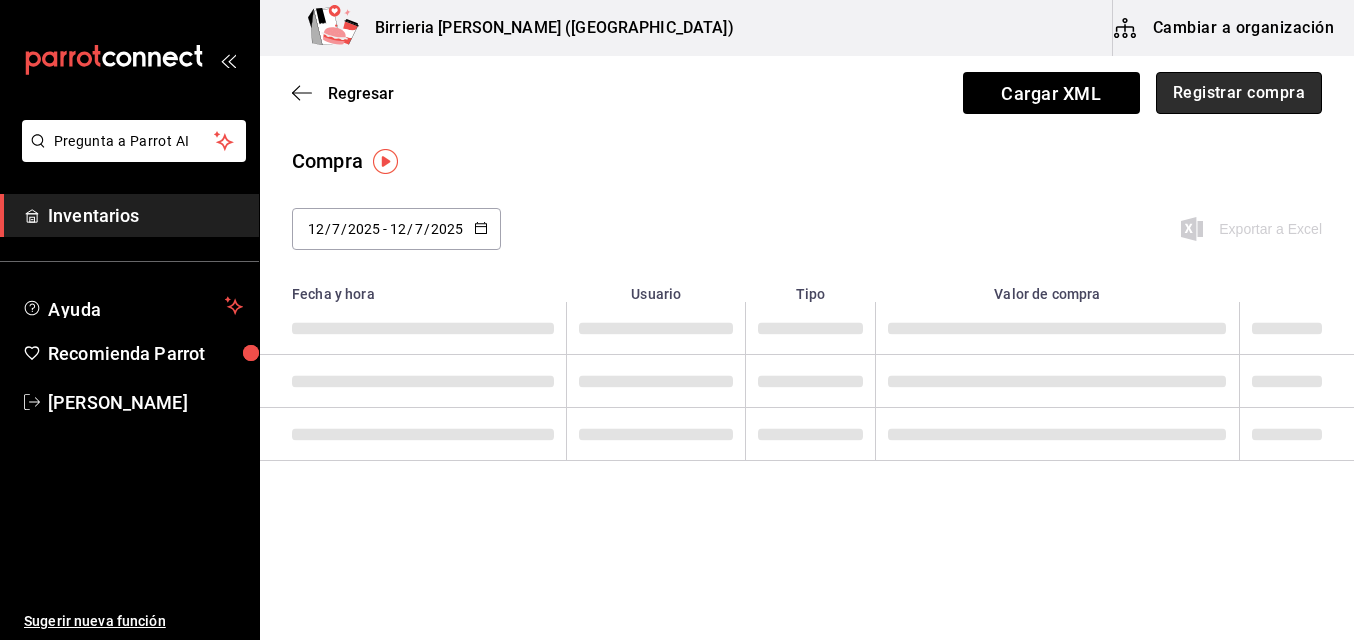 click on "Registrar compra" at bounding box center [1239, 93] 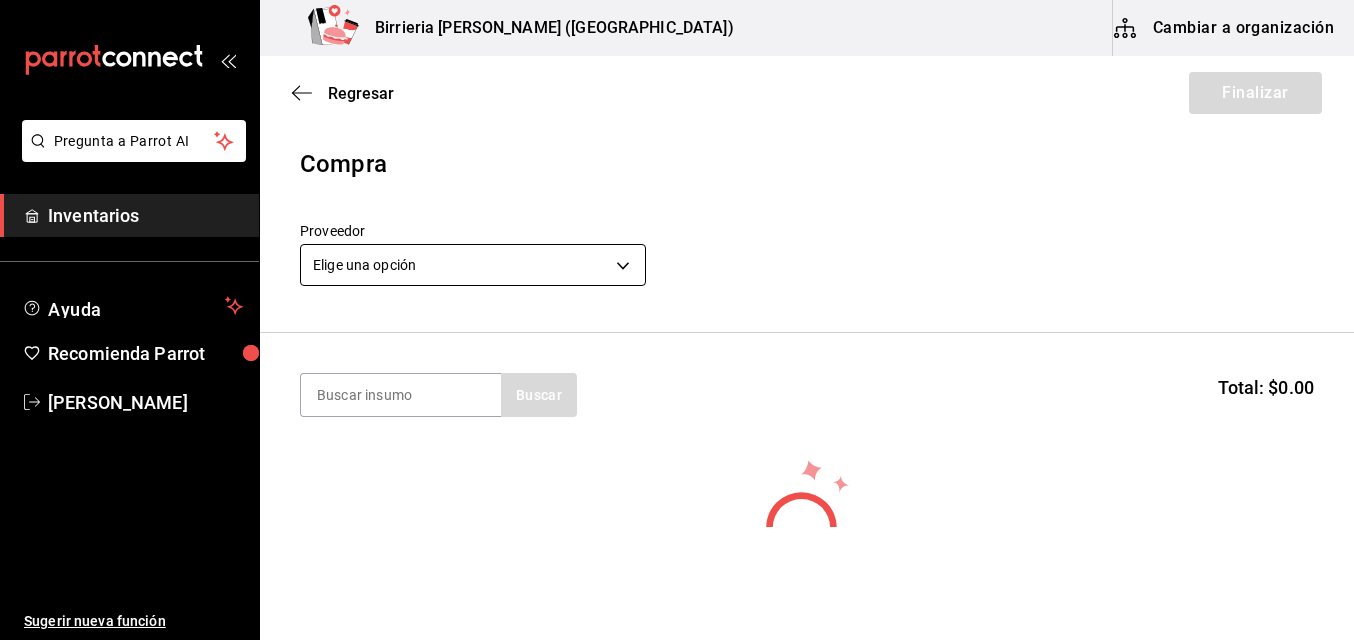click on "Pregunta a Parrot AI Inventarios   Ayuda Recomienda Parrot   [PERSON_NAME]   Sugerir nueva función   Birrieria [PERSON_NAME] ([GEOGRAPHIC_DATA]) Cambiar a organización Regresar Finalizar Compra Proveedor Elige una opción default Buscar Total: $0.00 No hay insumos a mostrar. Busca un insumo para agregarlo a la lista Pregunta a Parrot AI Inventarios   Ayuda Recomienda Parrot   [PERSON_NAME]   Sugerir nueva función   GANA 1 MES GRATIS EN TU SUSCRIPCIÓN AQUÍ ¿Recuerdas cómo empezó tu restaurante?
[DATE] puedes ayudar a un colega a tener el mismo cambio que tú viviste.
Recomienda Parrot directamente desde tu Portal Administrador.
Es fácil y rápido.
🎁 Por cada restaurante que se una, ganas 1 mes gratis. Ver video tutorial Ir a video Editar Eliminar Visitar centro de ayuda [PHONE_NUMBER] [EMAIL_ADDRESS][DOMAIN_NAME] Visitar centro de ayuda [PHONE_NUMBER] [EMAIL_ADDRESS][DOMAIN_NAME]" at bounding box center (677, 263) 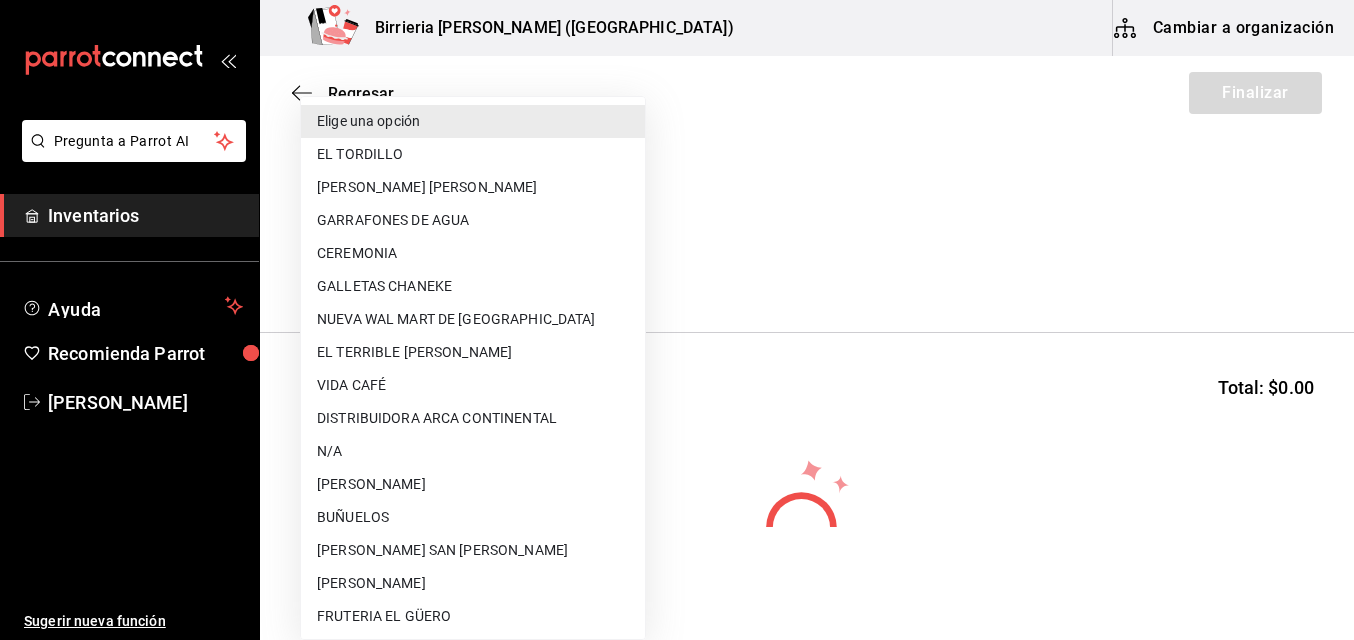 click on "DISTRIBUIDORA ARCA CONTINENTAL" at bounding box center (473, 418) 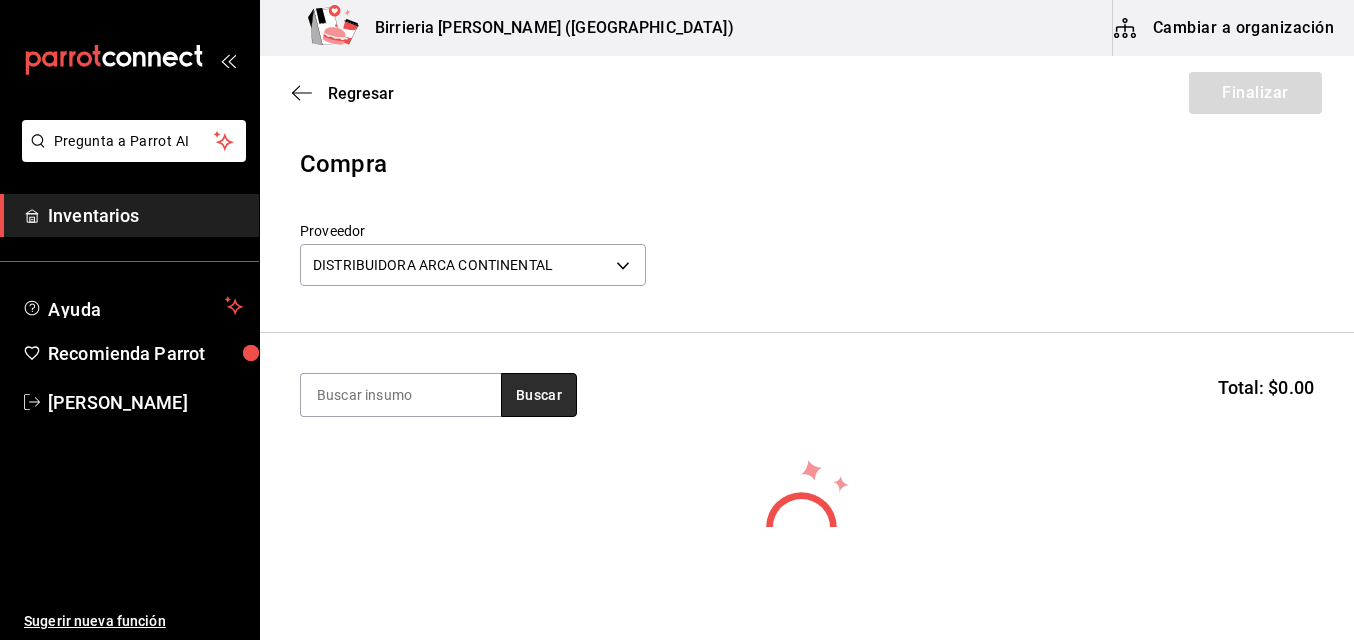 click on "Buscar" at bounding box center [539, 395] 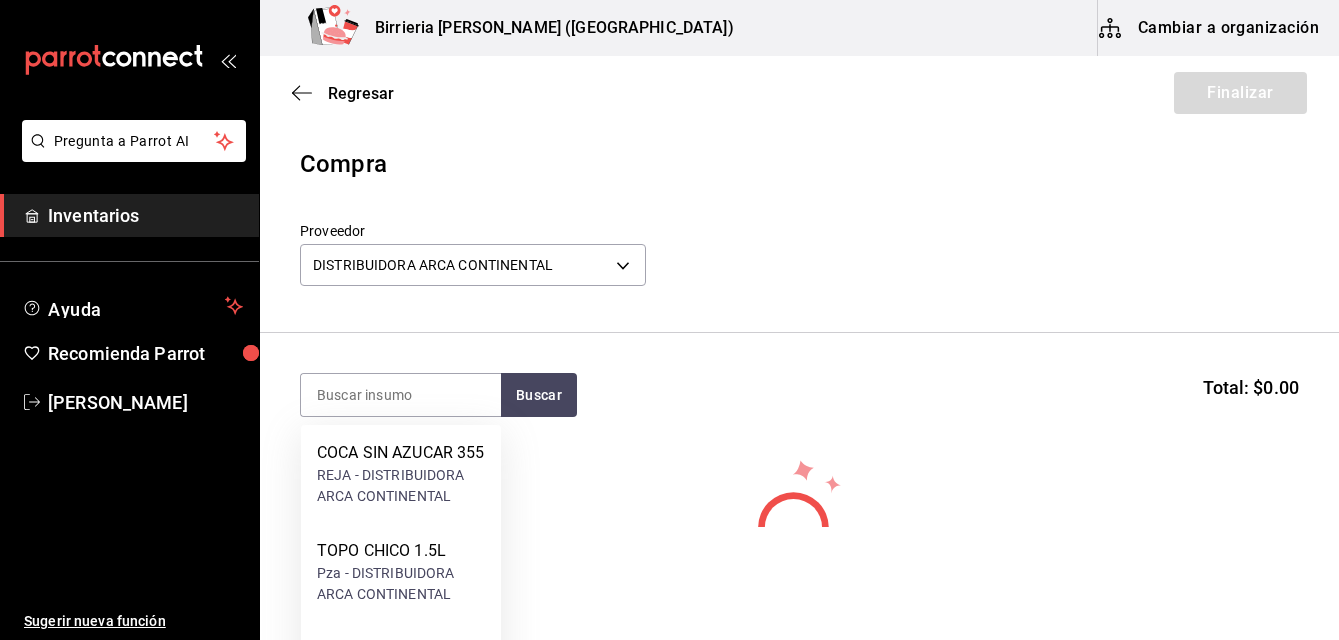 click on "Proveedor DISTRIBUIDORA ARCA CONTINENTAL 64b8ef29-255f-415e-8258-8e618b54e5ef" at bounding box center [799, 257] 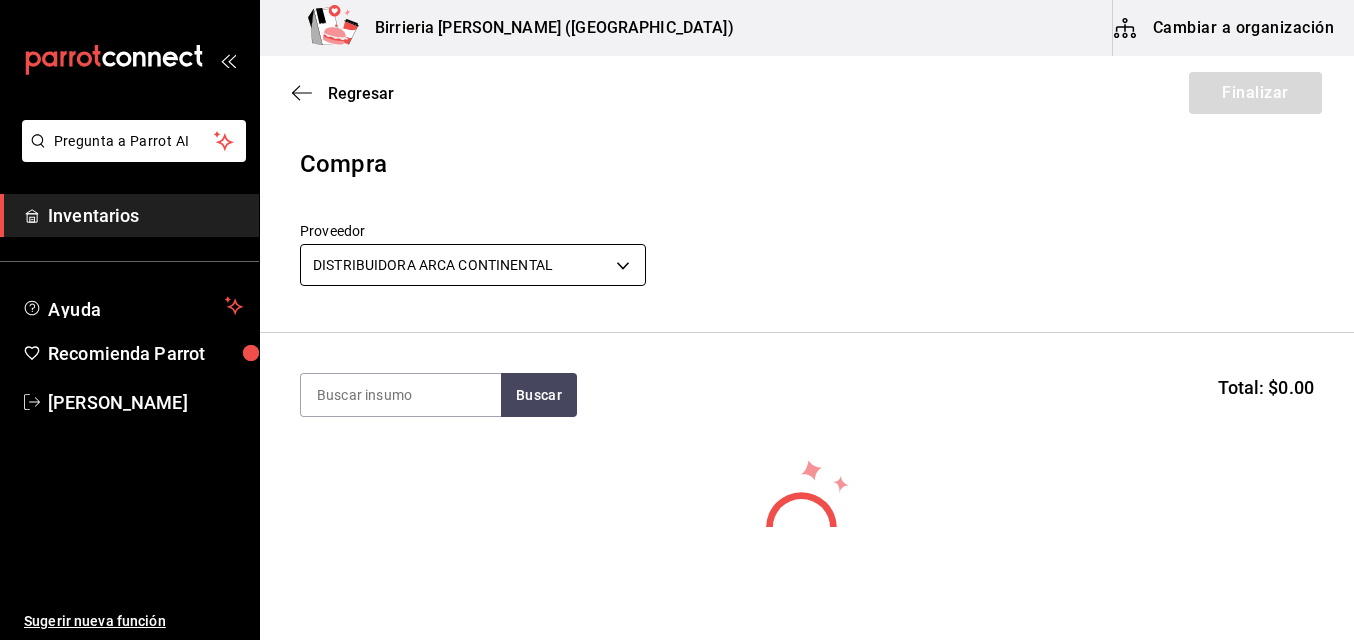 click on "Pregunta a Parrot AI Inventarios   Ayuda Recomienda Parrot   Ivan Lujan   Sugerir nueva función   Birrieria Mendoza (Zacatecas) Cambiar a organización Regresar Finalizar Compra Proveedor DISTRIBUIDORA ARCA CONTINENTAL 64b8ef29-255f-415e-8258-8e618b54e5ef Buscar Total: $0.00 No hay insumos a mostrar. Busca un insumo para agregarlo a la lista Pregunta a Parrot AI Inventarios   Ayuda Recomienda Parrot   Ivan Lujan   Sugerir nueva función   GANA 1 MES GRATIS EN TU SUSCRIPCIÓN AQUÍ ¿Recuerdas cómo empezó tu restaurante?
Hoy puedes ayudar a un colega a tener el mismo cambio que tú viviste.
Recomienda Parrot directamente desde tu Portal Administrador.
Es fácil y rápido.
🎁 Por cada restaurante que se una, ganas 1 mes gratis. Ver video tutorial Ir a video Editar Eliminar Visitar centro de ayuda (81) 2046 6363 soporte@parrotsoftware.io Visitar centro de ayuda (81) 2046 6363 soporte@parrotsoftware.io" at bounding box center (677, 263) 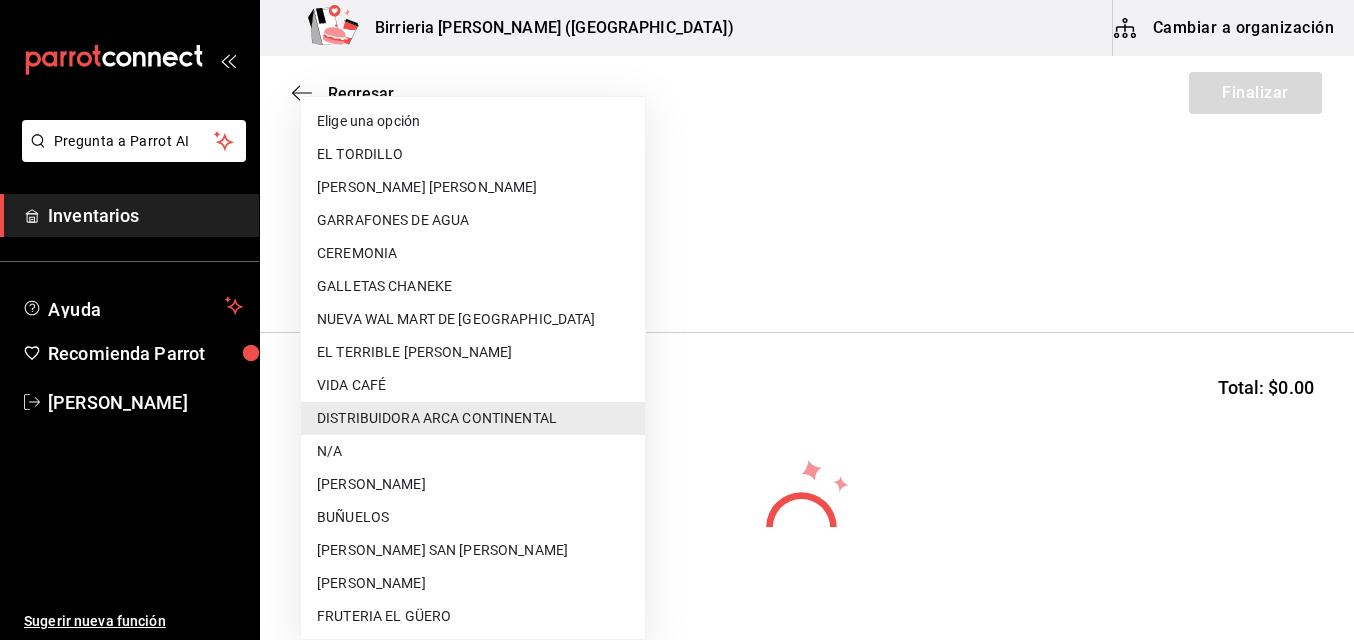 click on "EL TORDILLO" at bounding box center (473, 154) 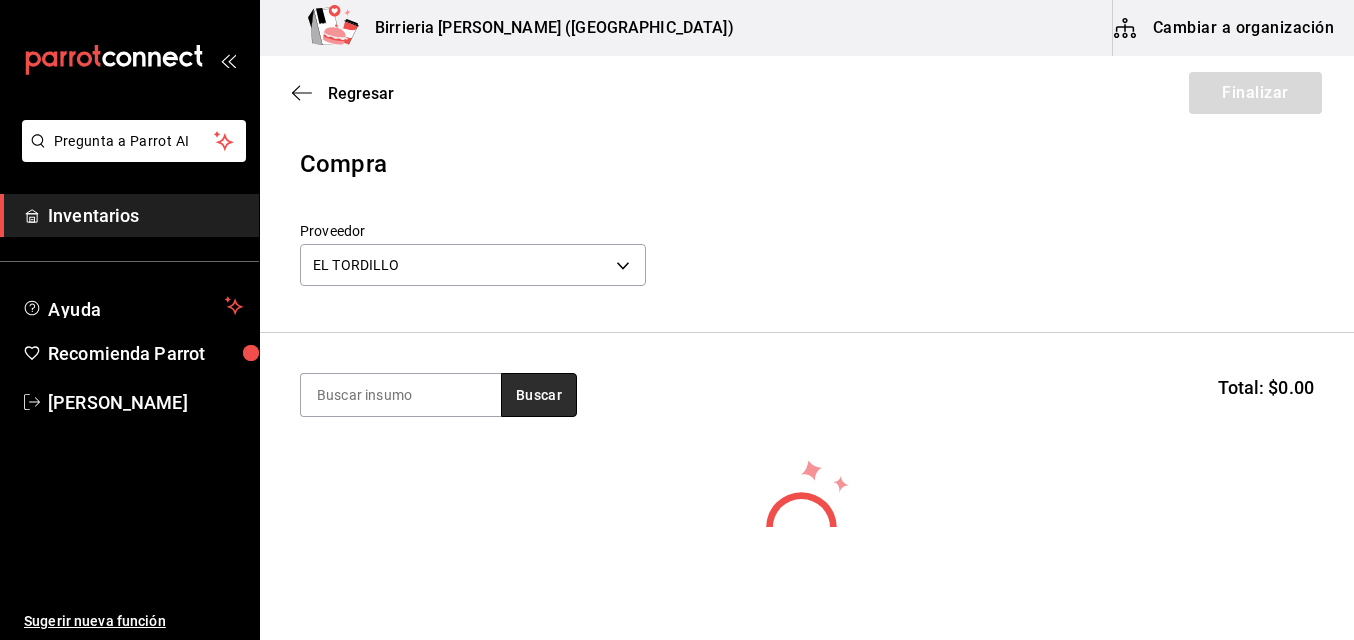 click on "Buscar" at bounding box center (539, 395) 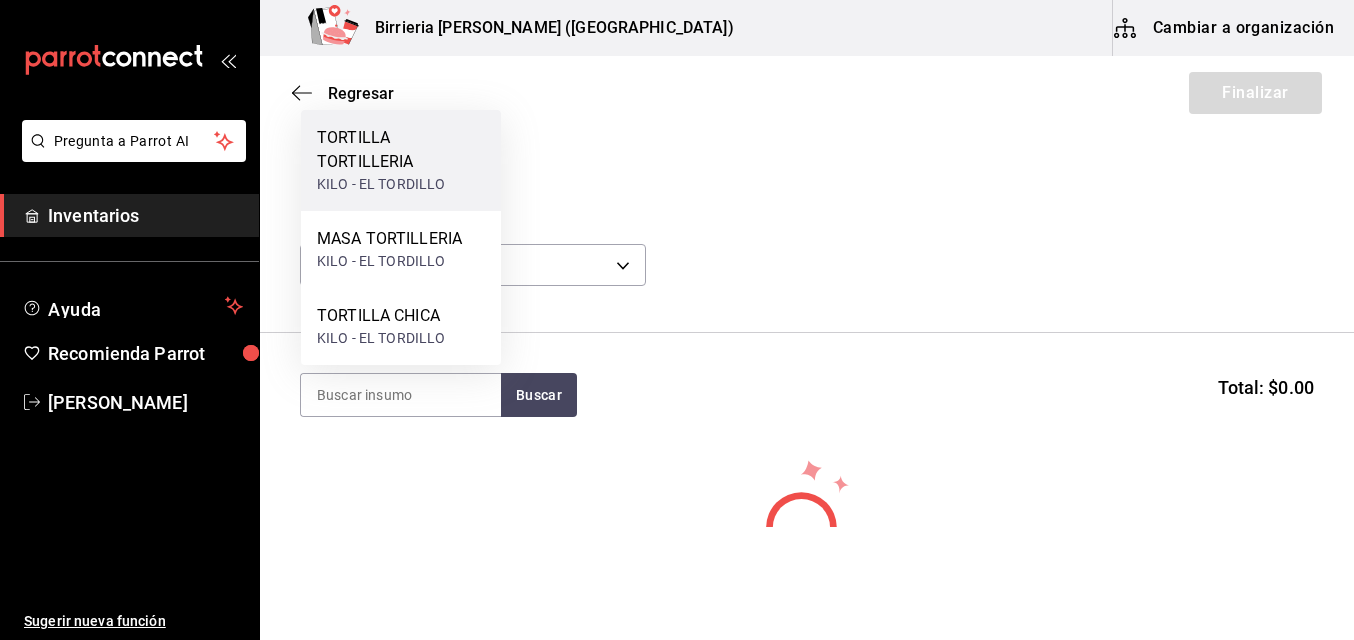 click on "TORTILLA TORTILLERIA" at bounding box center (401, 150) 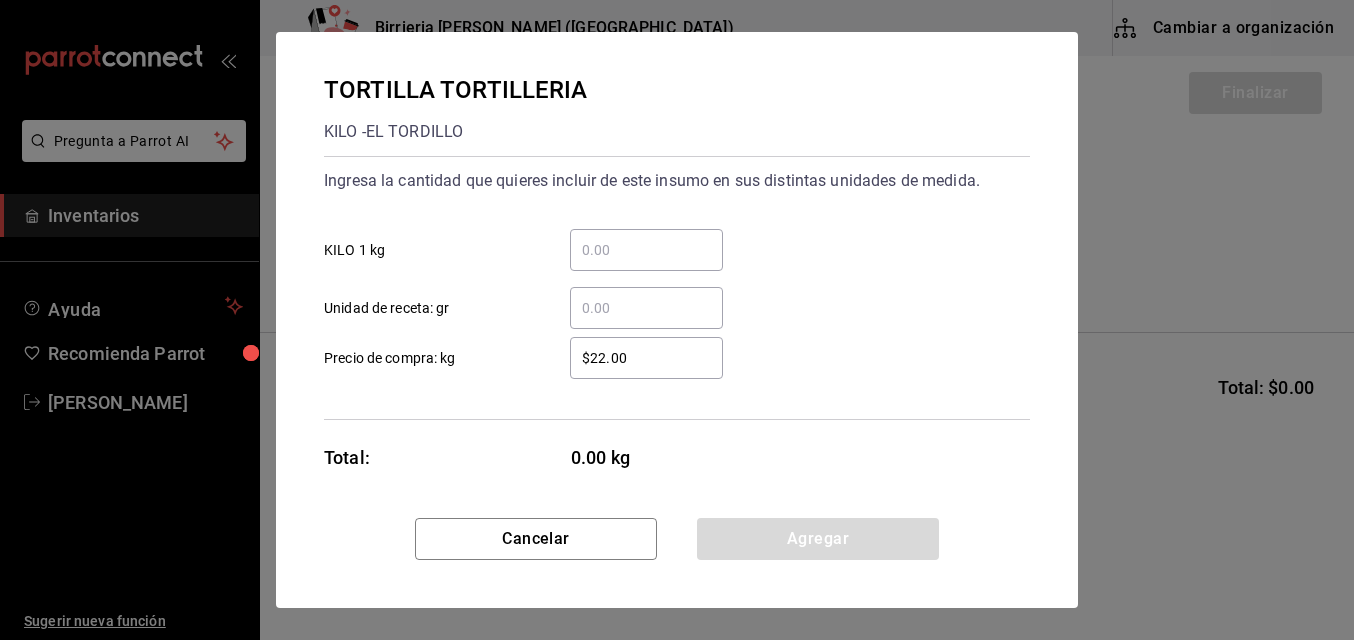 click on "​ KILO 1 kg" at bounding box center [646, 250] 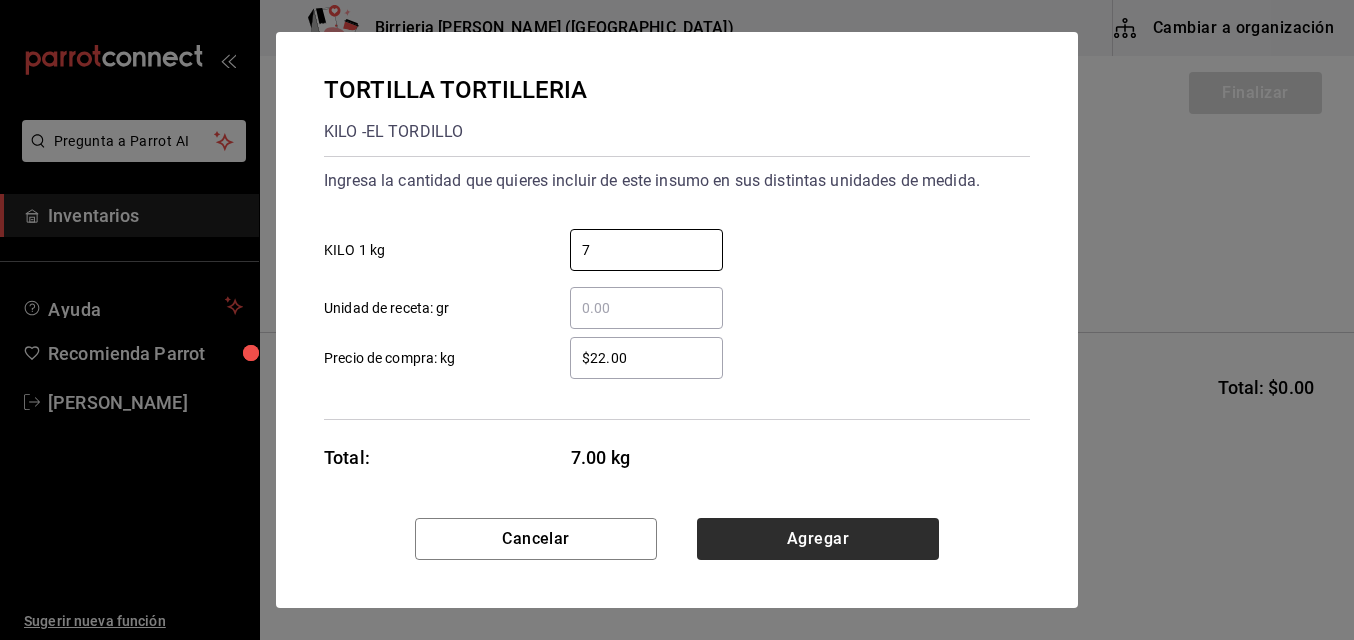 type on "7" 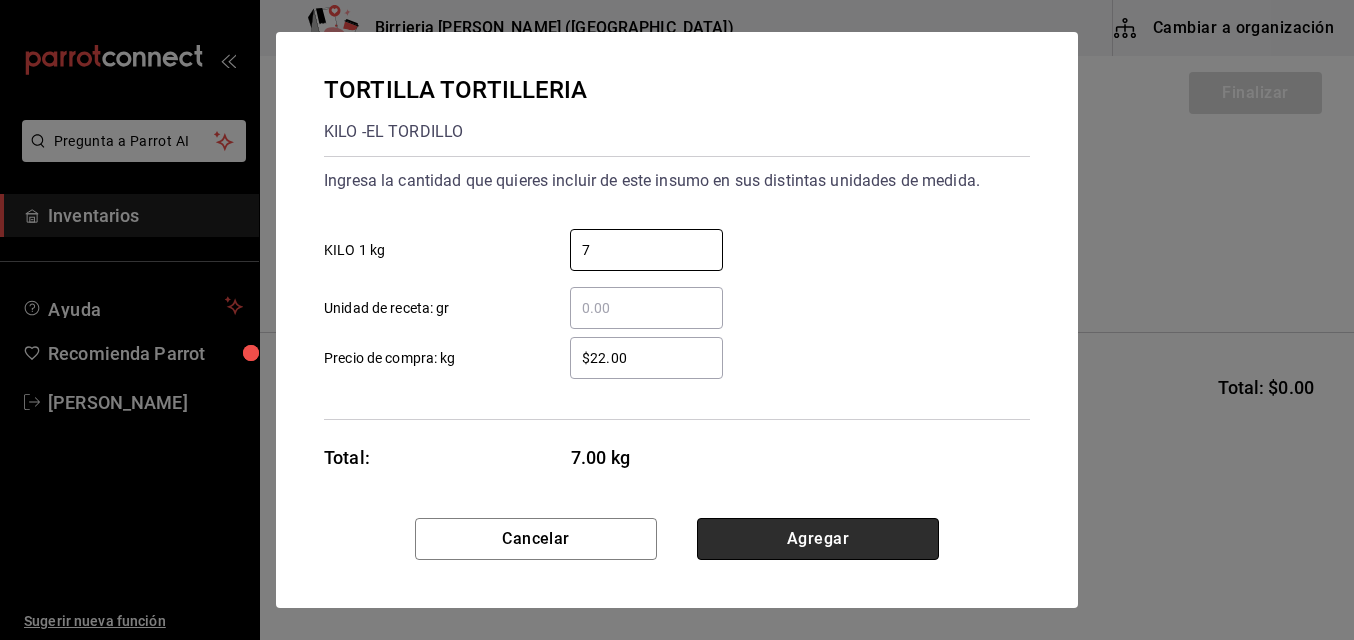 click on "Agregar" at bounding box center (818, 539) 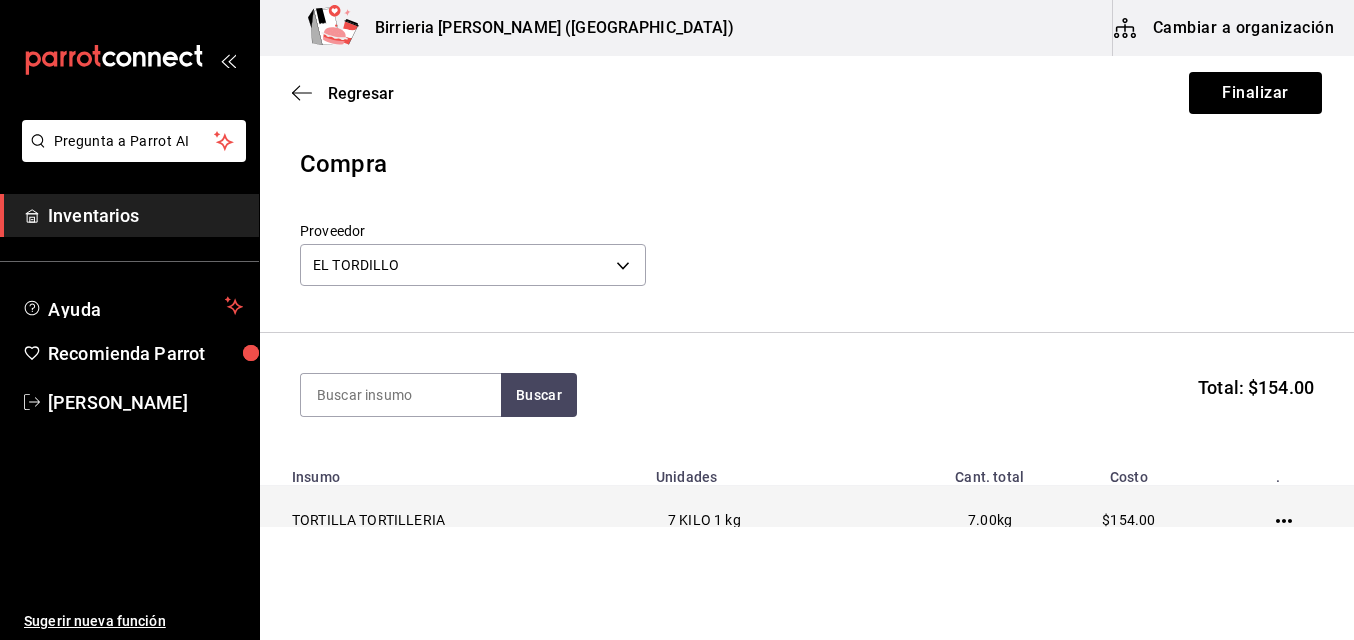 click 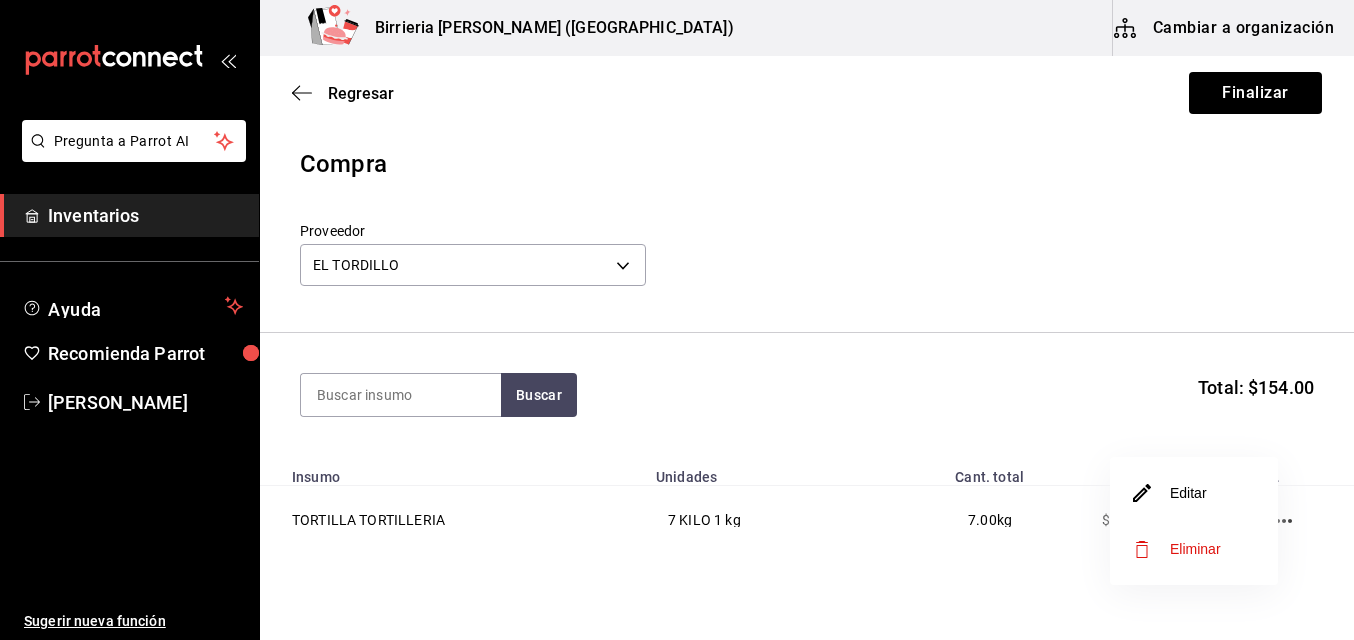 click at bounding box center [677, 320] 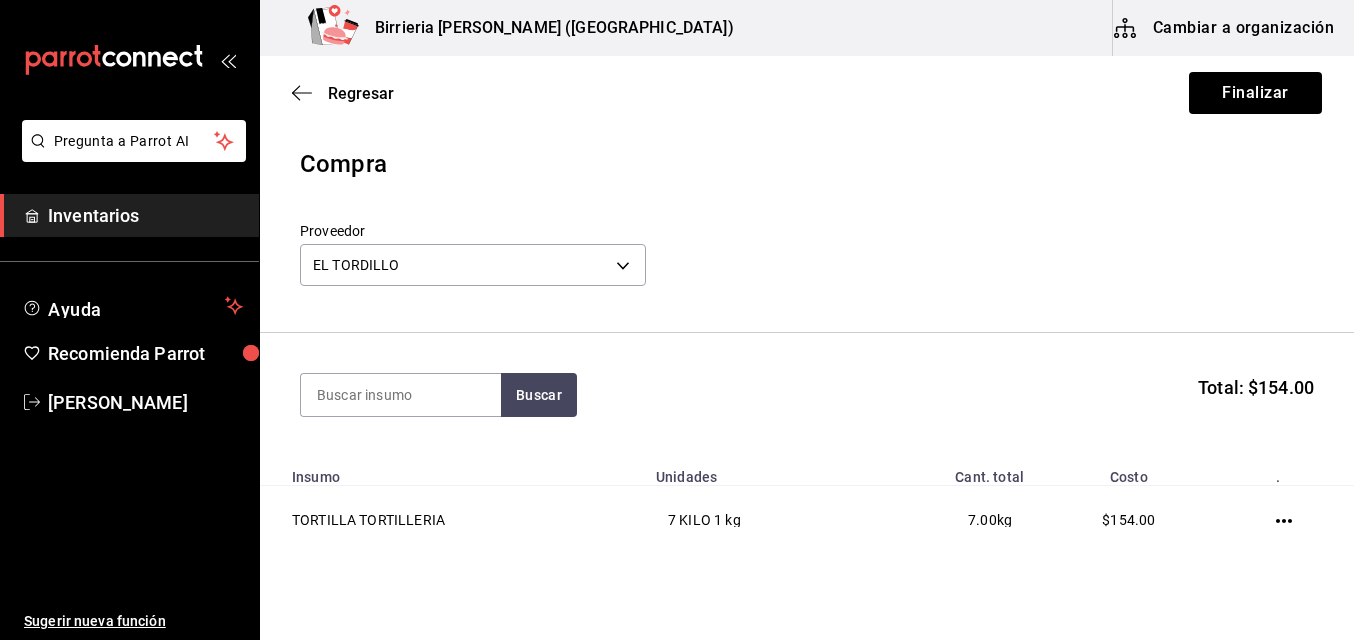 scroll, scrollTop: 2, scrollLeft: 0, axis: vertical 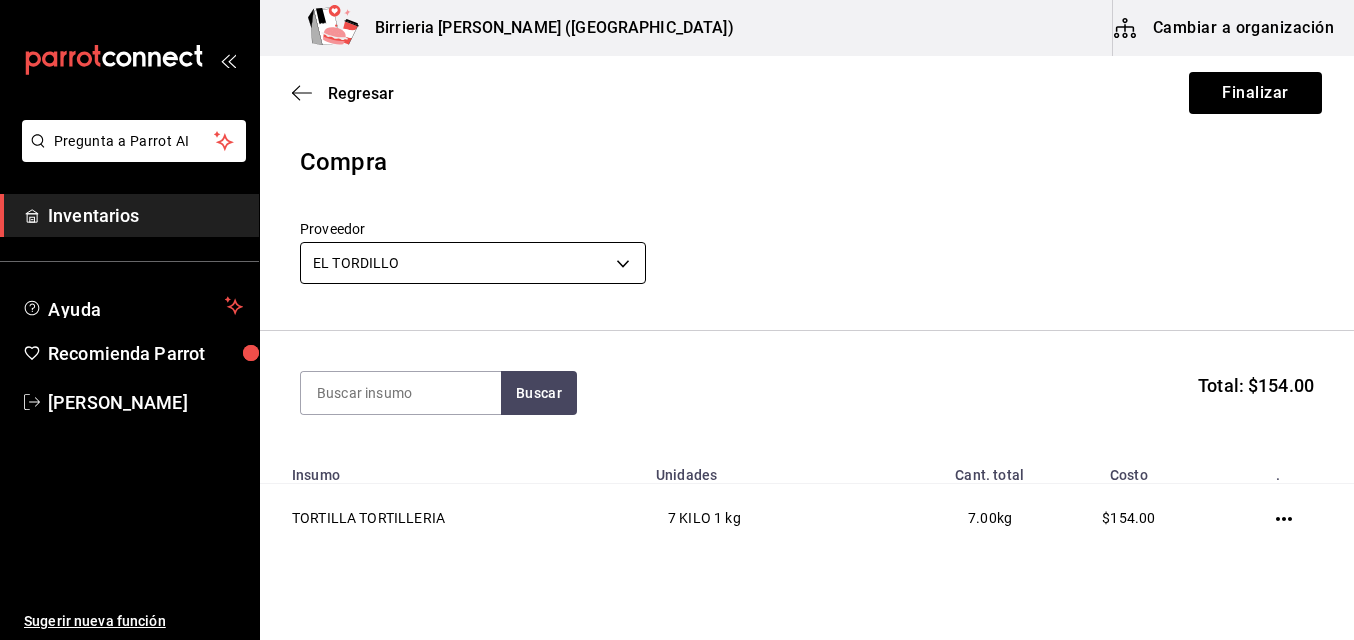 click on "Pregunta a Parrot AI Inventarios   Ayuda Recomienda Parrot   Ivan Lujan   Sugerir nueva función   Birrieria Mendoza (Zacatecas) Cambiar a organización Regresar Finalizar Compra Proveedor EL TORDILLO 2254250c-5399-423b-af7e-6509119a0f4a Buscar Total: $154.00 Insumo Unidades Cant. total Costo  .  TORTILLA TORTILLERIA 7 KILO 1 kg 7.00  kg $154.00 Pregunta a Parrot AI Inventarios   Ayuda Recomienda Parrot   Ivan Lujan   Sugerir nueva función   GANA 1 MES GRATIS EN TU SUSCRIPCIÓN AQUÍ ¿Recuerdas cómo empezó tu restaurante?
Hoy puedes ayudar a un colega a tener el mismo cambio que tú viviste.
Recomienda Parrot directamente desde tu Portal Administrador.
Es fácil y rápido.
🎁 Por cada restaurante que se una, ganas 1 mes gratis. Ver video tutorial Ir a video Editar Eliminar Visitar centro de ayuda (81) 2046 6363 soporte@parrotsoftware.io Visitar centro de ayuda (81) 2046 6363 soporte@parrotsoftware.io" at bounding box center [677, 263] 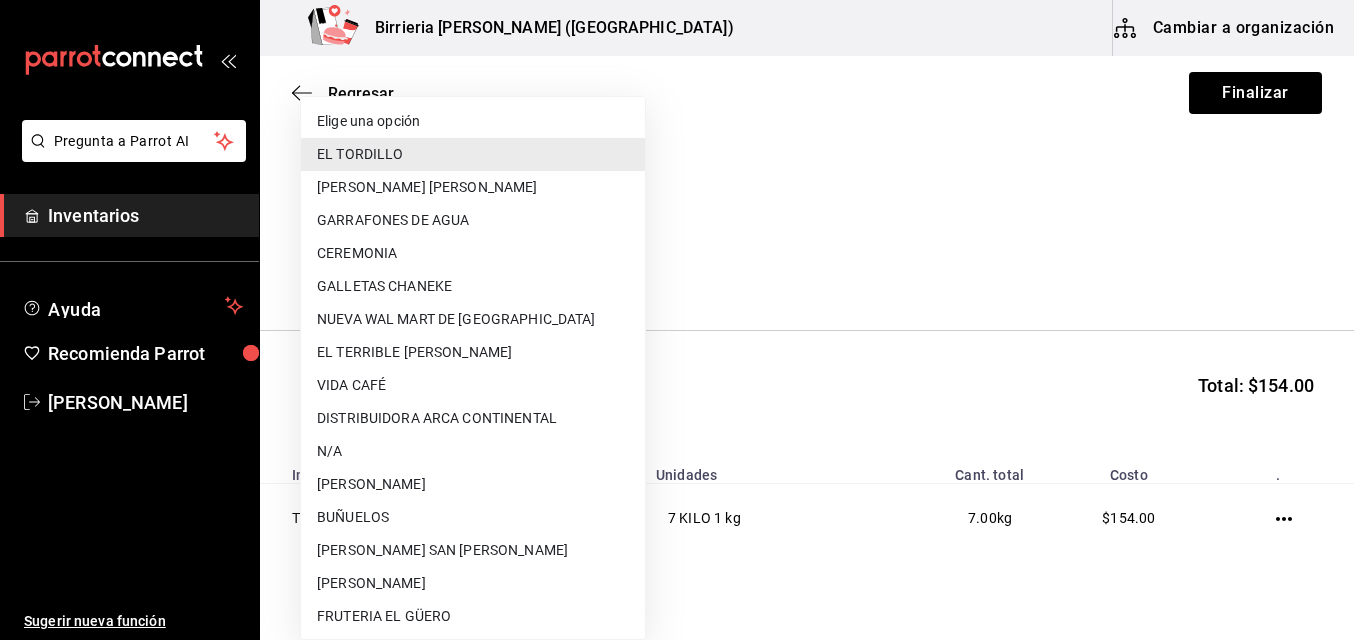 click at bounding box center (677, 320) 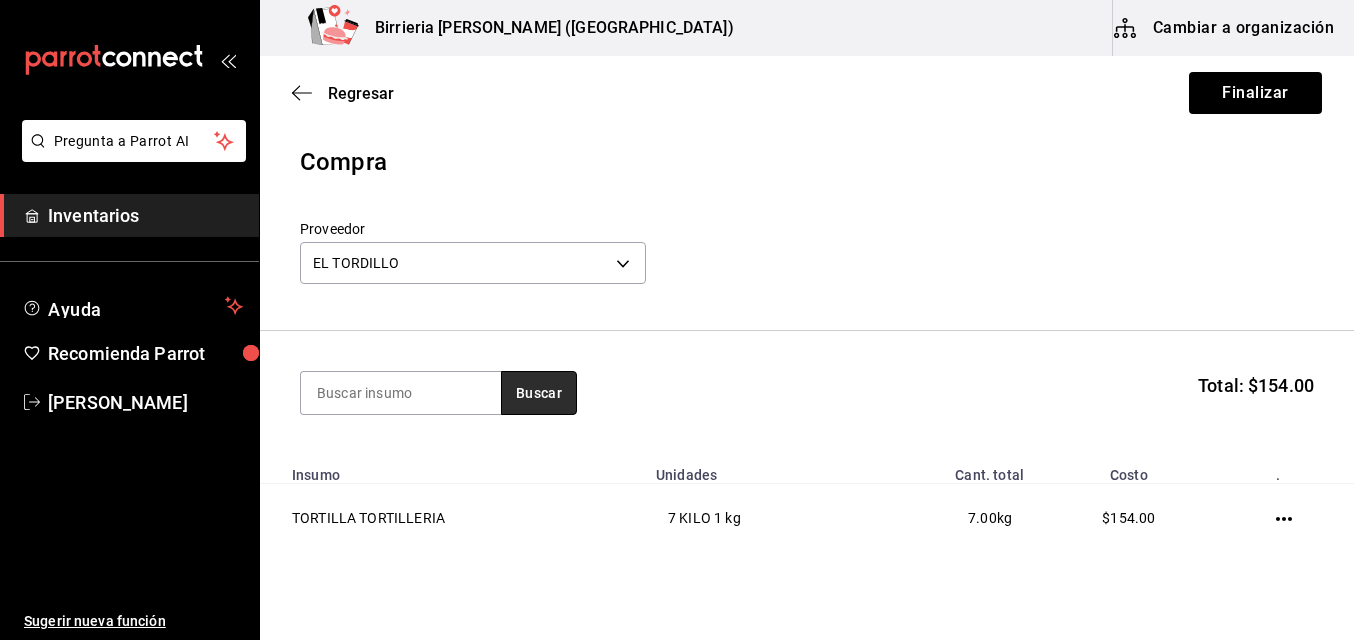 click on "Buscar" at bounding box center (539, 393) 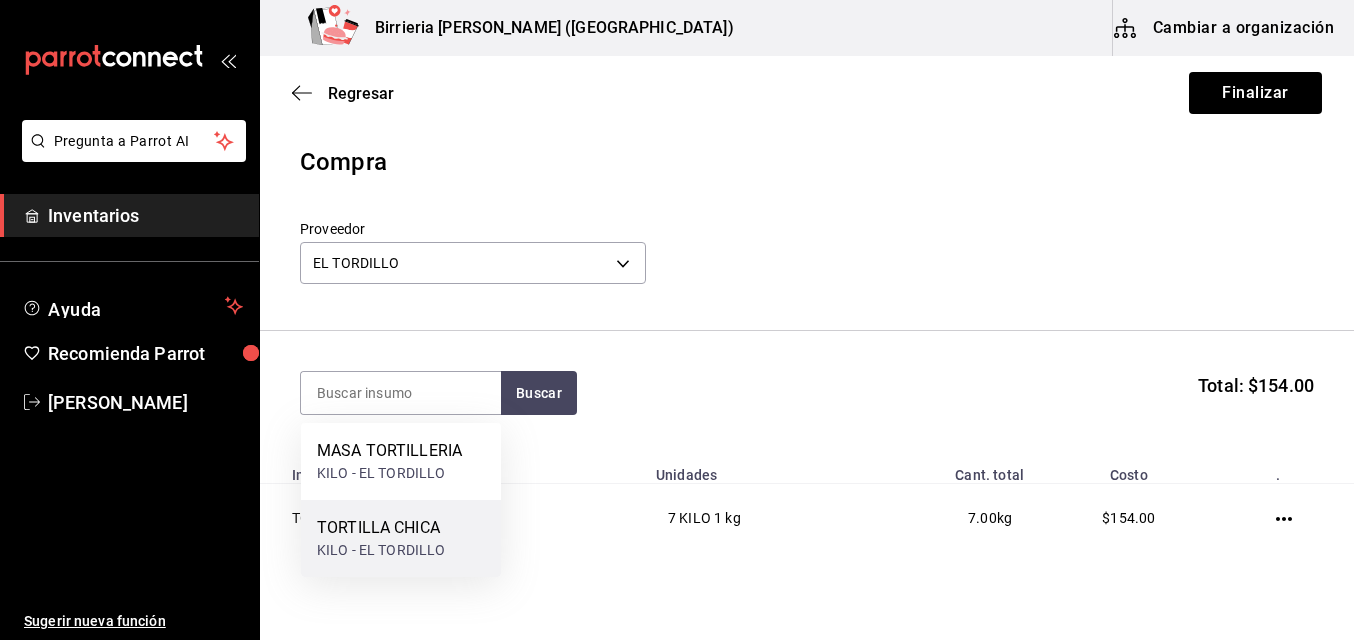 click on "TORTILLA CHICA" at bounding box center [381, 528] 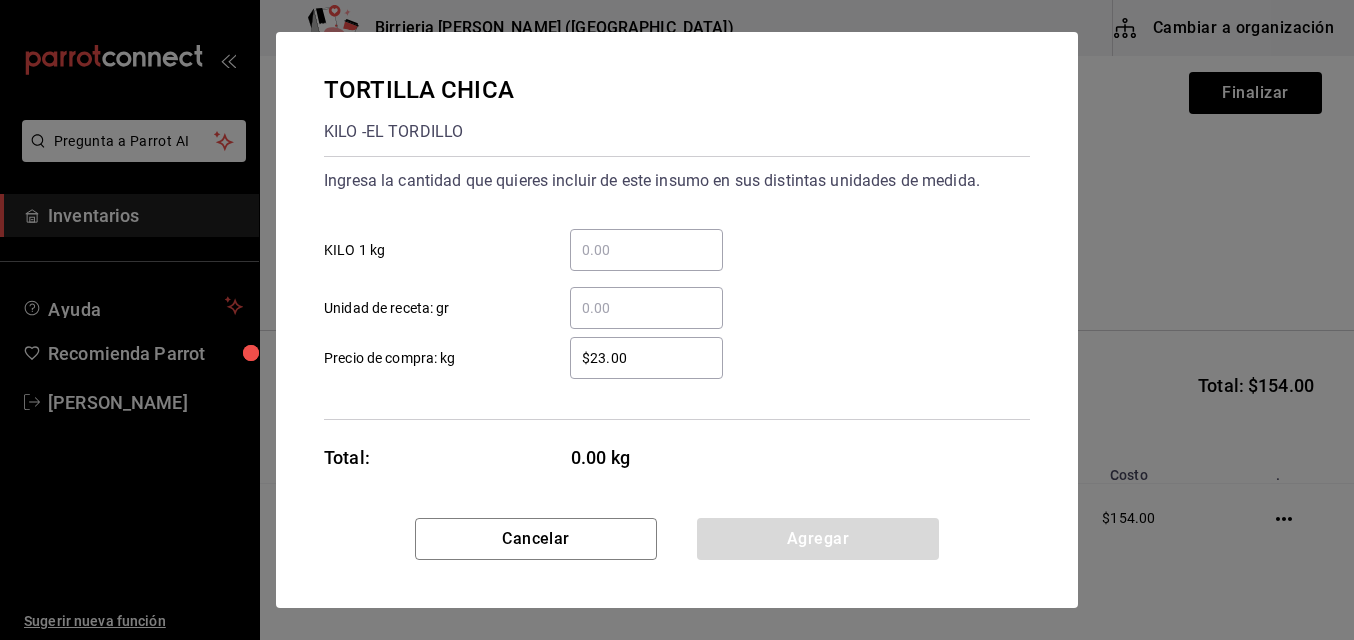 click on "​ KILO 1 kg" at bounding box center (646, 250) 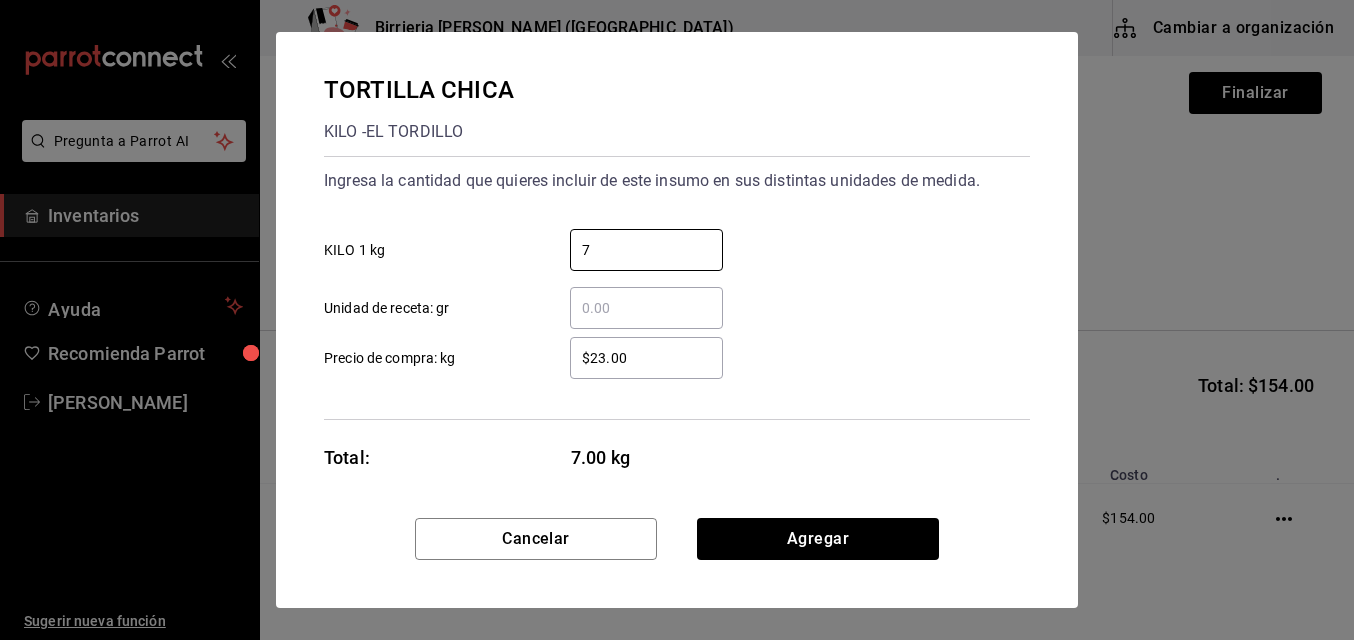 type on "7" 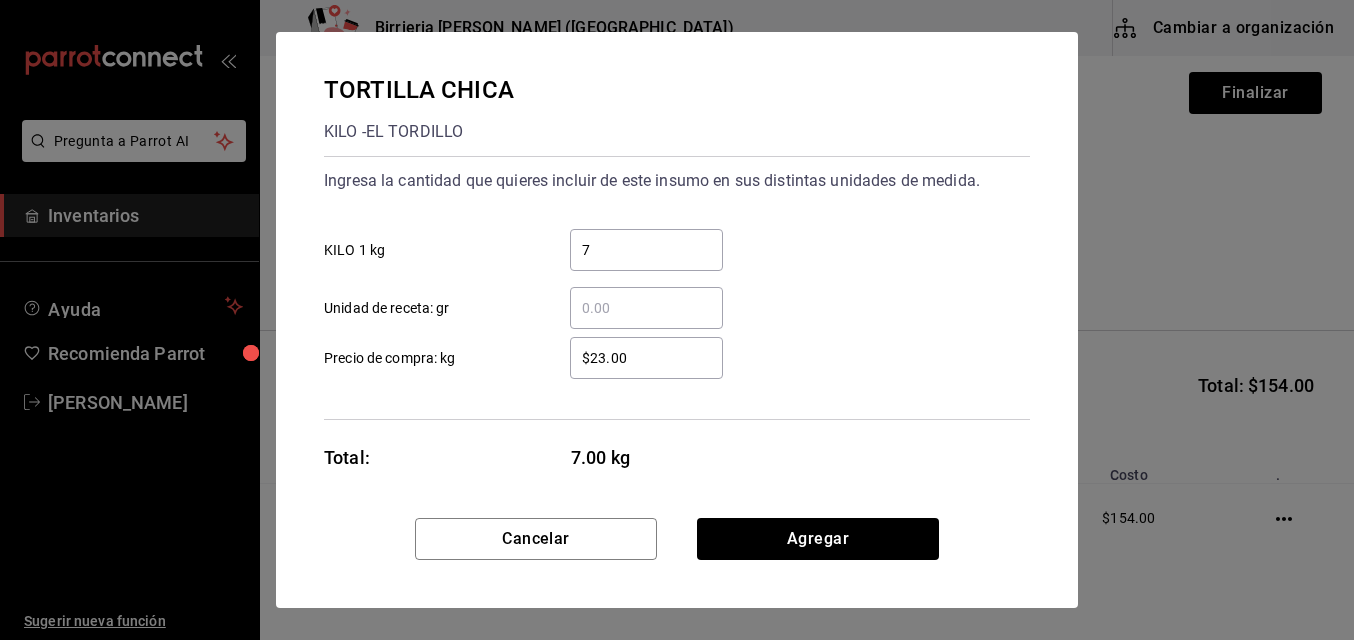 click on "Ingresa la cantidad que quieres incluir de este insumo en sus distintas unidades de medida. 7 ​ KILO 1 kg ​ Unidad de receta: gr $23.00 ​ Precio de compra: kg" at bounding box center (677, 288) 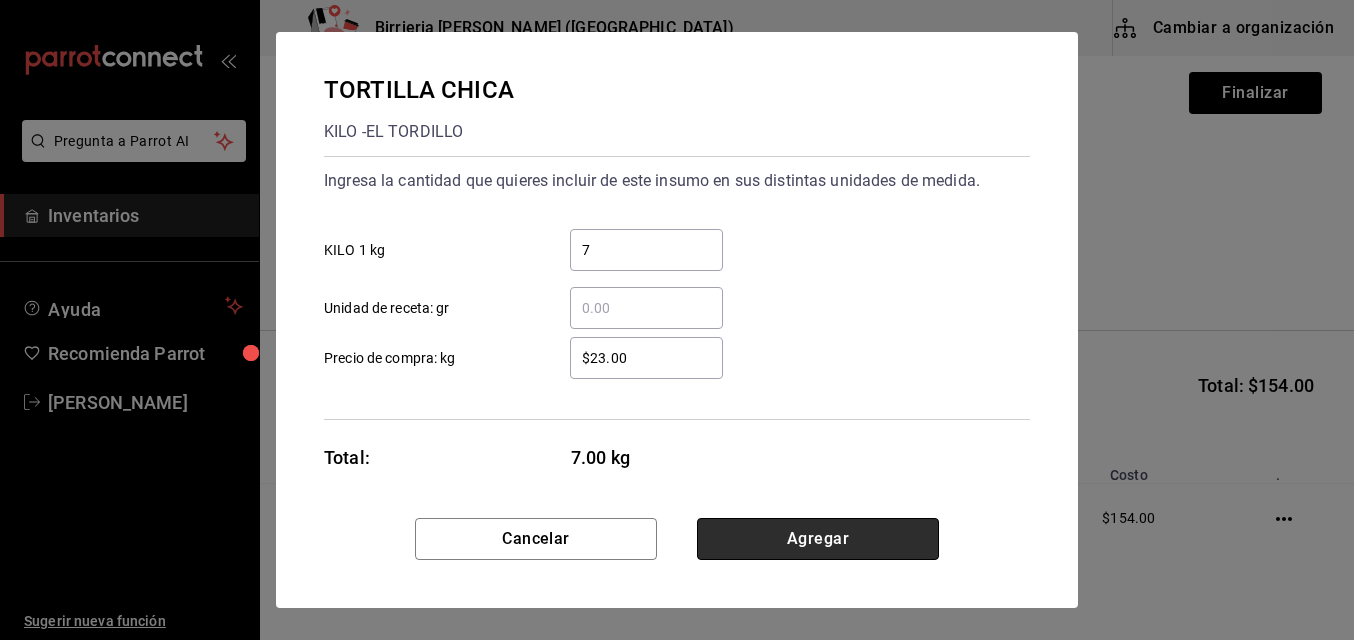 click on "Agregar" at bounding box center (818, 539) 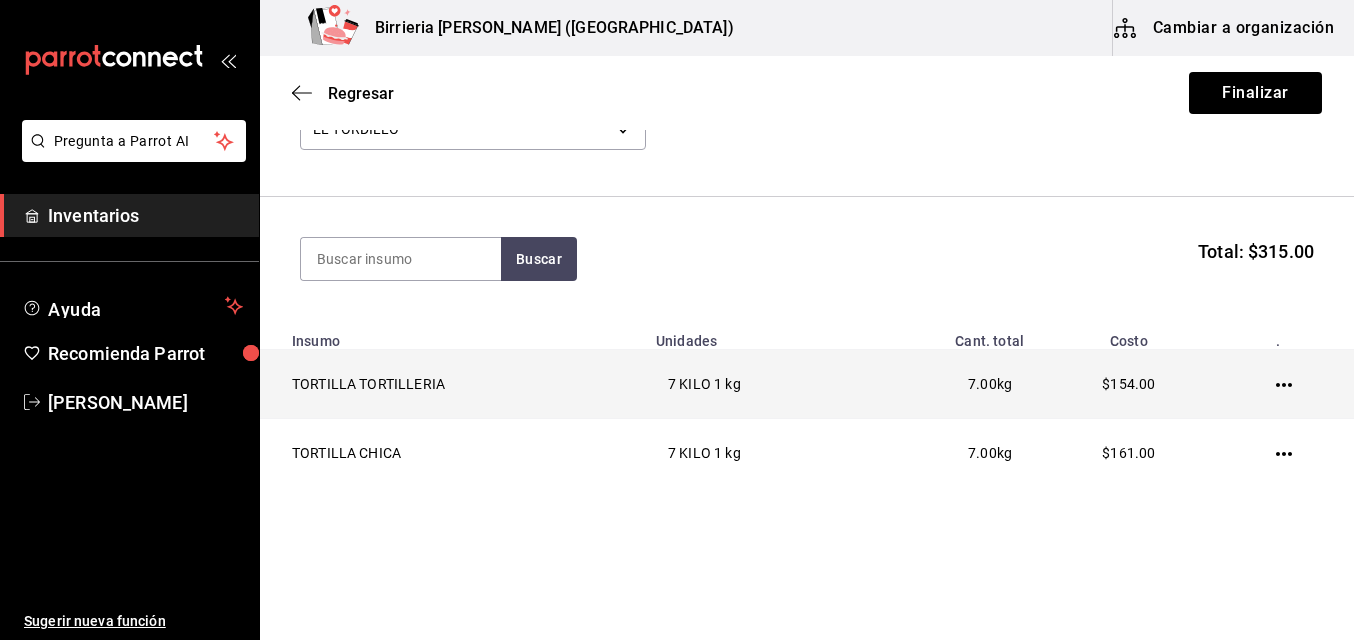 scroll, scrollTop: 161, scrollLeft: 0, axis: vertical 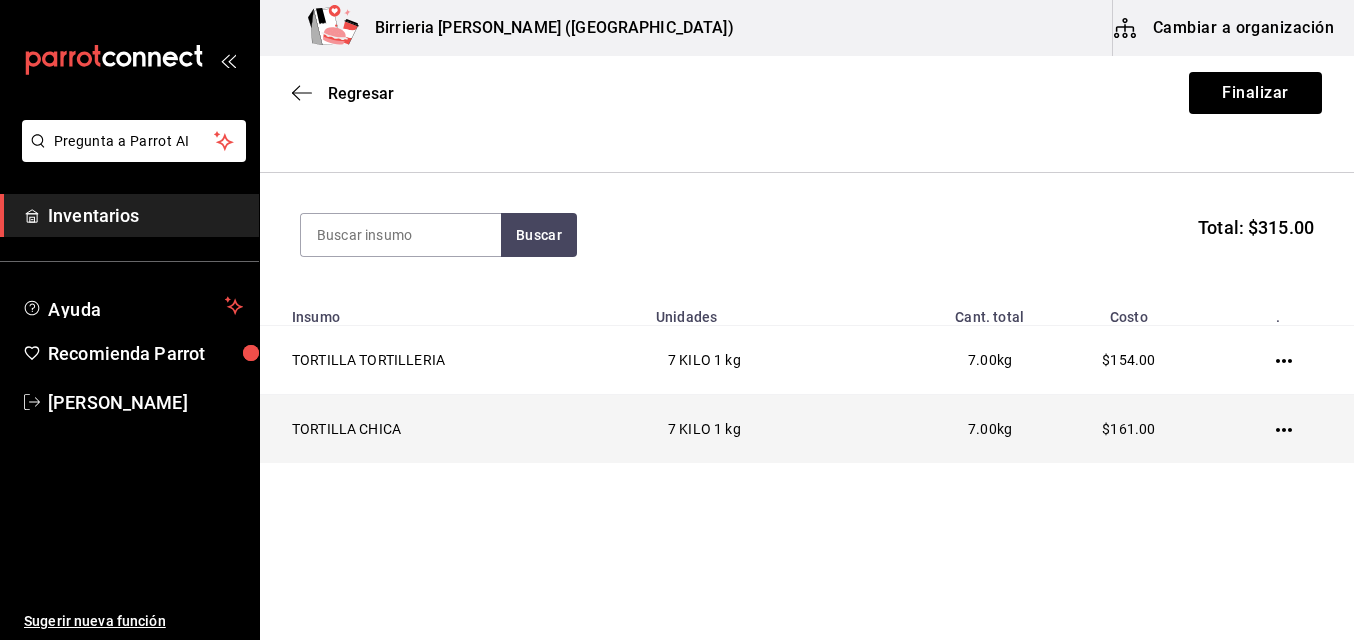 click 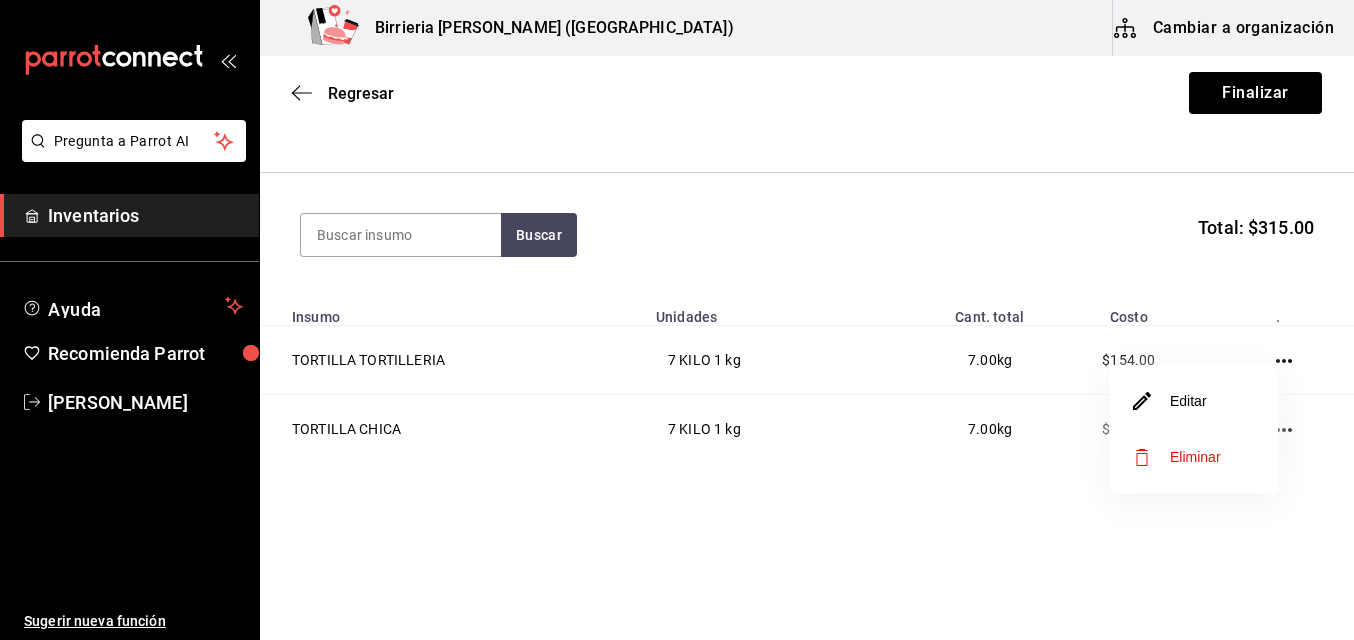 click on "Eliminar" at bounding box center [1195, 457] 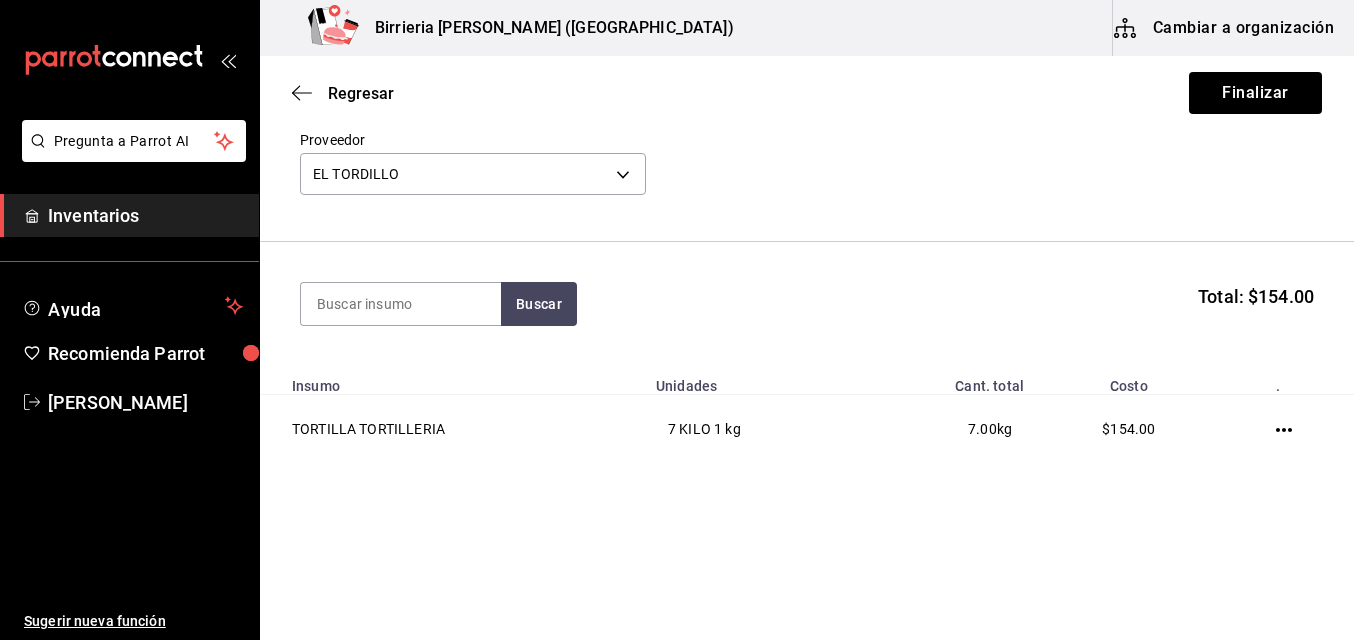 scroll, scrollTop: 92, scrollLeft: 0, axis: vertical 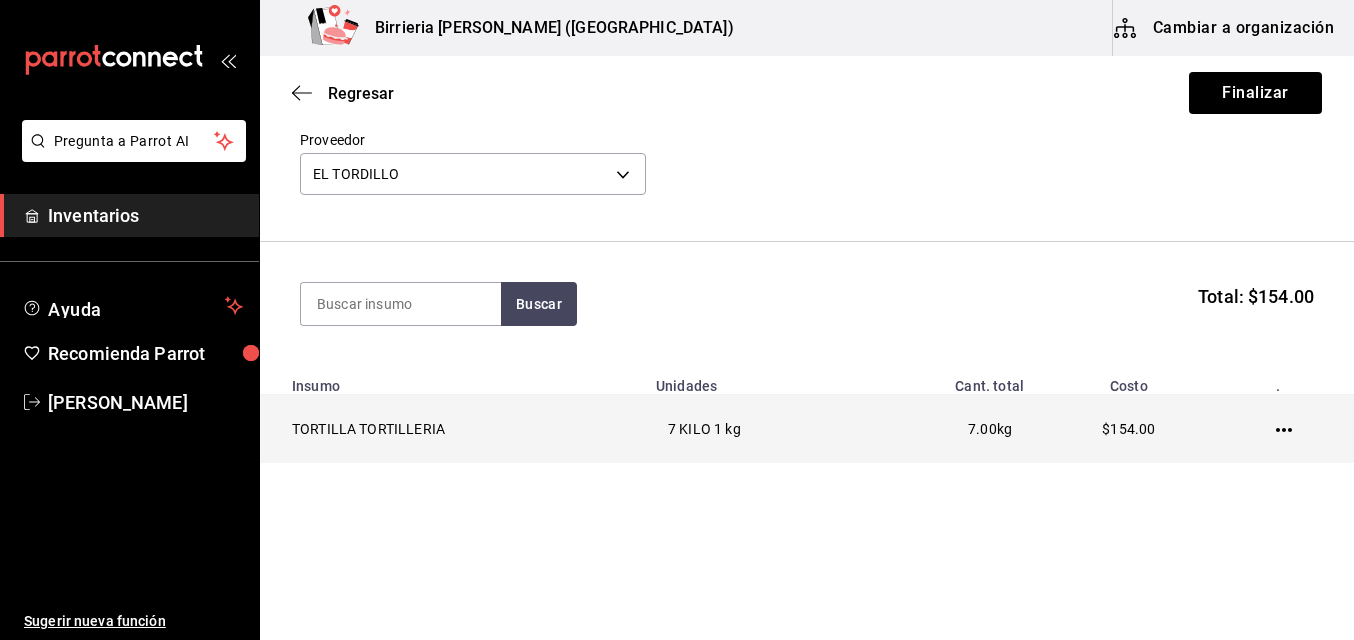 click 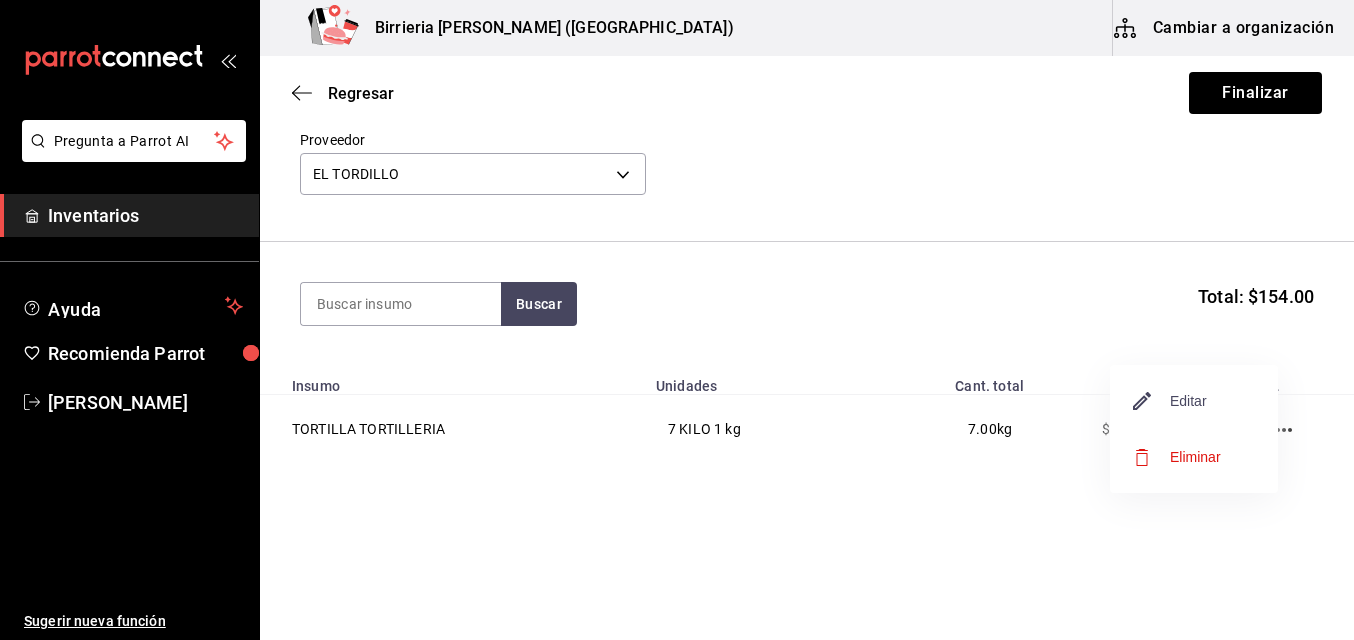 click on "Editar" at bounding box center [1170, 401] 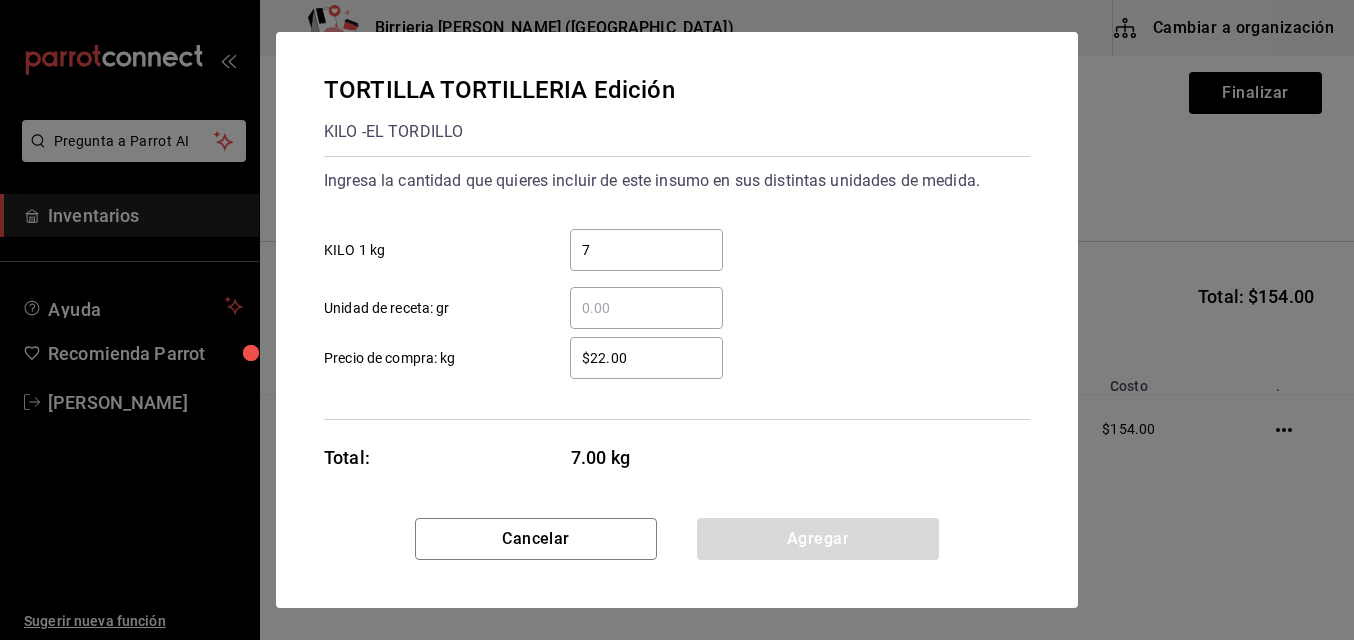 click on "$22.00" at bounding box center [646, 358] 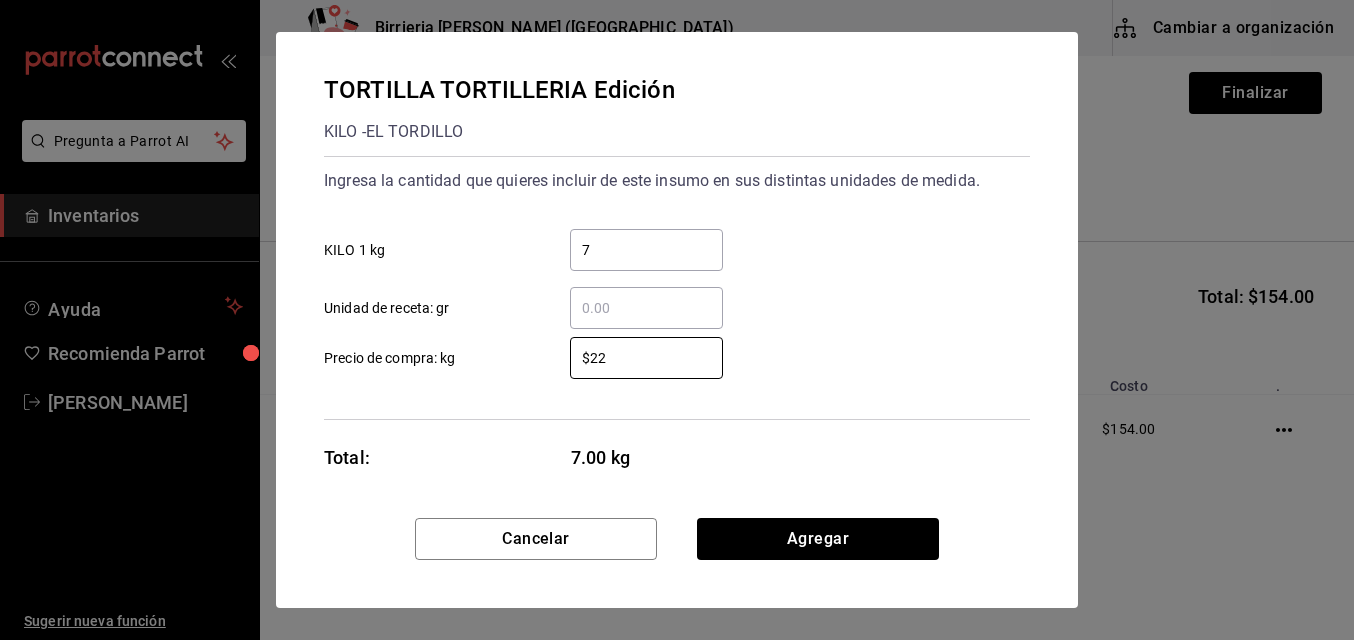 type on "$2" 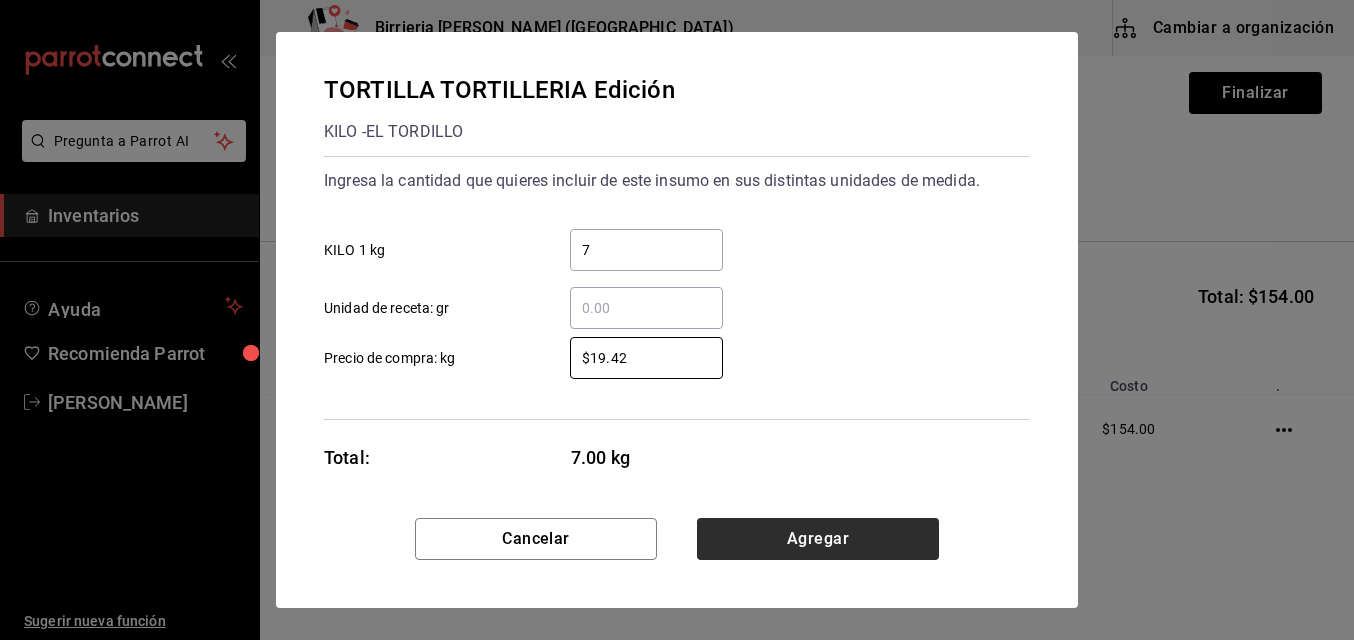 type on "$19.42" 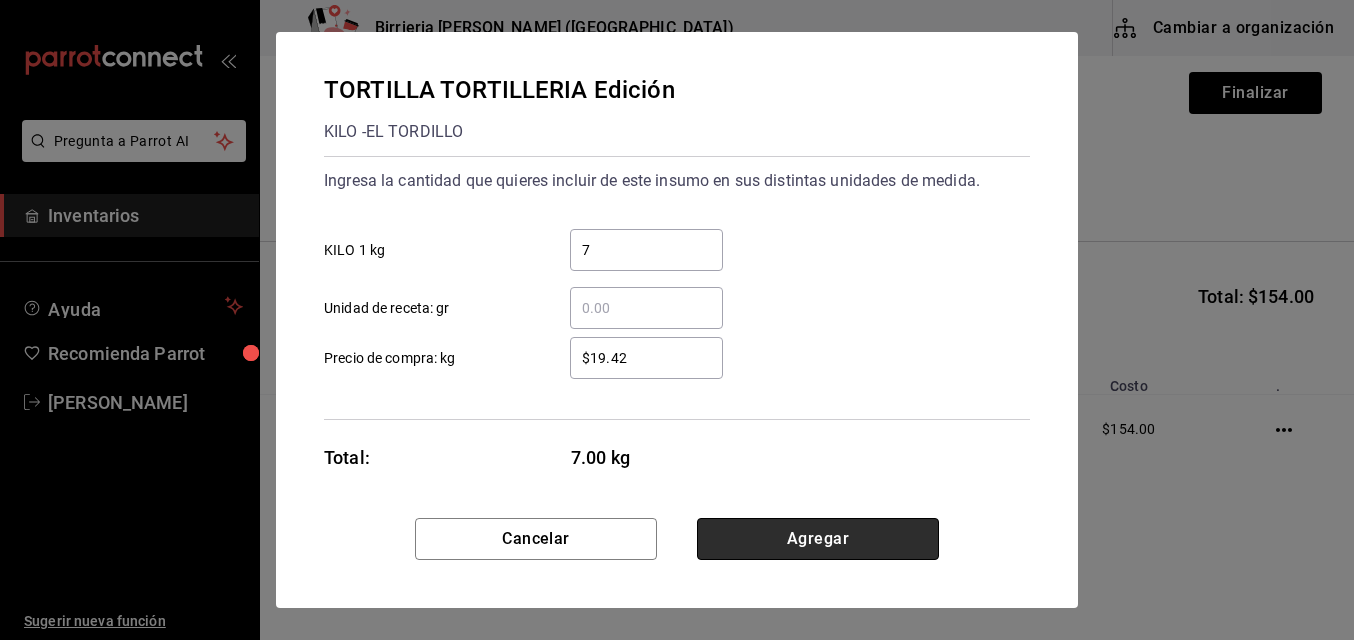 click on "Agregar" at bounding box center [818, 539] 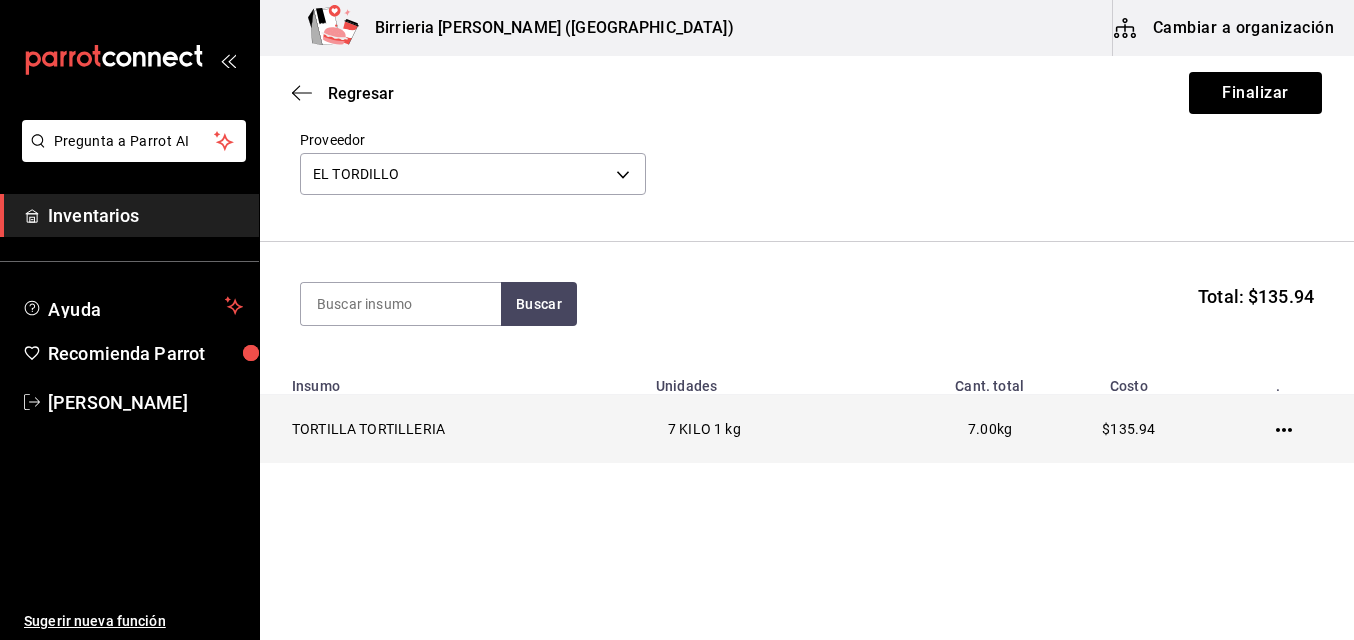 click 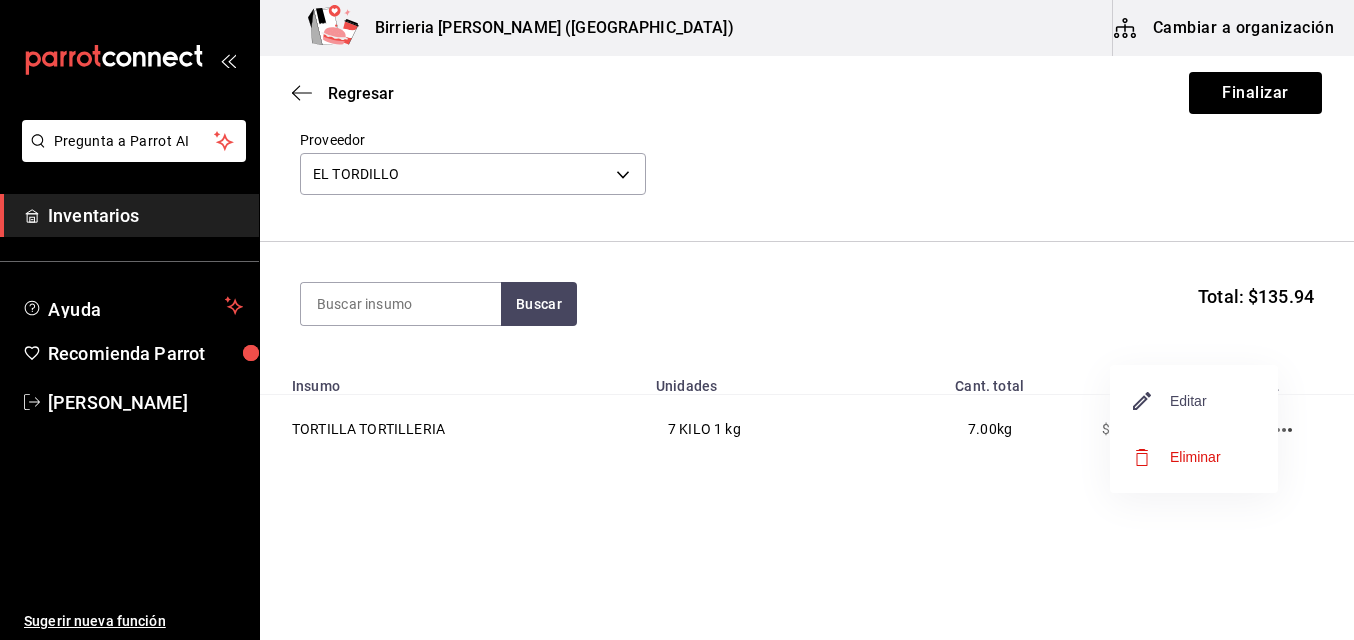click on "Editar" at bounding box center [1170, 401] 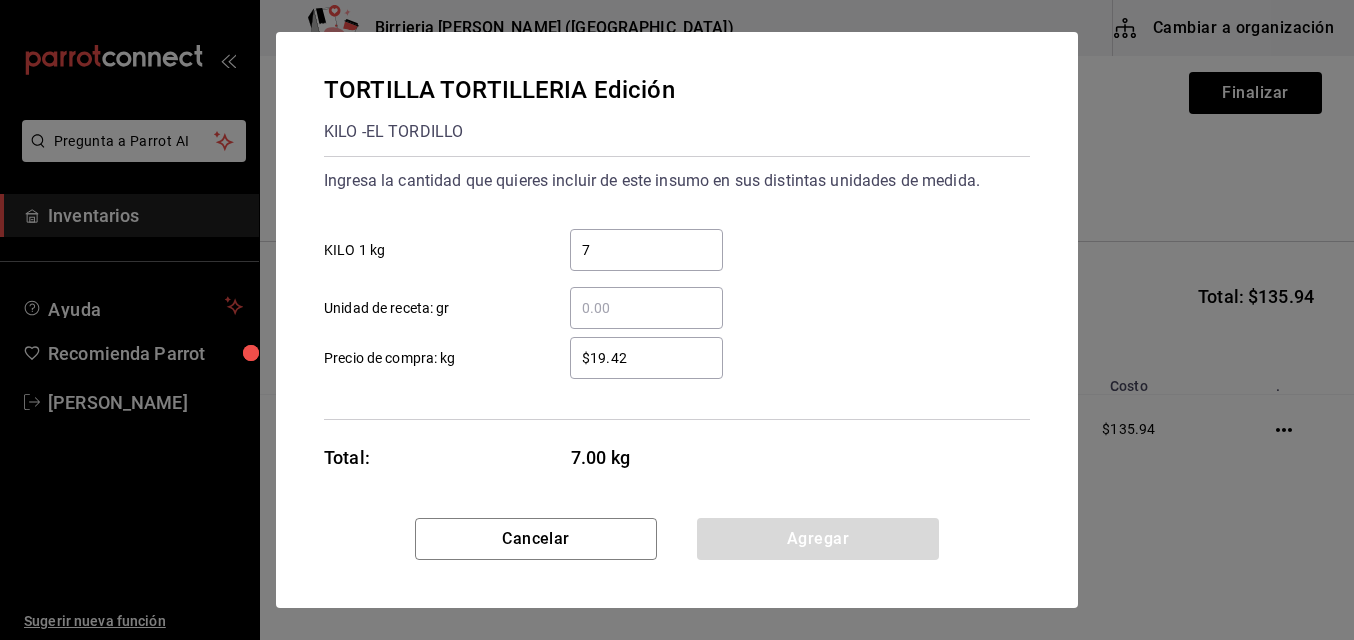 click on "$19.42" at bounding box center [646, 358] 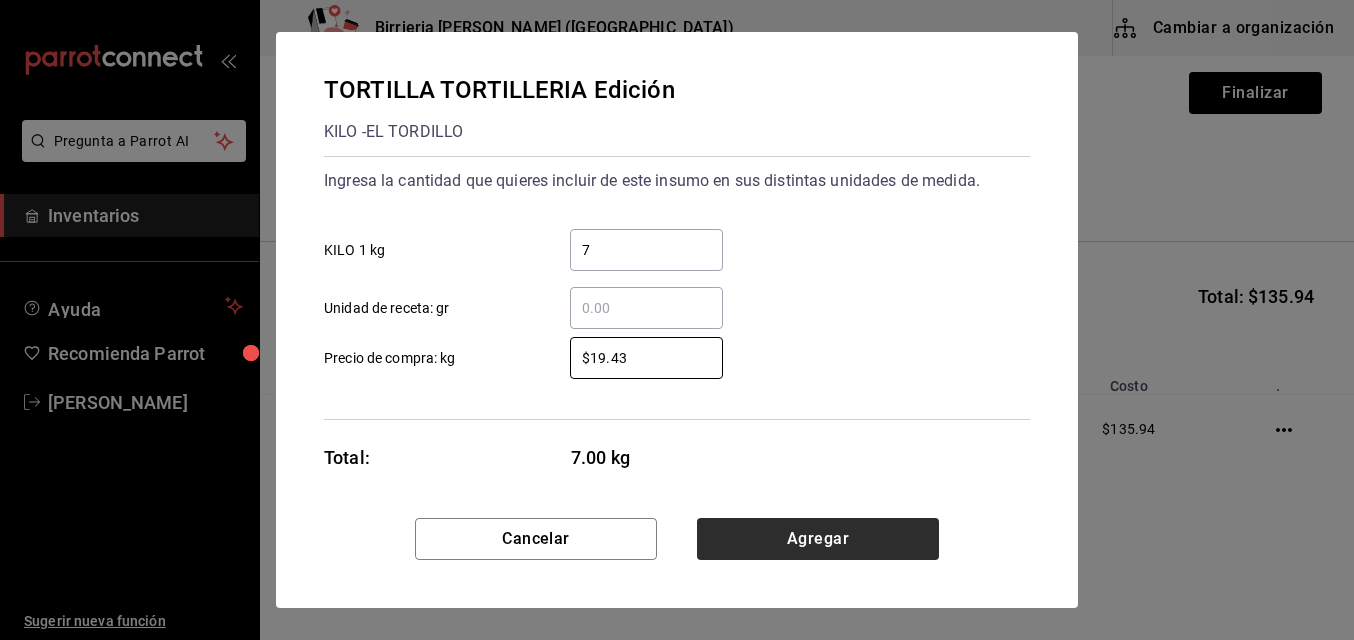 type on "$19.43" 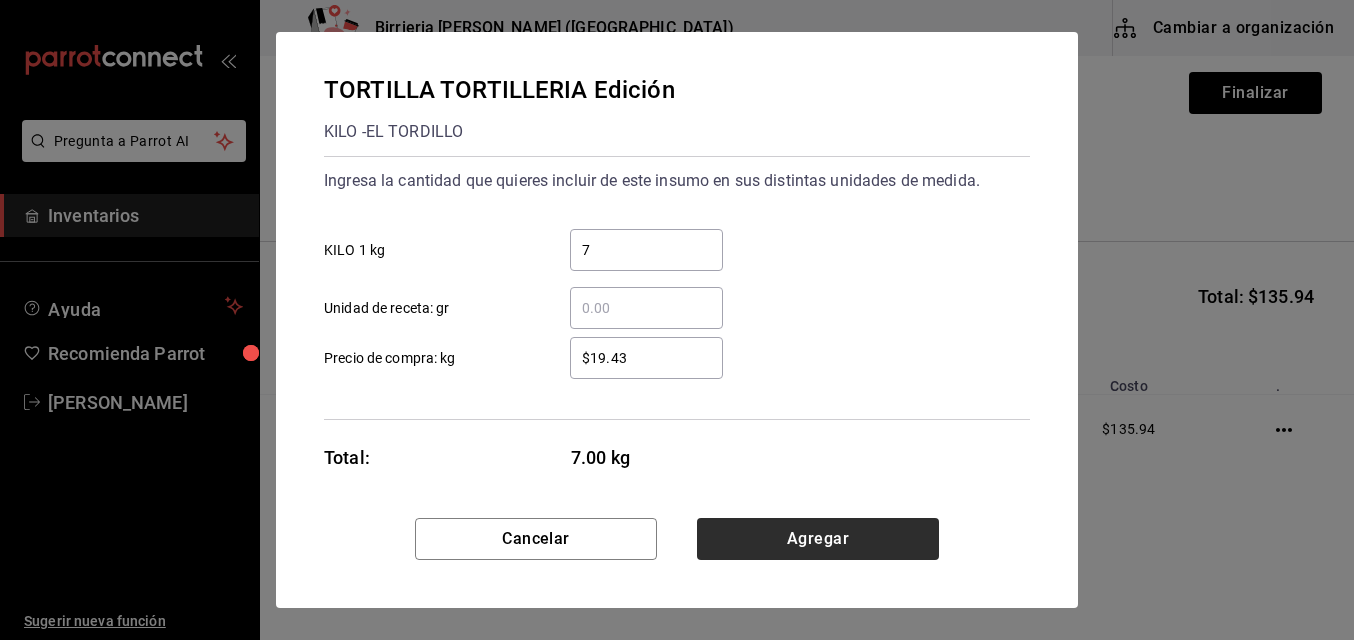click on "TORTILLA TORTILLERIA   Edición KILO -  EL TORDILLO Ingresa la cantidad que quieres incluir de este insumo en sus distintas unidades de medida. 7 ​ KILO 1 kg ​ Unidad de receta: gr $19.43 ​ Precio de compra: kg Total: 7.00 kg Cancelar Agregar" at bounding box center [677, 320] 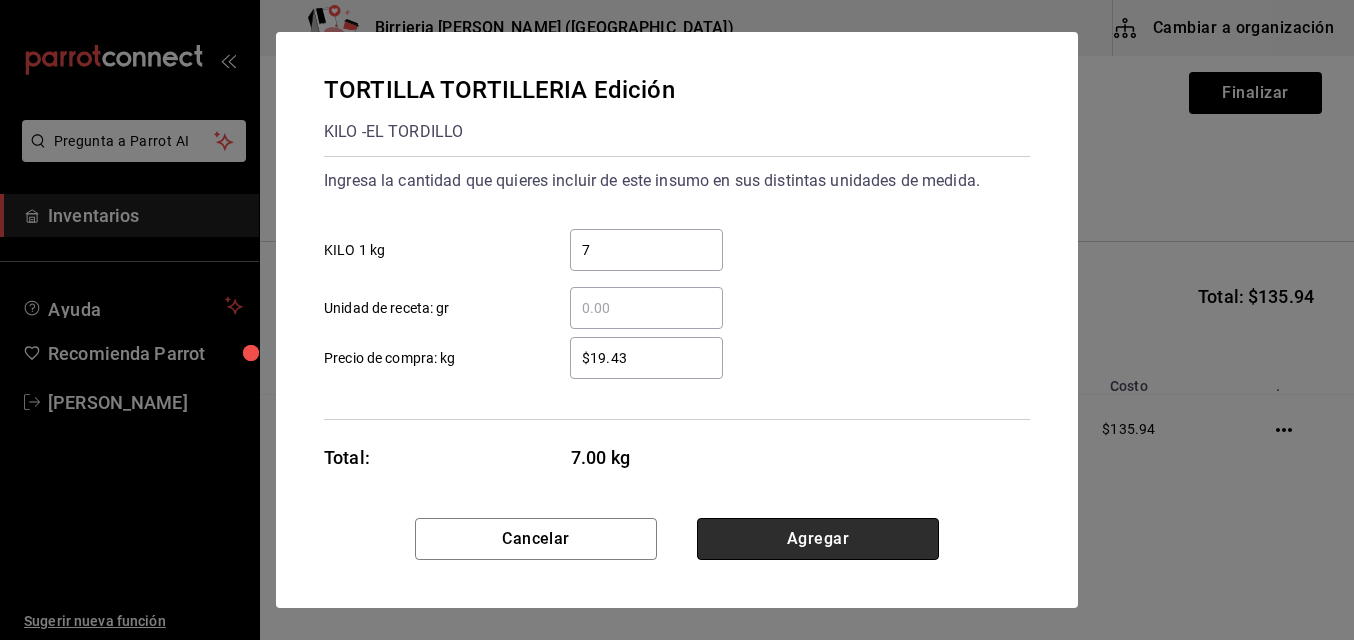 click on "Agregar" at bounding box center (818, 539) 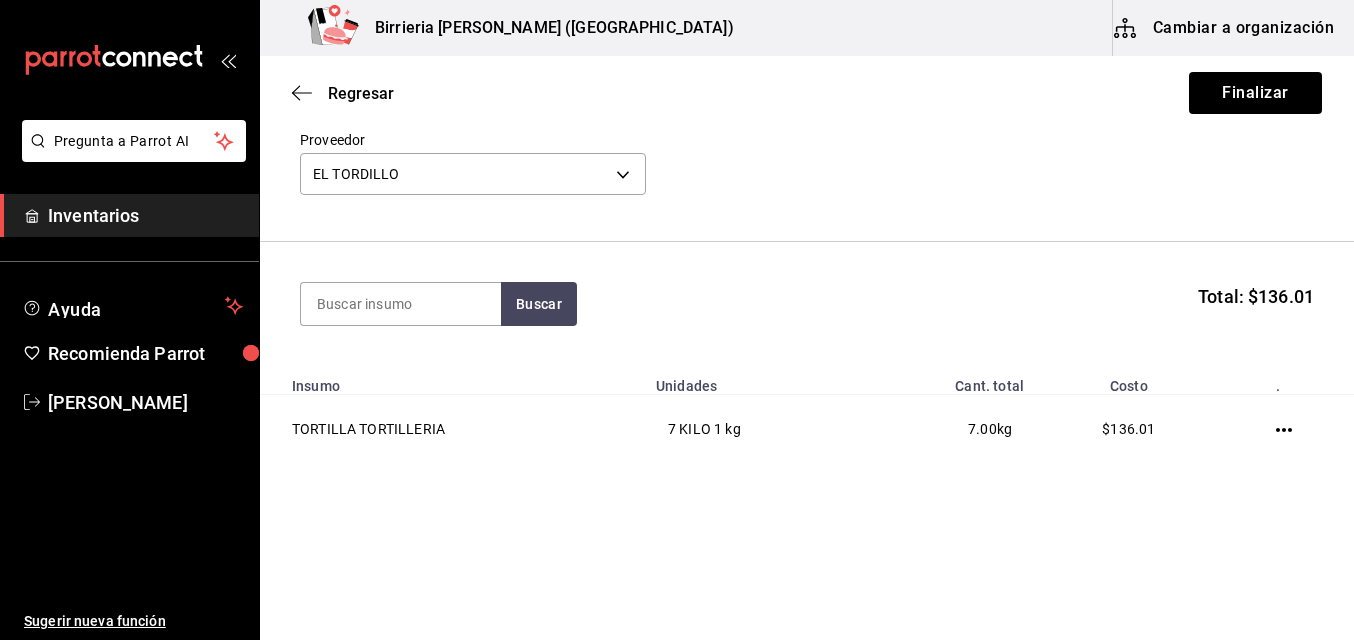 click 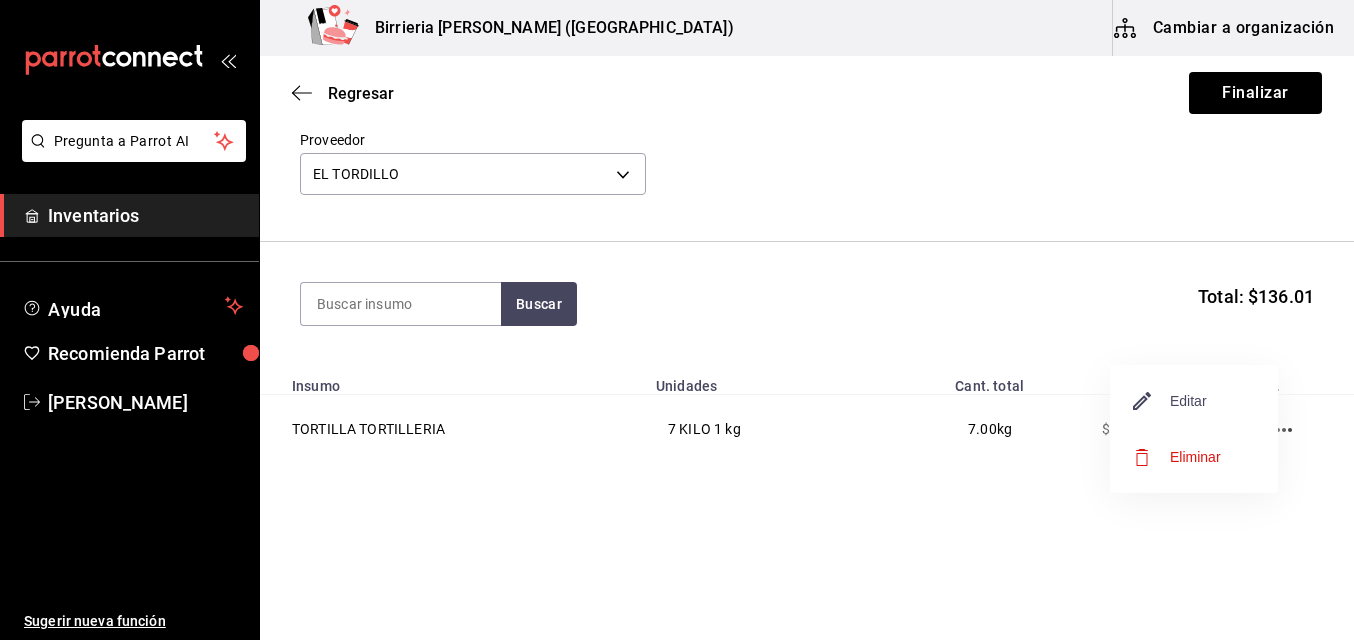 click on "Editar" at bounding box center [1170, 401] 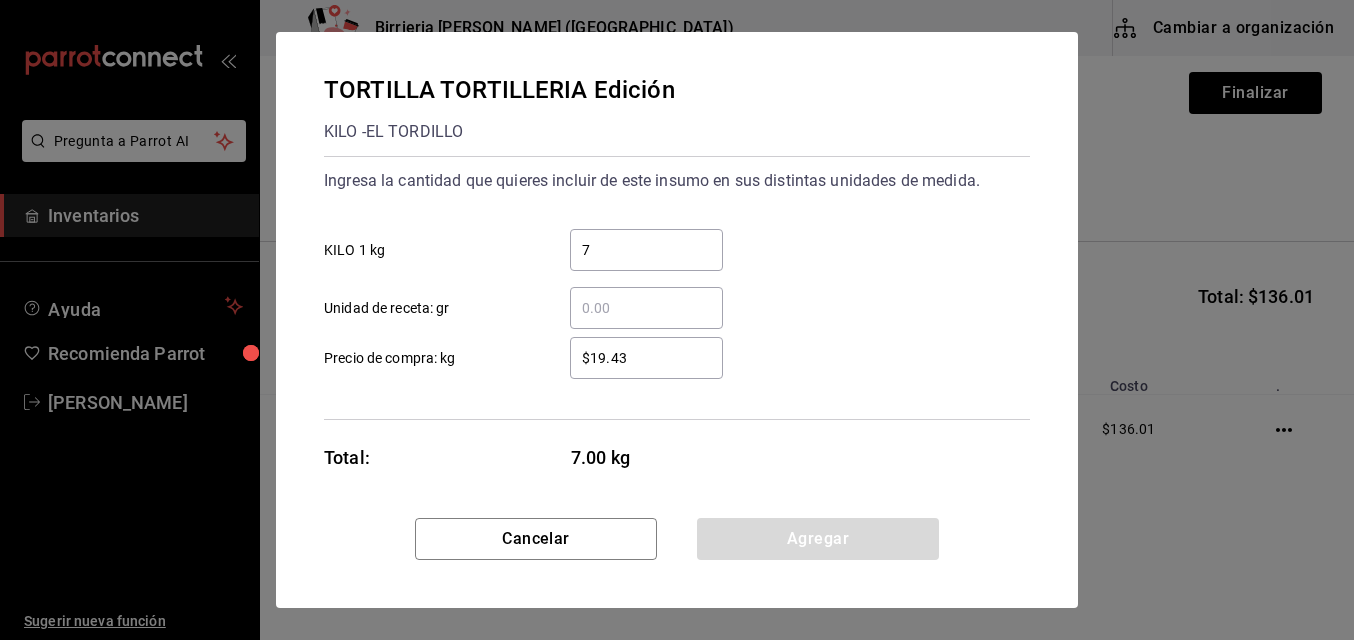 click on "$19.43" at bounding box center [646, 358] 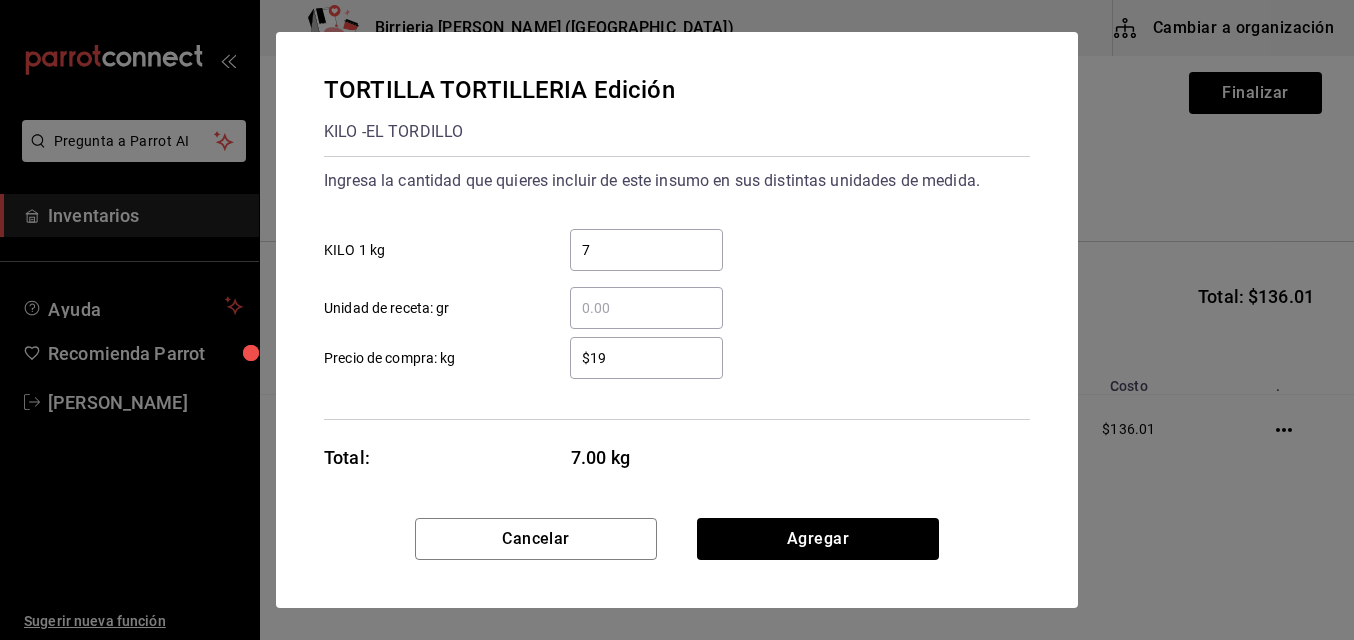 type on "$1" 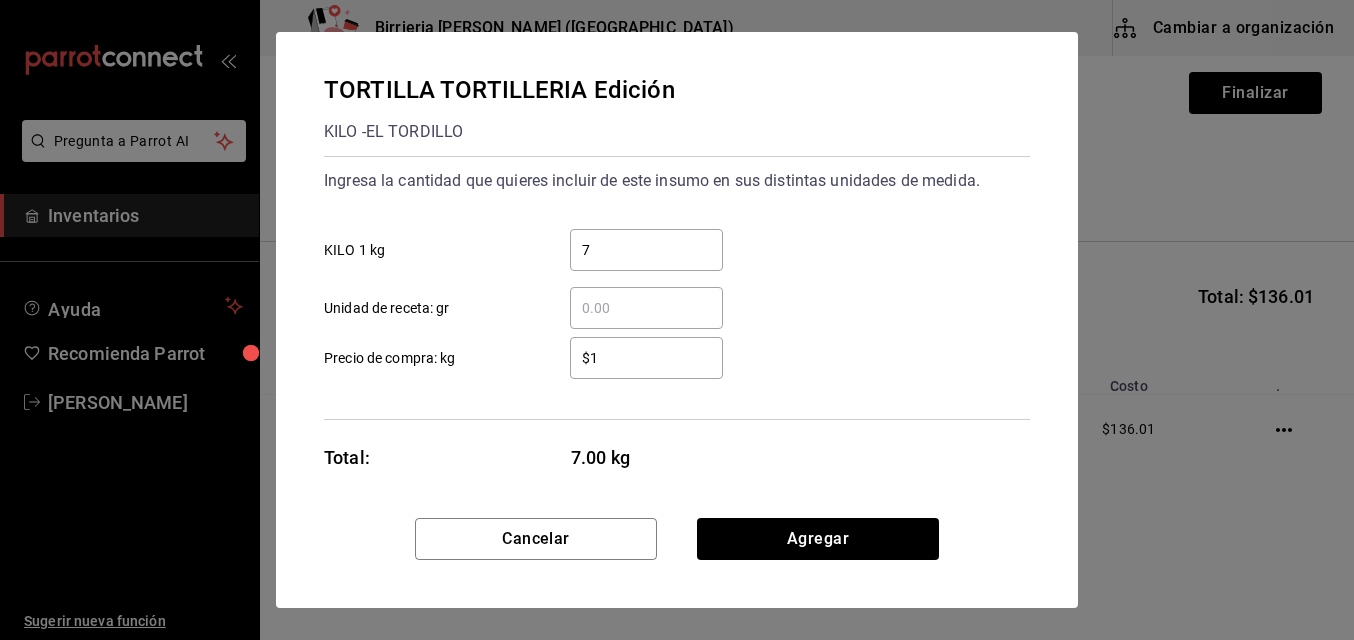 type 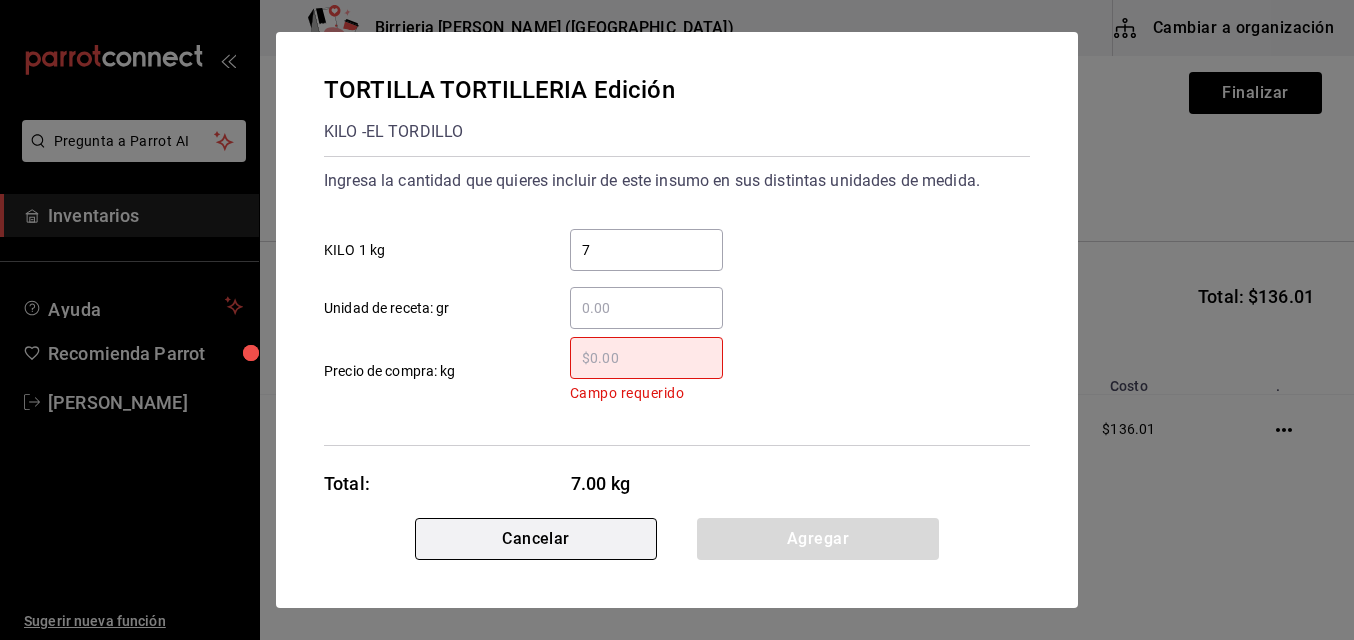 click on "Cancelar" at bounding box center [536, 539] 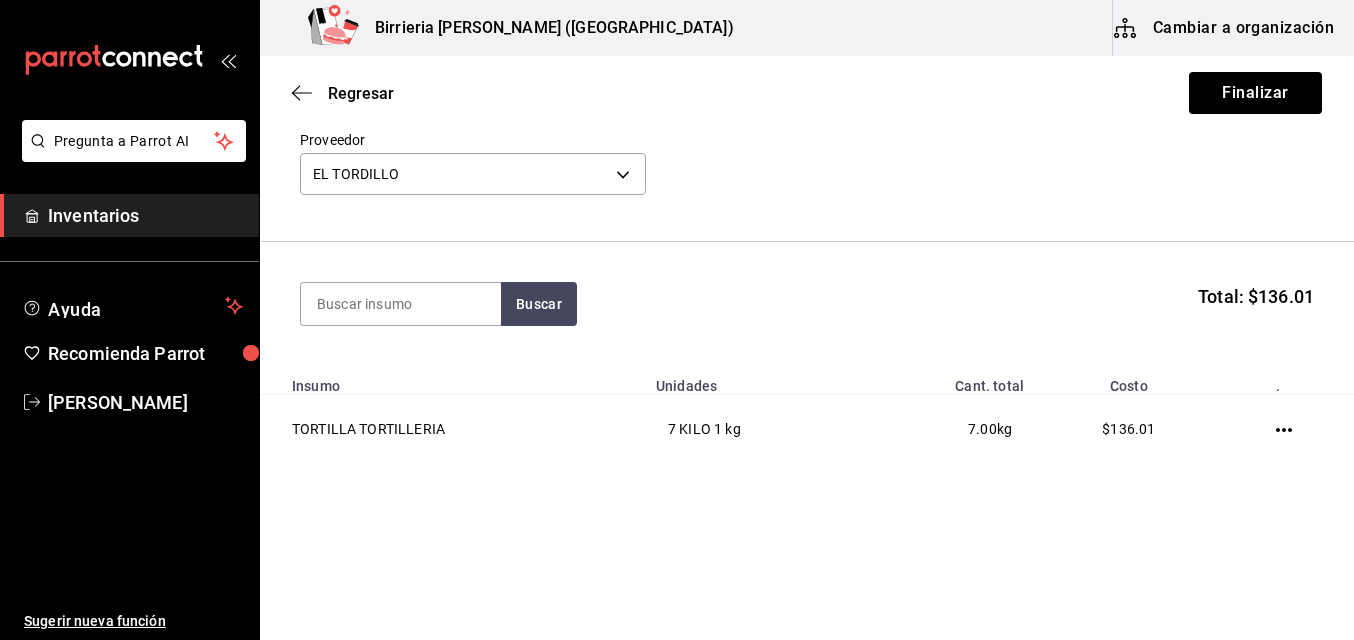 click 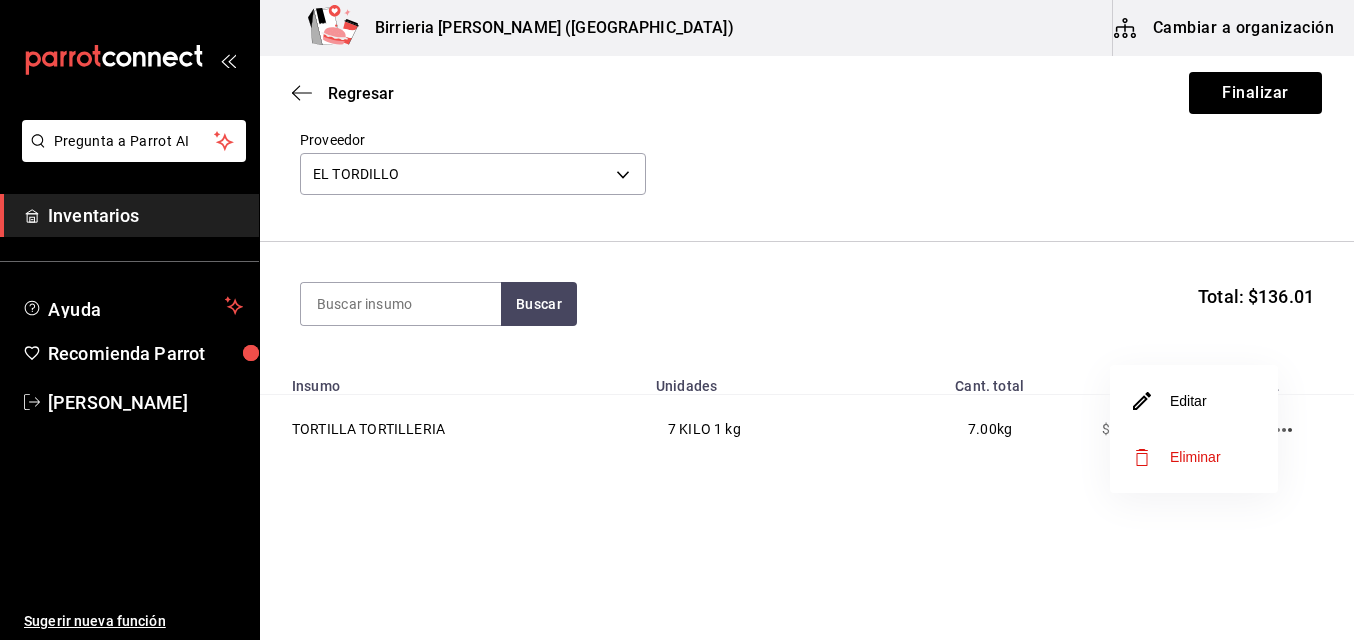 click on "Eliminar" at bounding box center [1195, 457] 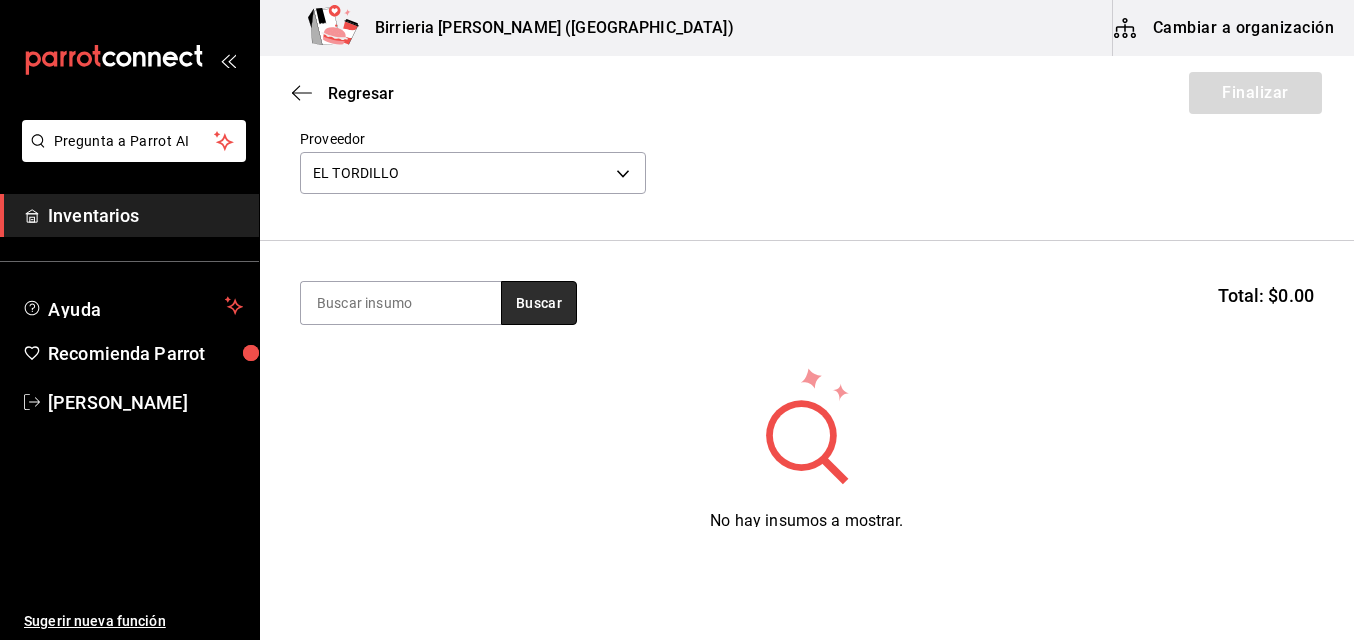 click on "Buscar" at bounding box center (539, 303) 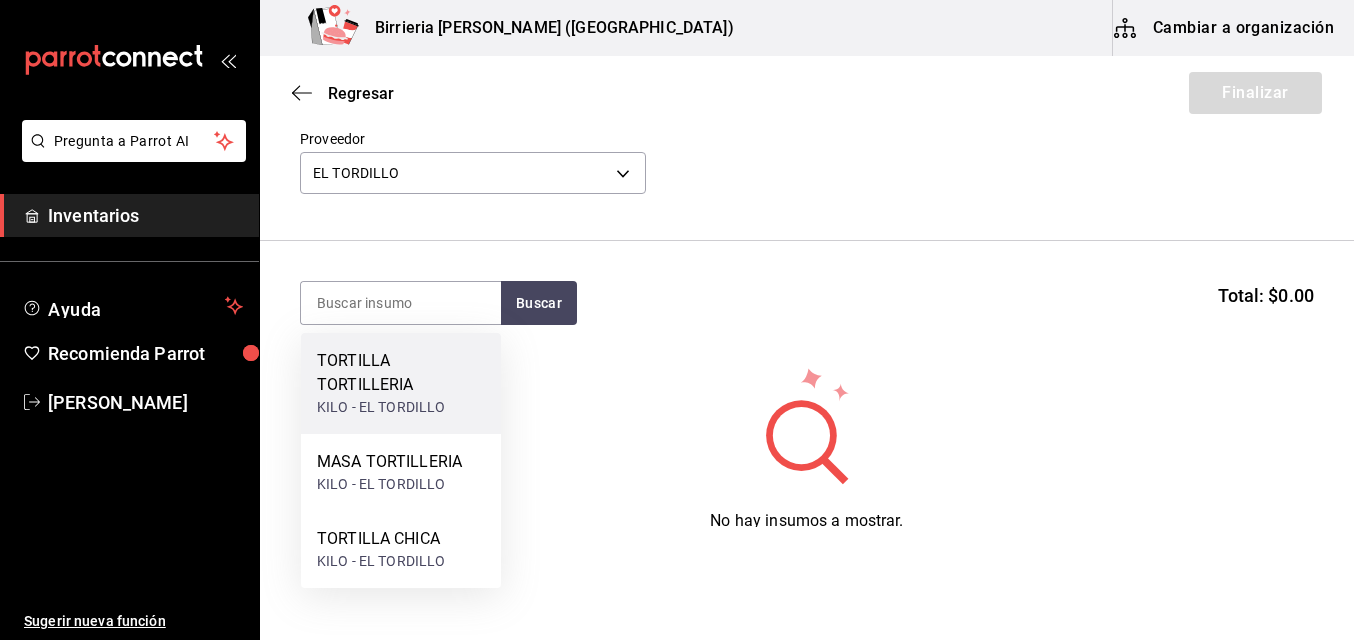 click on "TORTILLA TORTILLERIA" at bounding box center (401, 373) 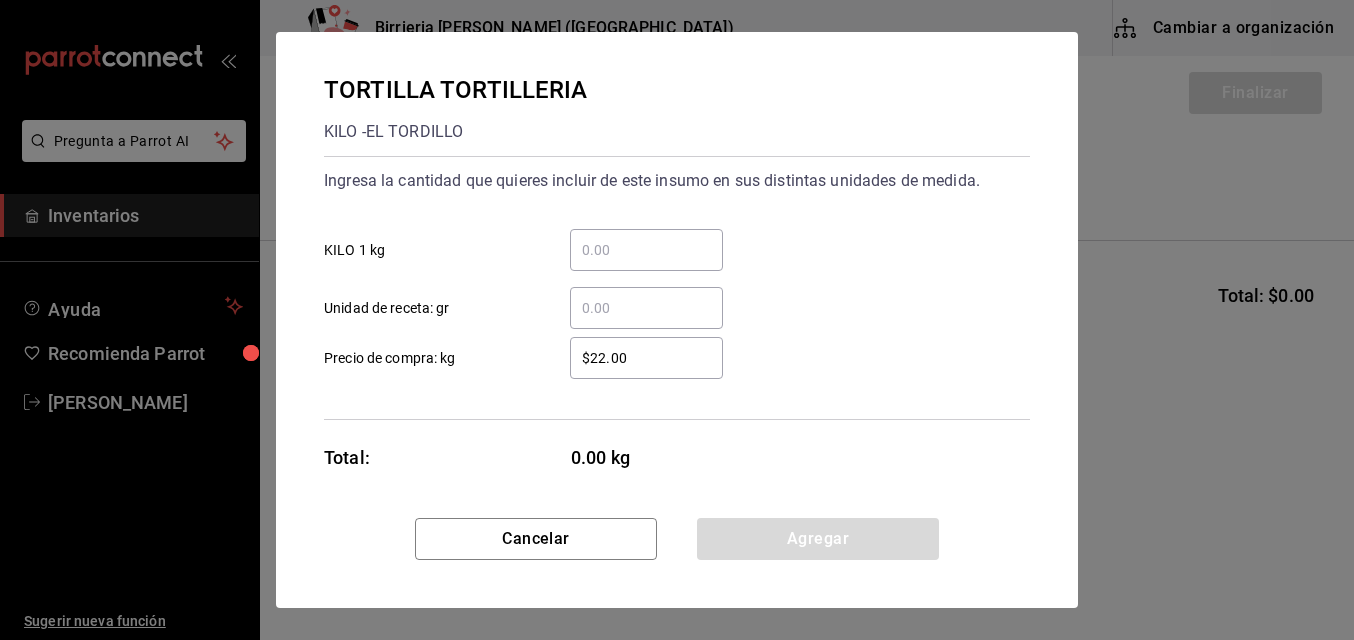 click on "​" at bounding box center (646, 250) 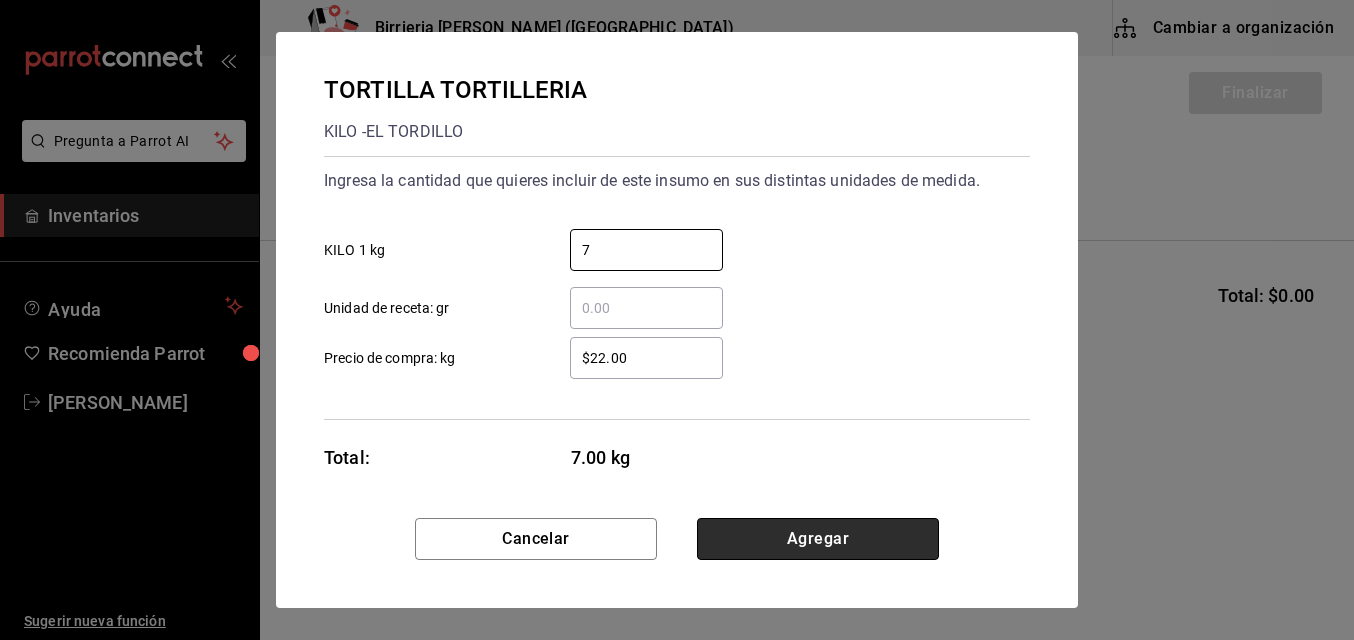 click on "Agregar" at bounding box center [818, 539] 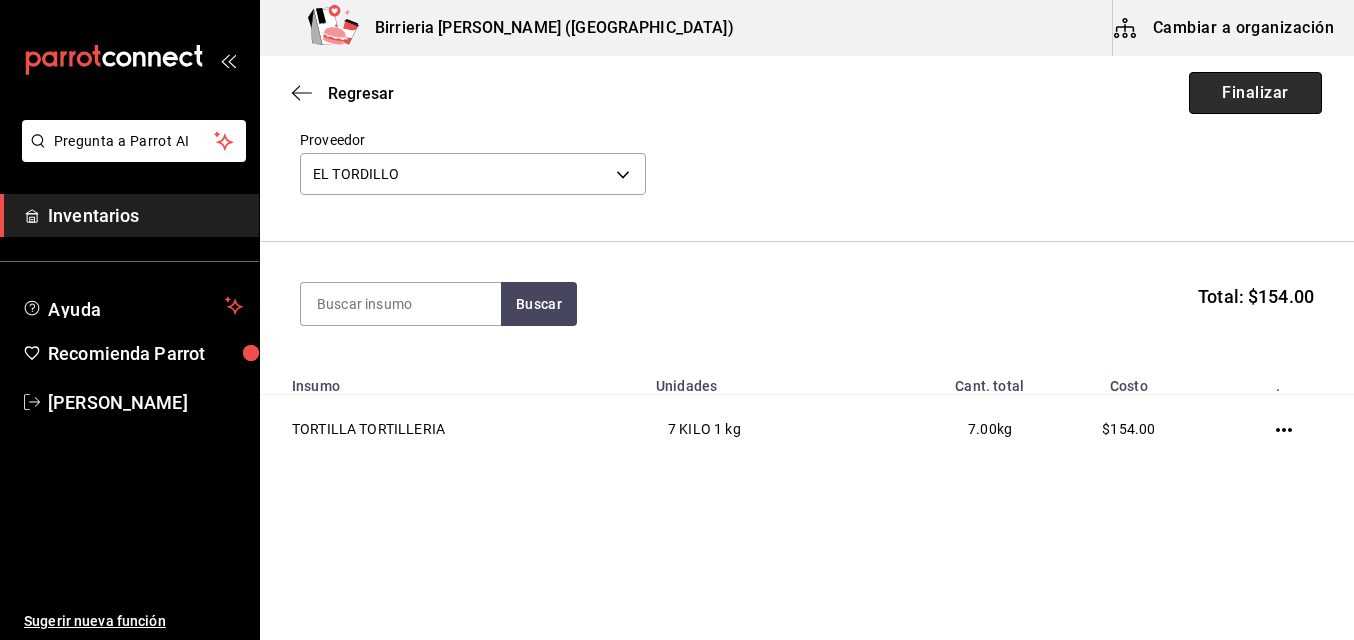 click on "Finalizar" at bounding box center [1255, 93] 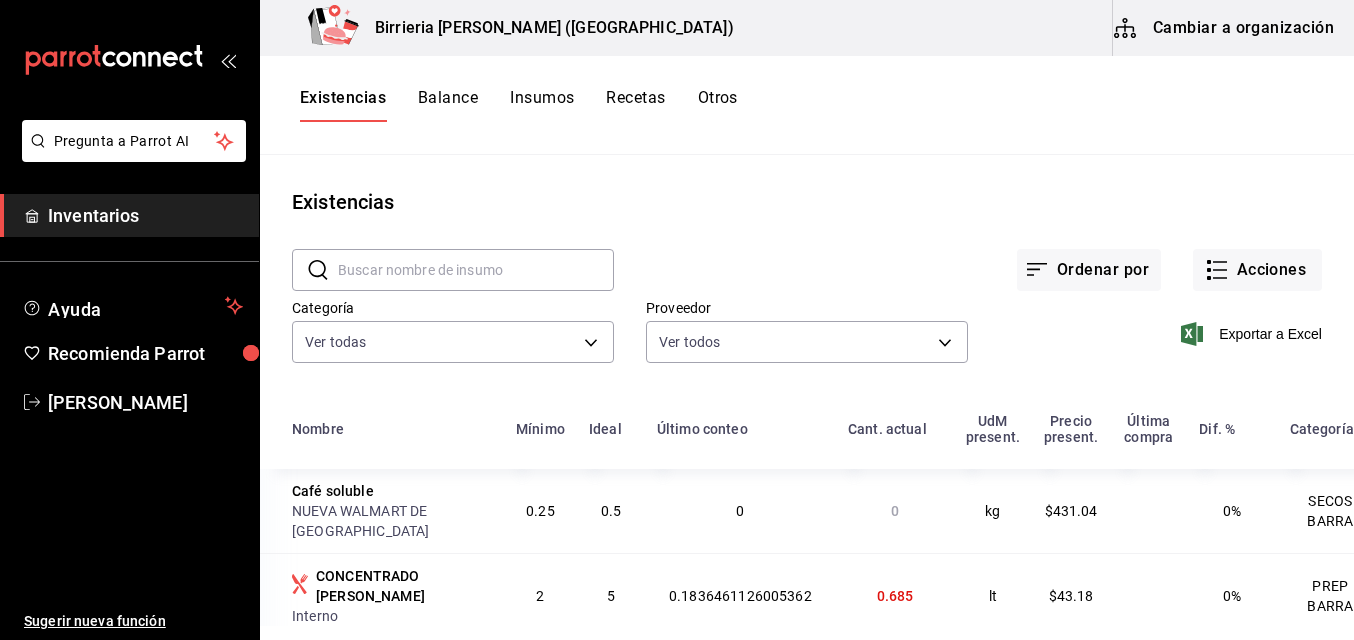 click on "Inventarios" at bounding box center (145, 215) 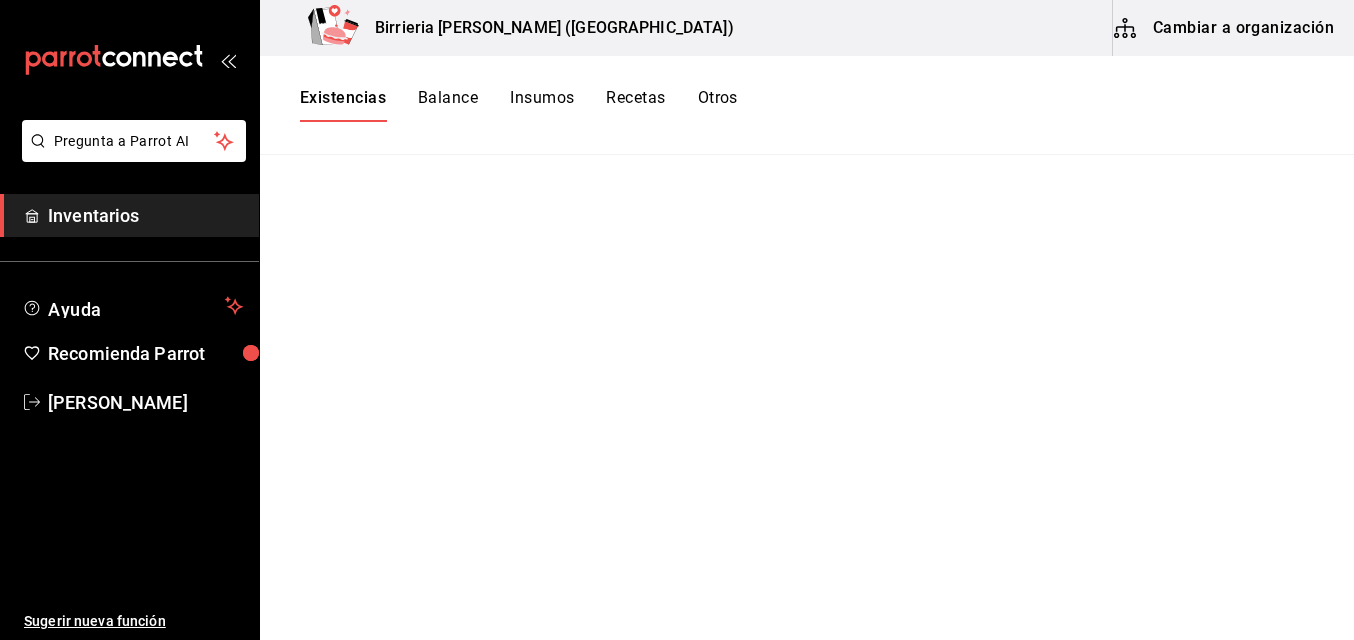 click on "Inventarios" at bounding box center [145, 215] 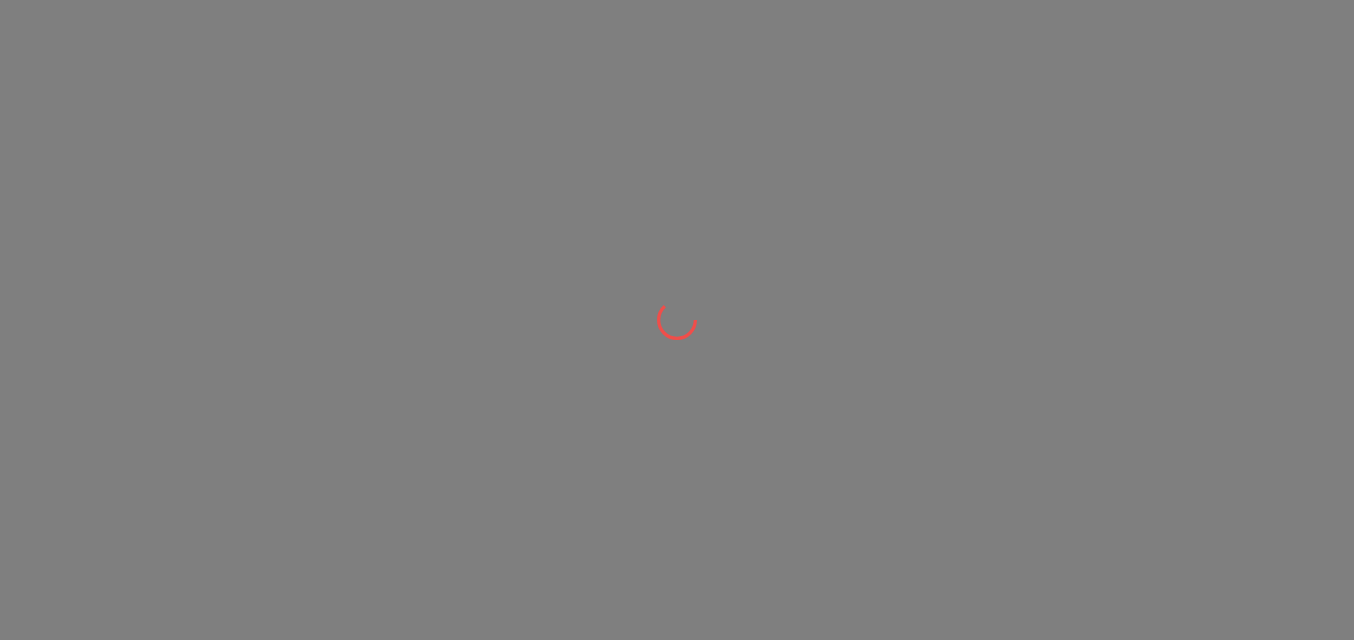 scroll, scrollTop: 0, scrollLeft: 0, axis: both 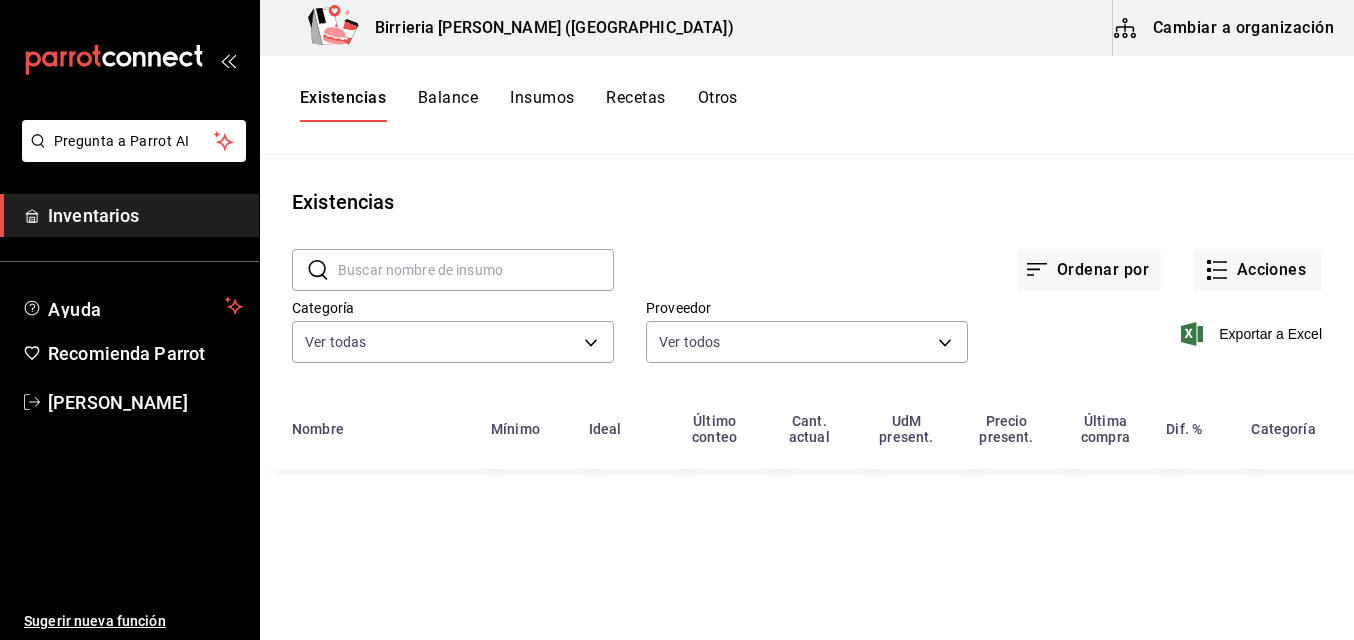click on "Existencias" at bounding box center [807, 202] 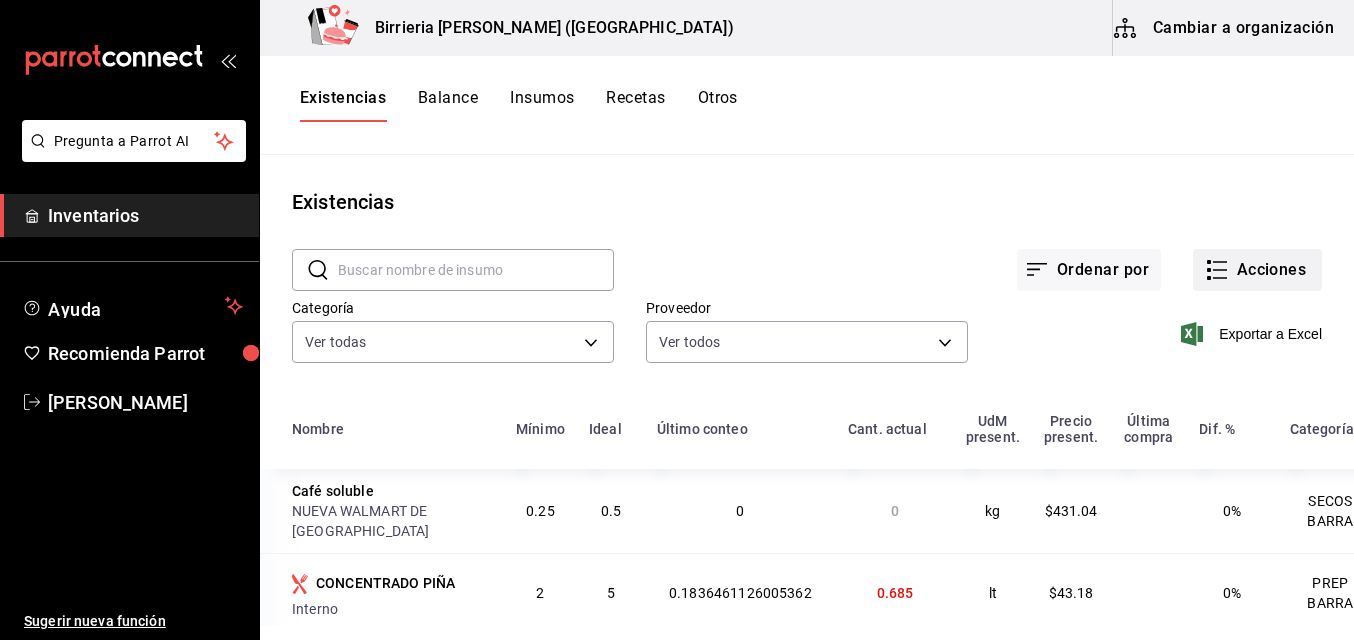 click on "Acciones" at bounding box center [1257, 270] 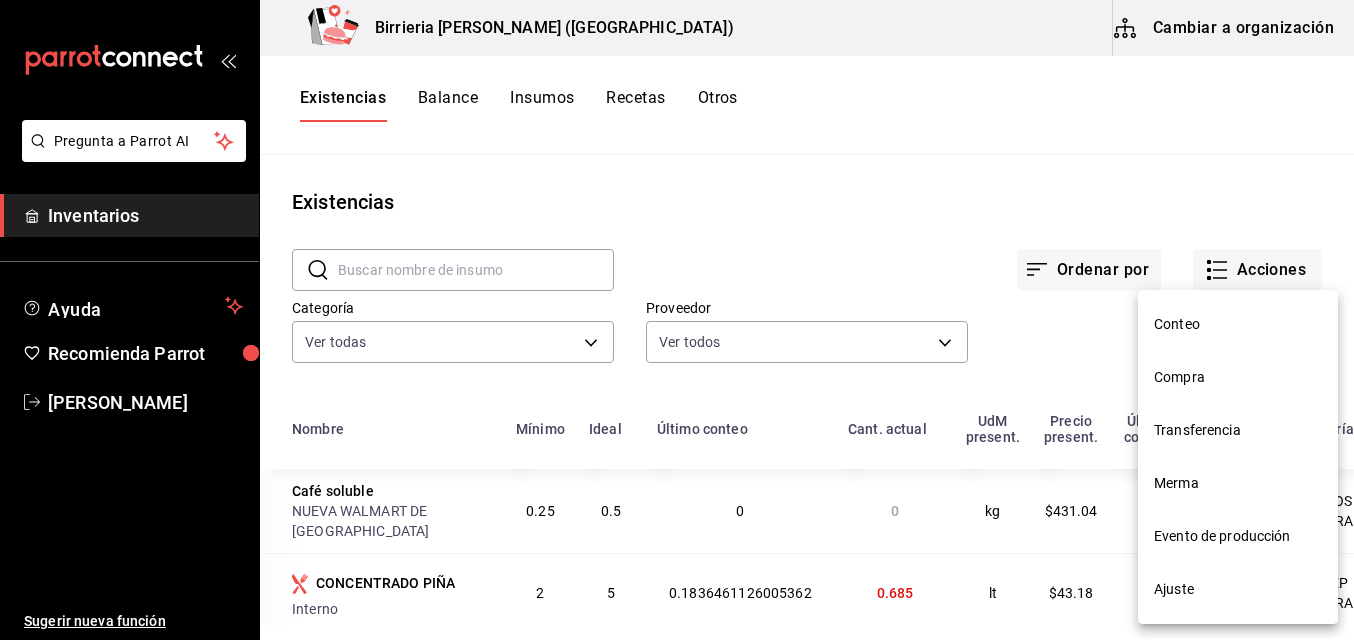 click on "Compra" at bounding box center [1238, 377] 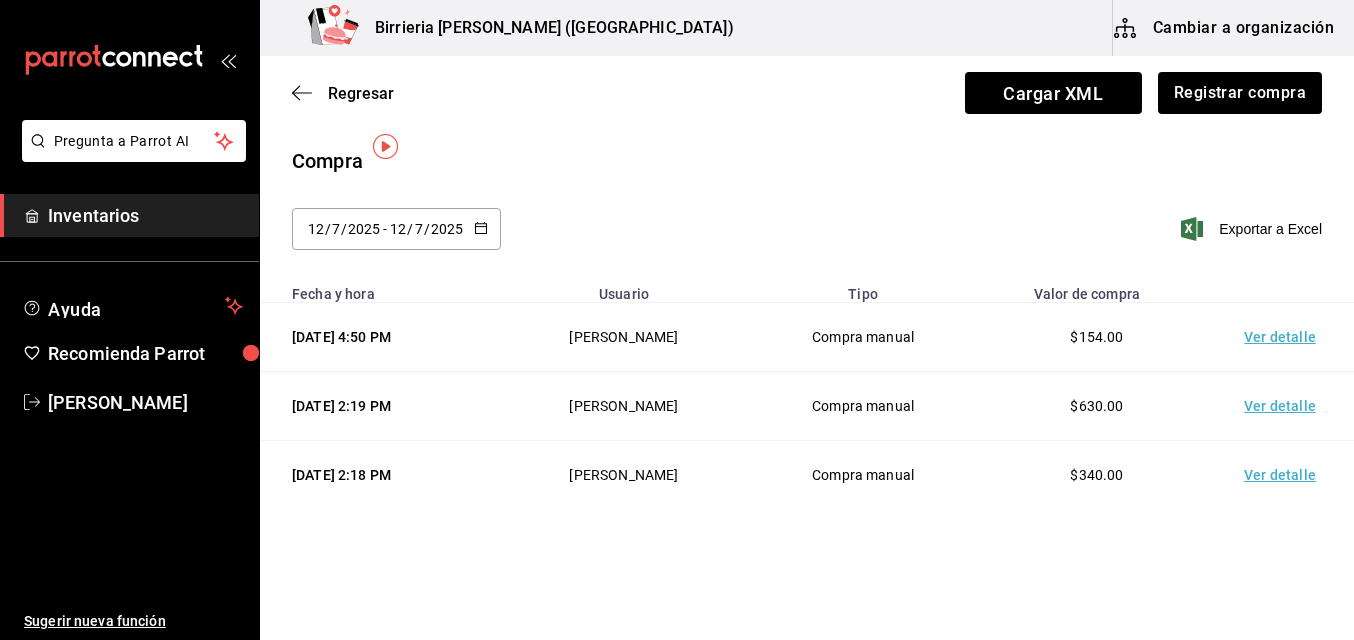 scroll, scrollTop: 15, scrollLeft: 0, axis: vertical 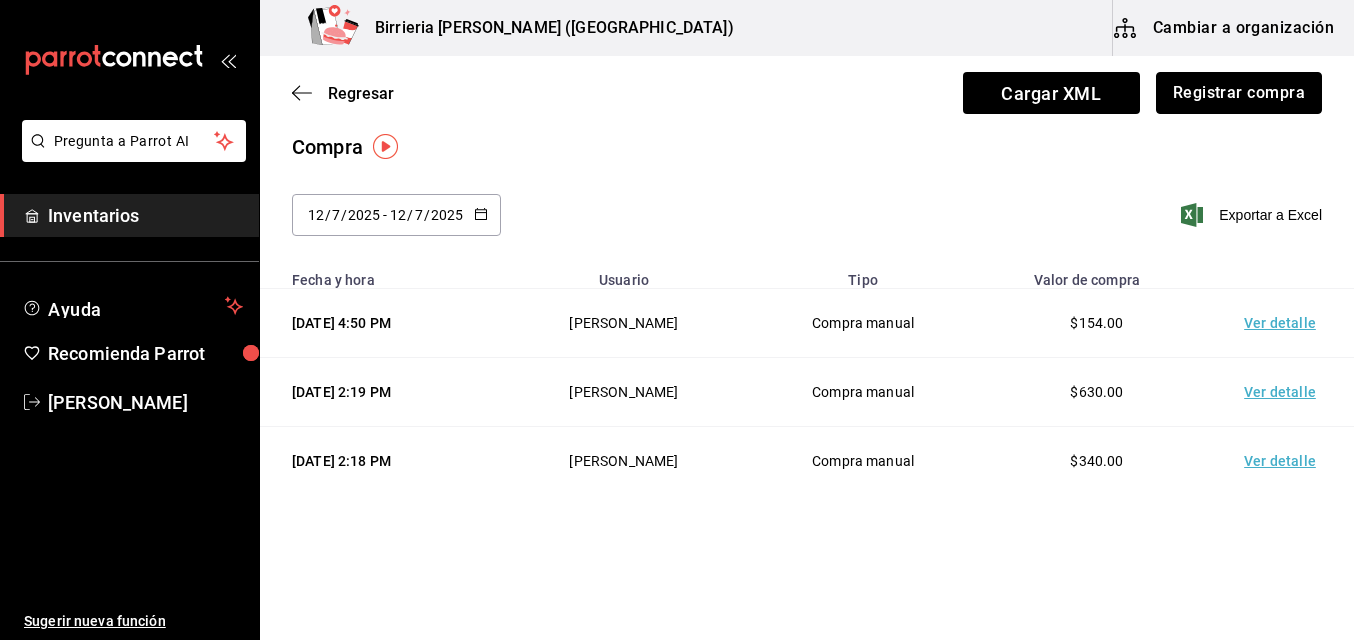 click on "Registrar compra" at bounding box center [1239, 93] 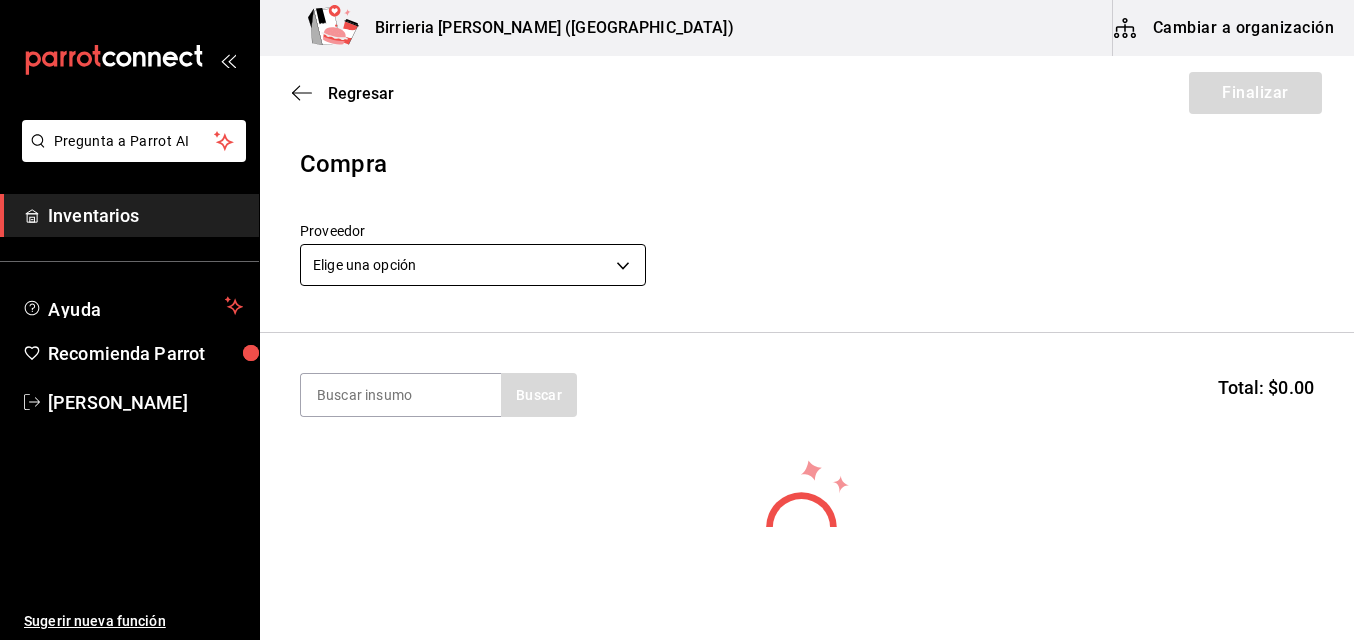click on "Pregunta a Parrot AI Inventarios   Ayuda Recomienda Parrot   [PERSON_NAME]   Sugerir nueva función   Birrieria [PERSON_NAME] ([GEOGRAPHIC_DATA]) Cambiar a organización Regresar Finalizar Compra Proveedor Elige una opción default Buscar Total: $0.00 No hay insumos a mostrar. Busca un insumo para agregarlo a la lista Pregunta a Parrot AI Inventarios   Ayuda Recomienda Parrot   [PERSON_NAME]   Sugerir nueva función   GANA 1 MES GRATIS EN TU SUSCRIPCIÓN AQUÍ ¿Recuerdas cómo empezó tu restaurante?
[DATE] puedes ayudar a un colega a tener el mismo cambio que tú viviste.
Recomienda Parrot directamente desde tu Portal Administrador.
Es fácil y rápido.
🎁 Por cada restaurante que se una, ganas 1 mes gratis. Ver video tutorial Ir a video Editar Eliminar Visitar centro de ayuda [PHONE_NUMBER] [EMAIL_ADDRESS][DOMAIN_NAME] Visitar centro de ayuda [PHONE_NUMBER] [EMAIL_ADDRESS][DOMAIN_NAME]" at bounding box center (677, 263) 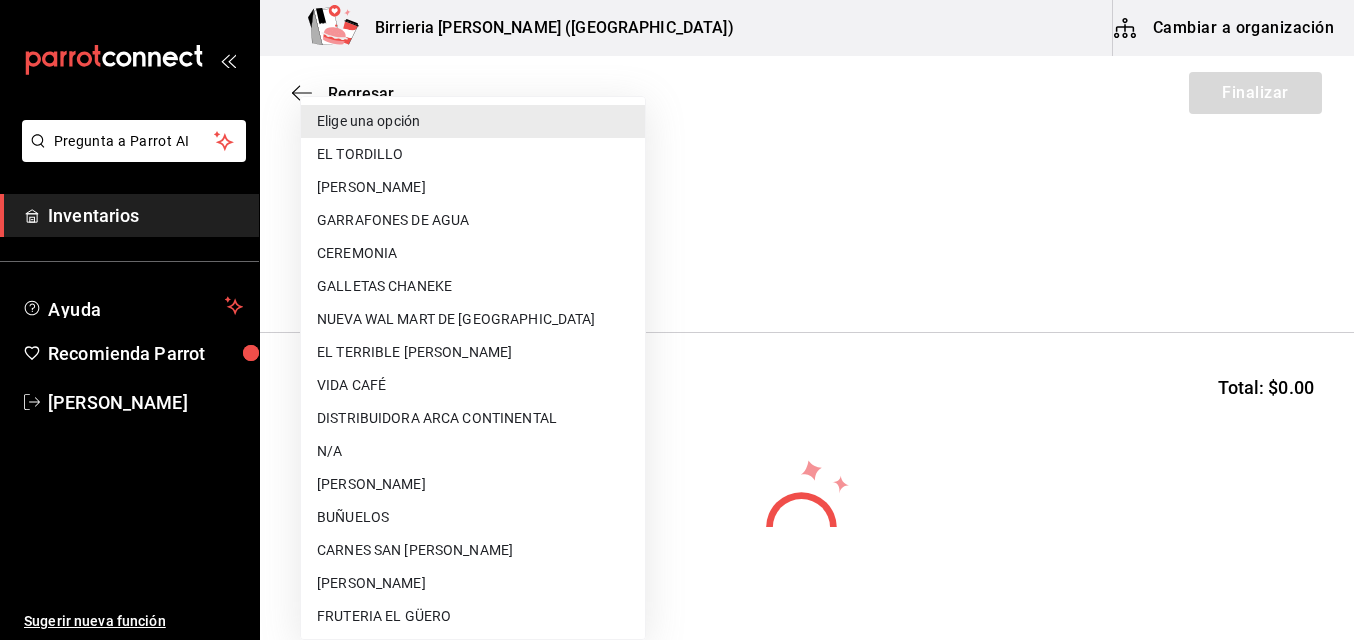 click on "DISTRIBUIDORA ARCA CONTINENTAL" at bounding box center (473, 418) 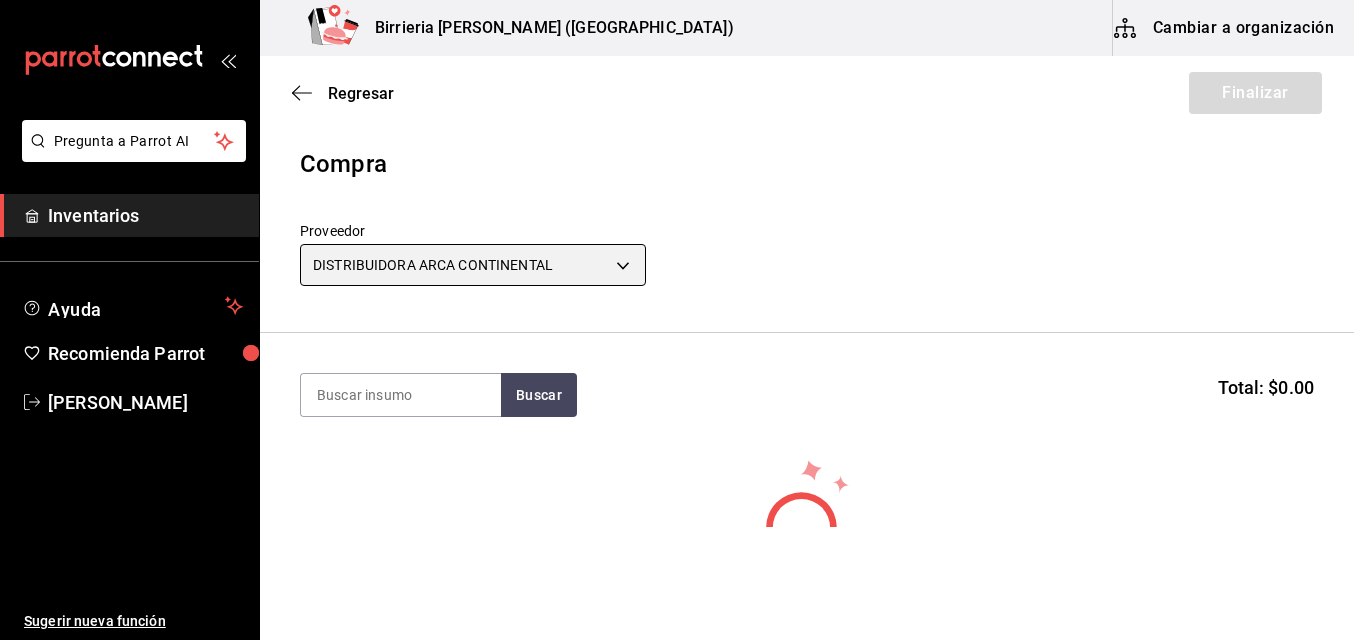 type on "64b8ef29-255f-415e-8258-8e618b54e5ef" 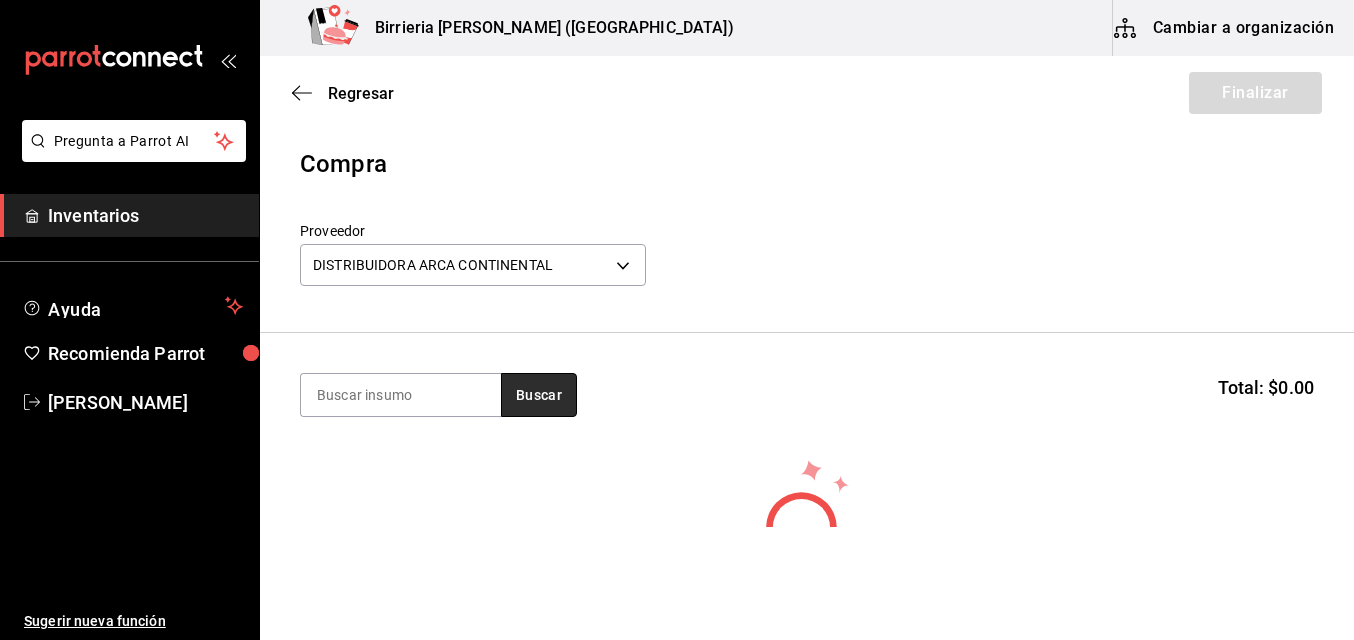 click on "Buscar" at bounding box center [539, 395] 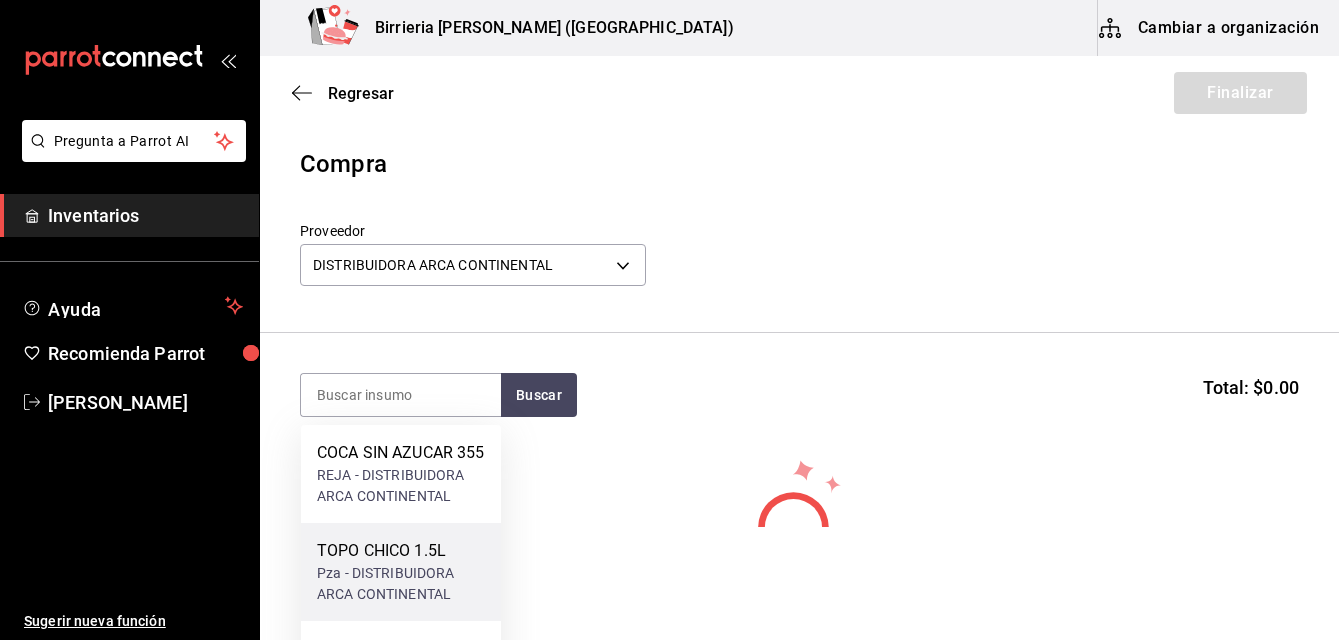 click on "Pza - DISTRIBUIDORA ARCA CONTINENTAL" at bounding box center [401, 584] 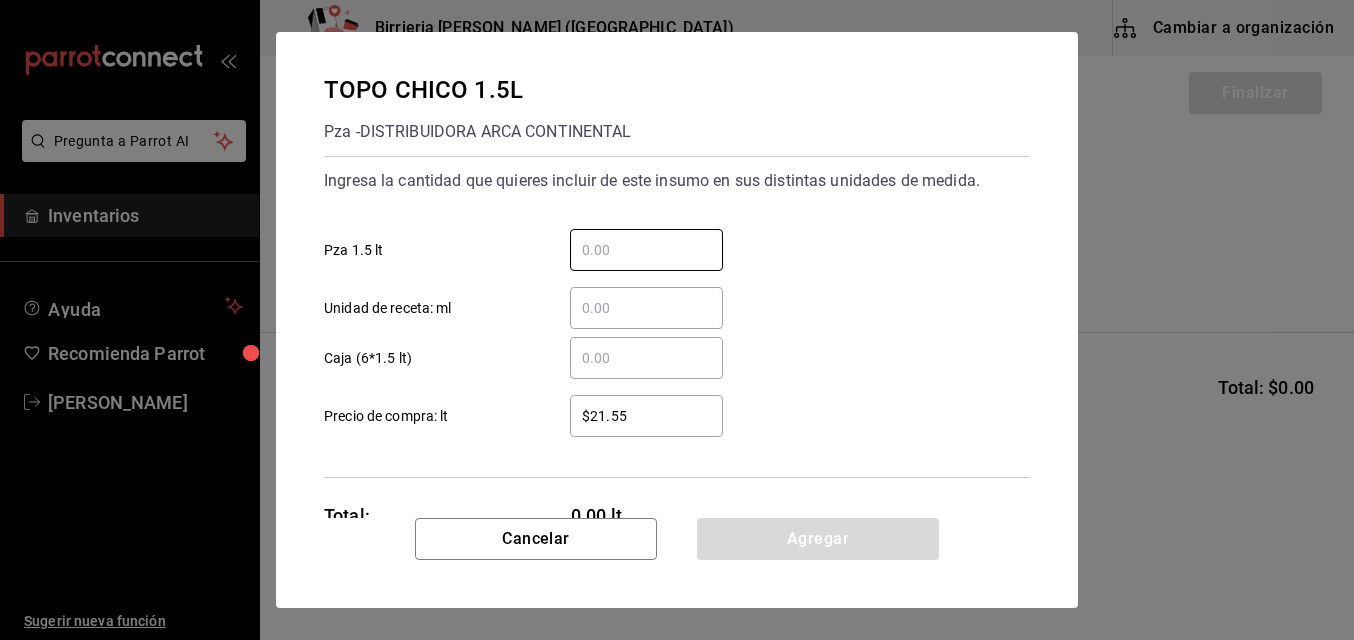 drag, startPoint x: 589, startPoint y: 243, endPoint x: 596, endPoint y: 565, distance: 322.07608 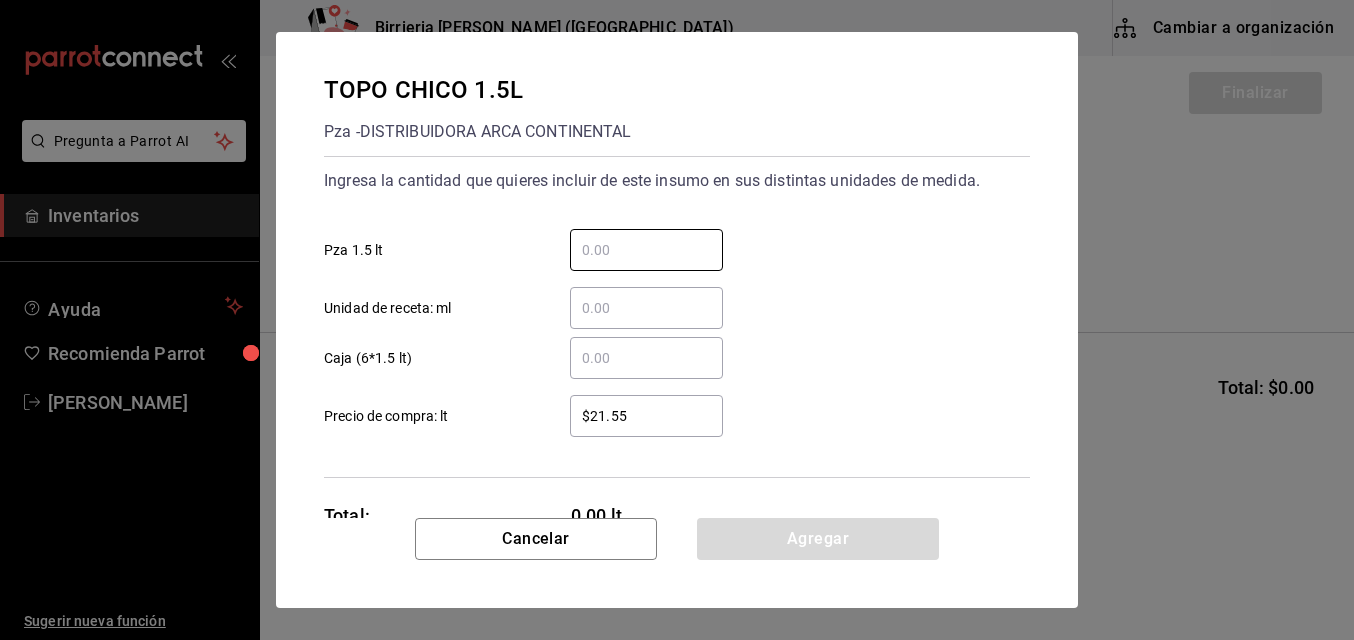 click on "Cancelar Agregar" at bounding box center [677, 563] 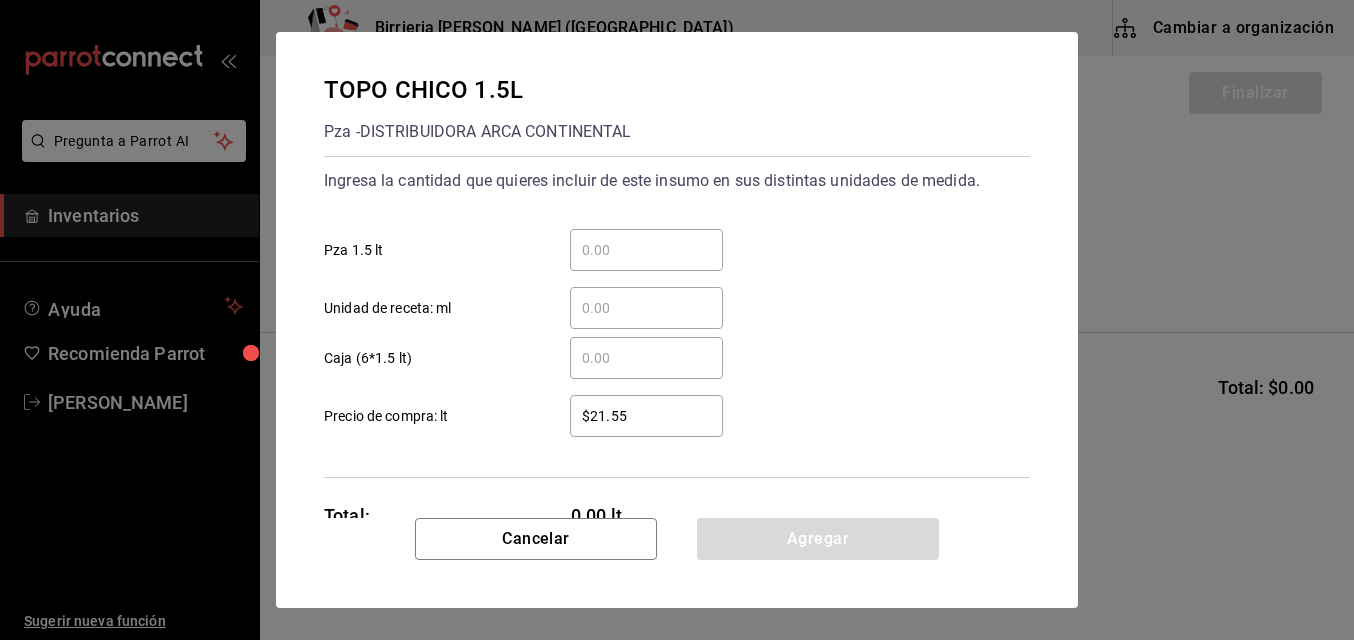 click on "​ Pza 1.5 lt" at bounding box center [646, 250] 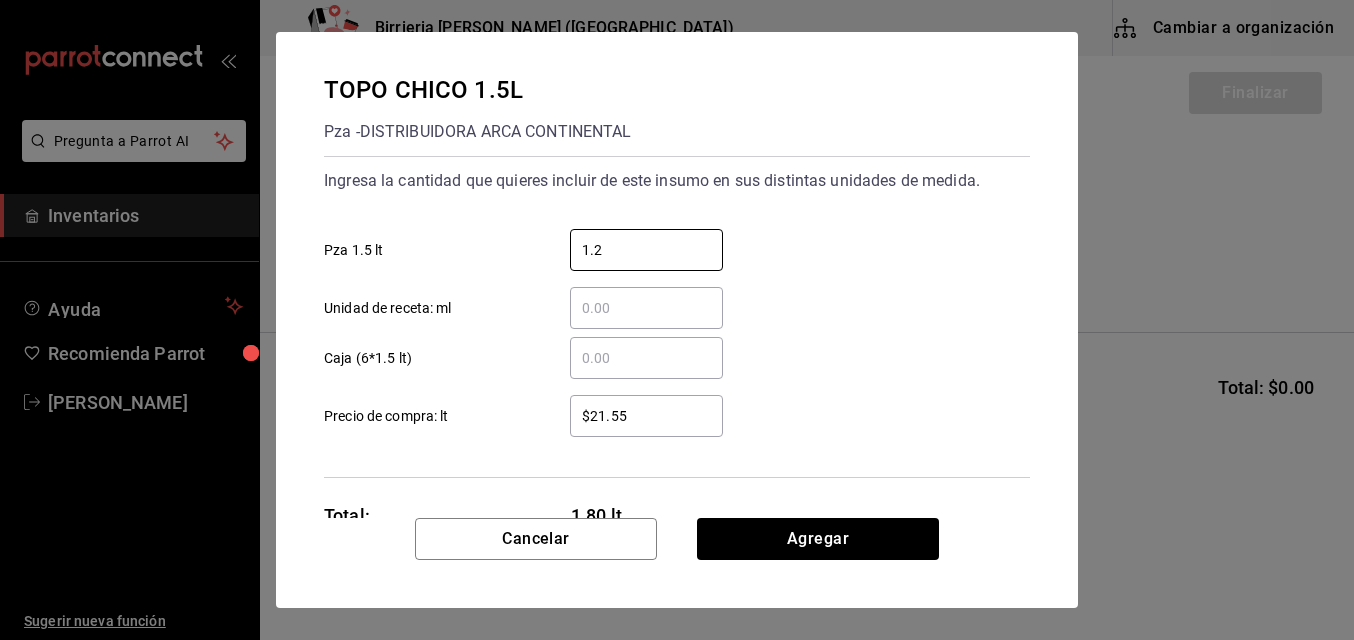 click on "1.2 ​ Pza 1.5 lt" at bounding box center (669, 242) 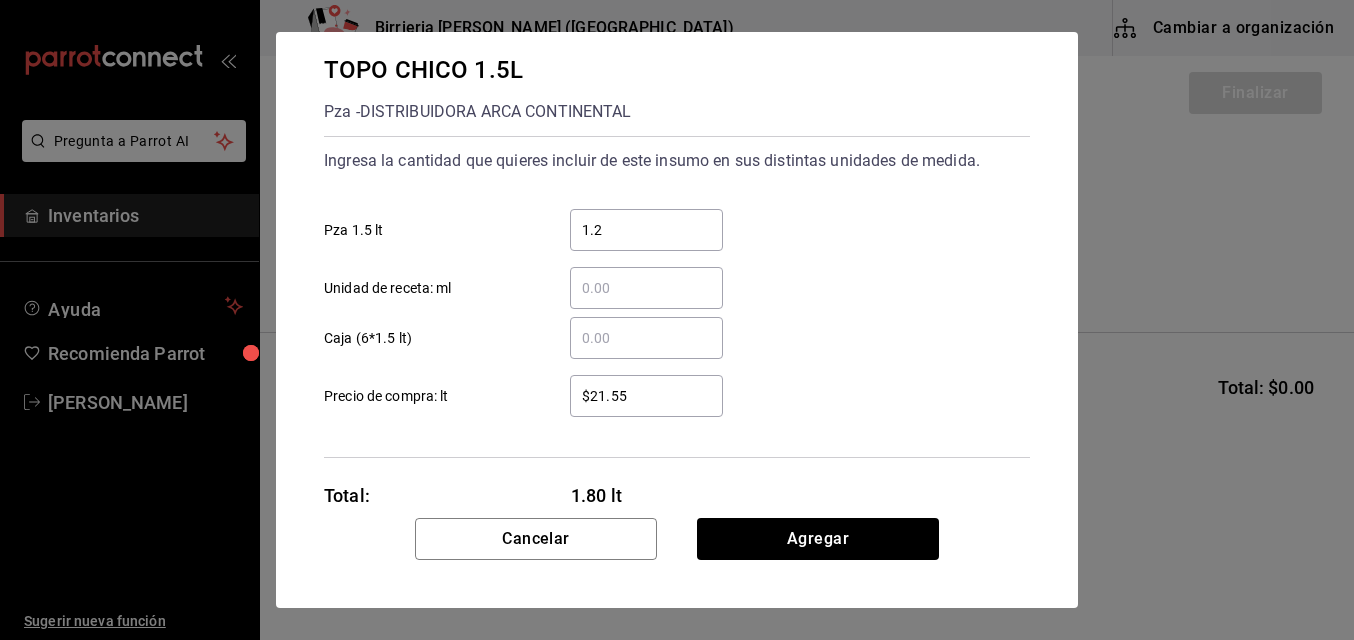 scroll, scrollTop: 0, scrollLeft: 0, axis: both 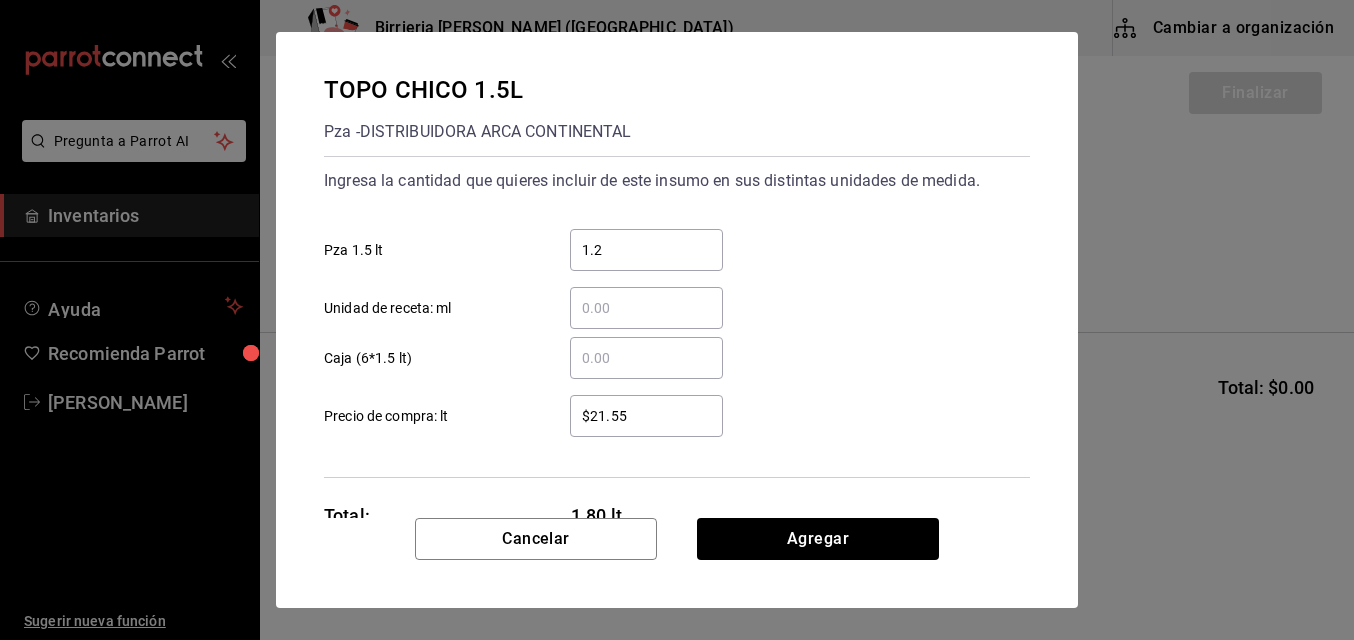 click on "1.2" at bounding box center (646, 250) 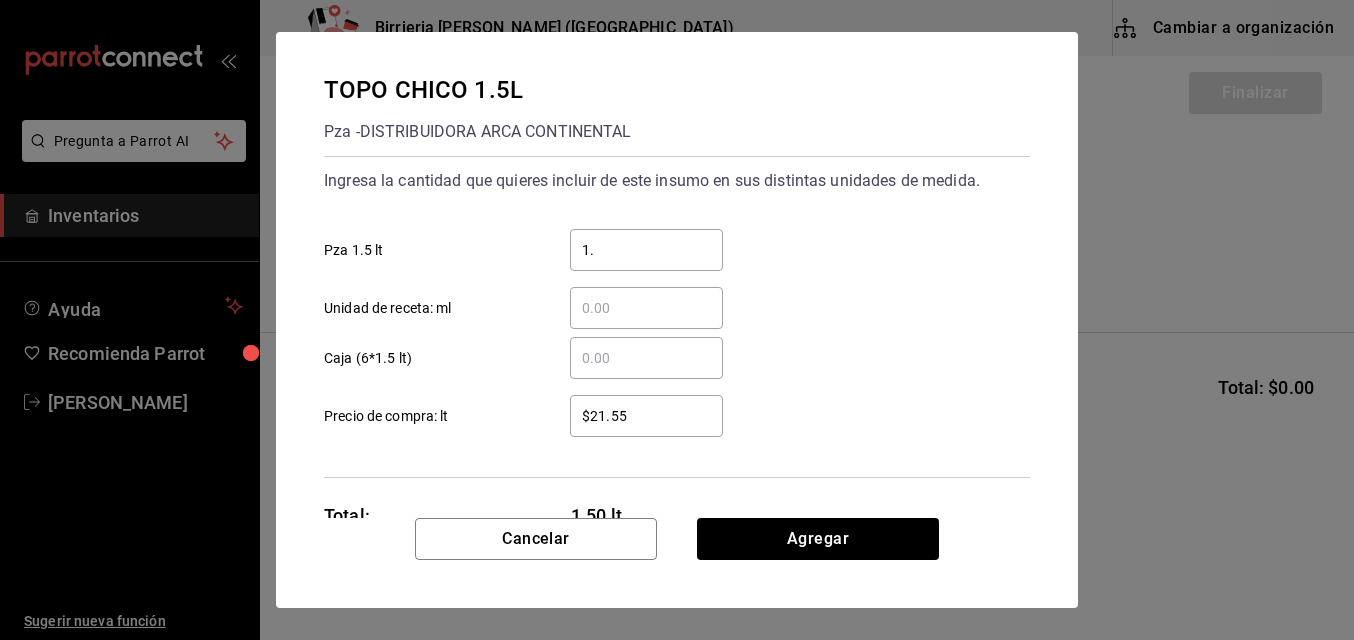 type on "1" 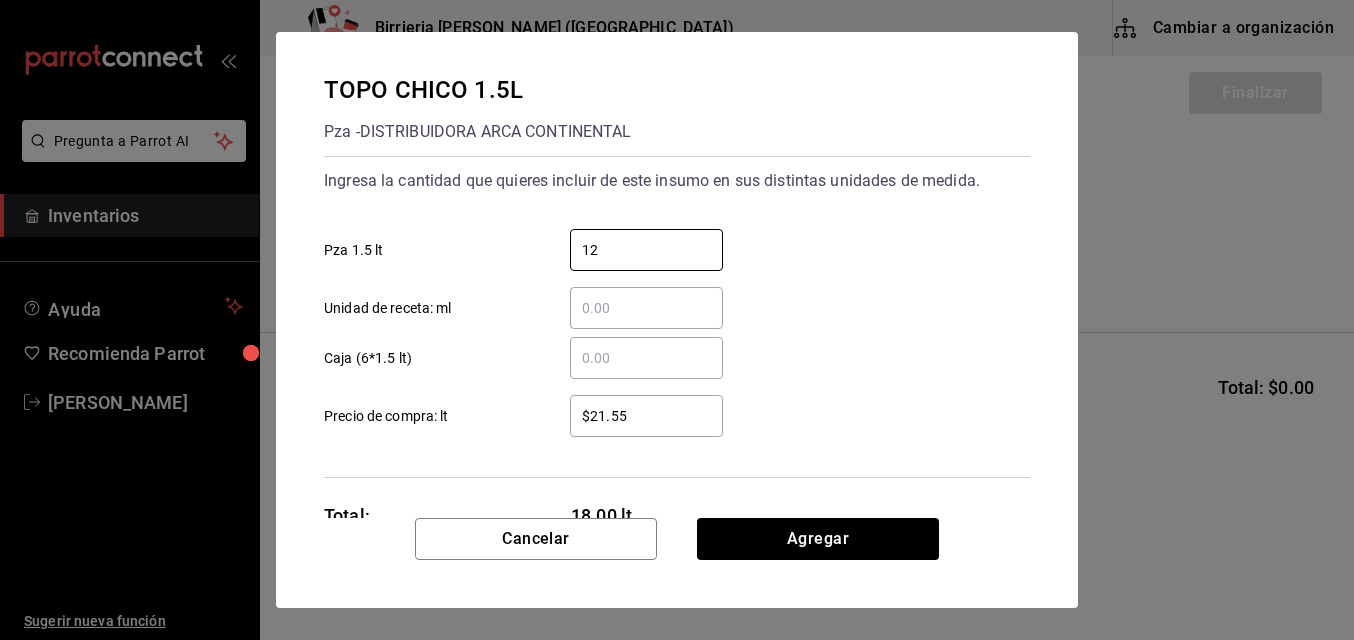 type on "12" 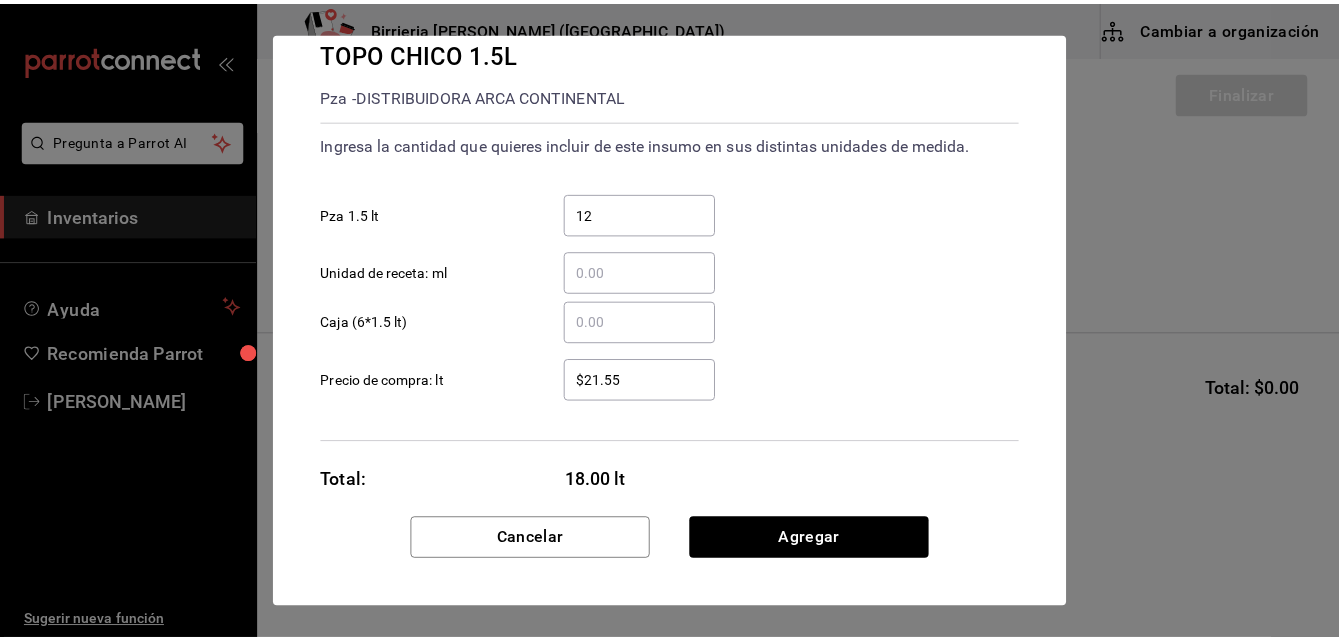 scroll, scrollTop: 67, scrollLeft: 0, axis: vertical 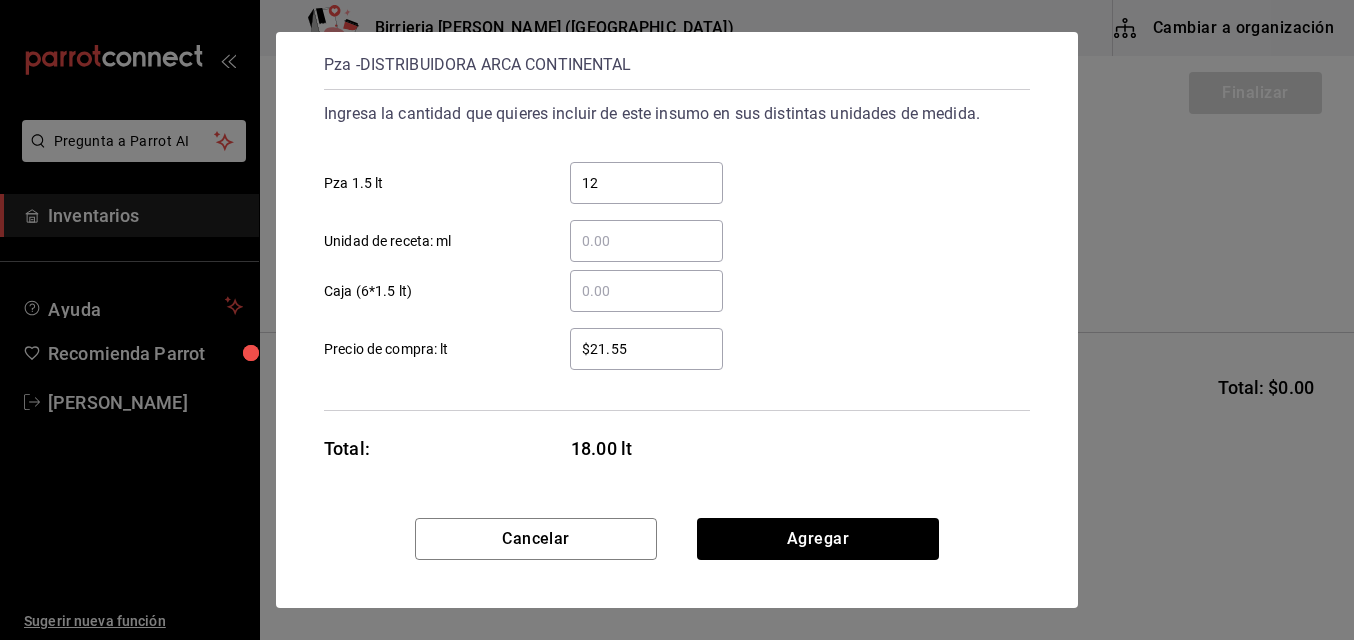 click on "​ Caja (6*1.5 lt)" at bounding box center (646, 291) 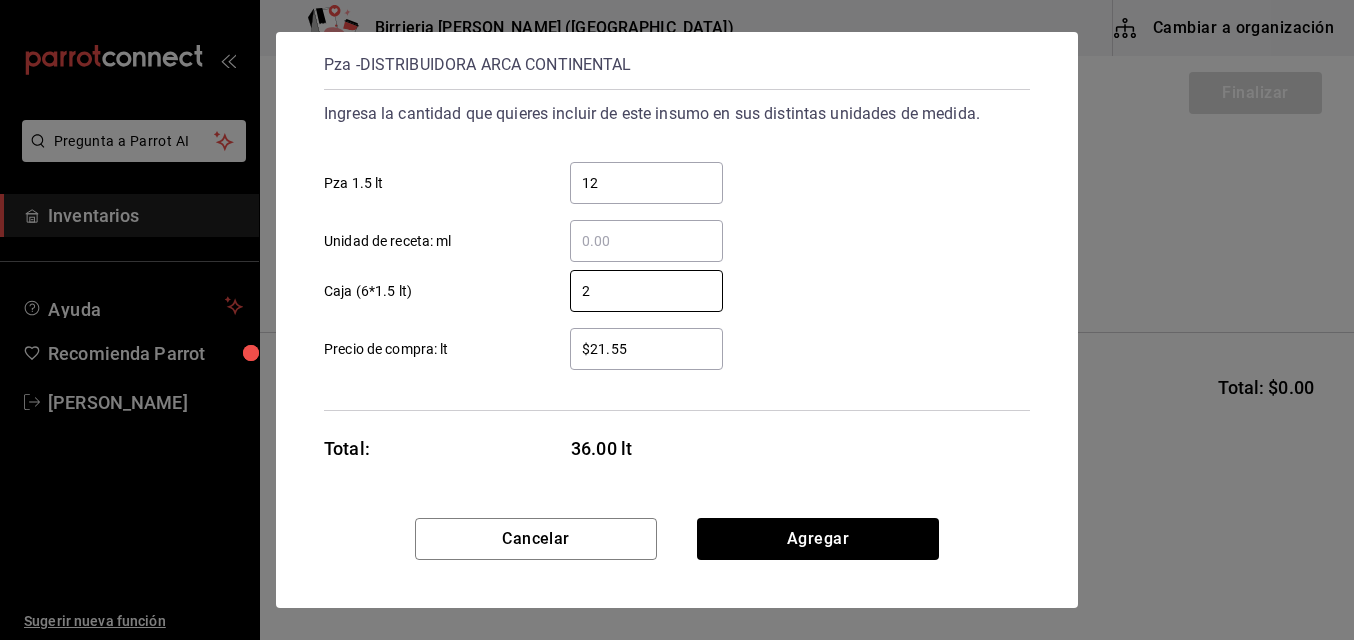 type on "2" 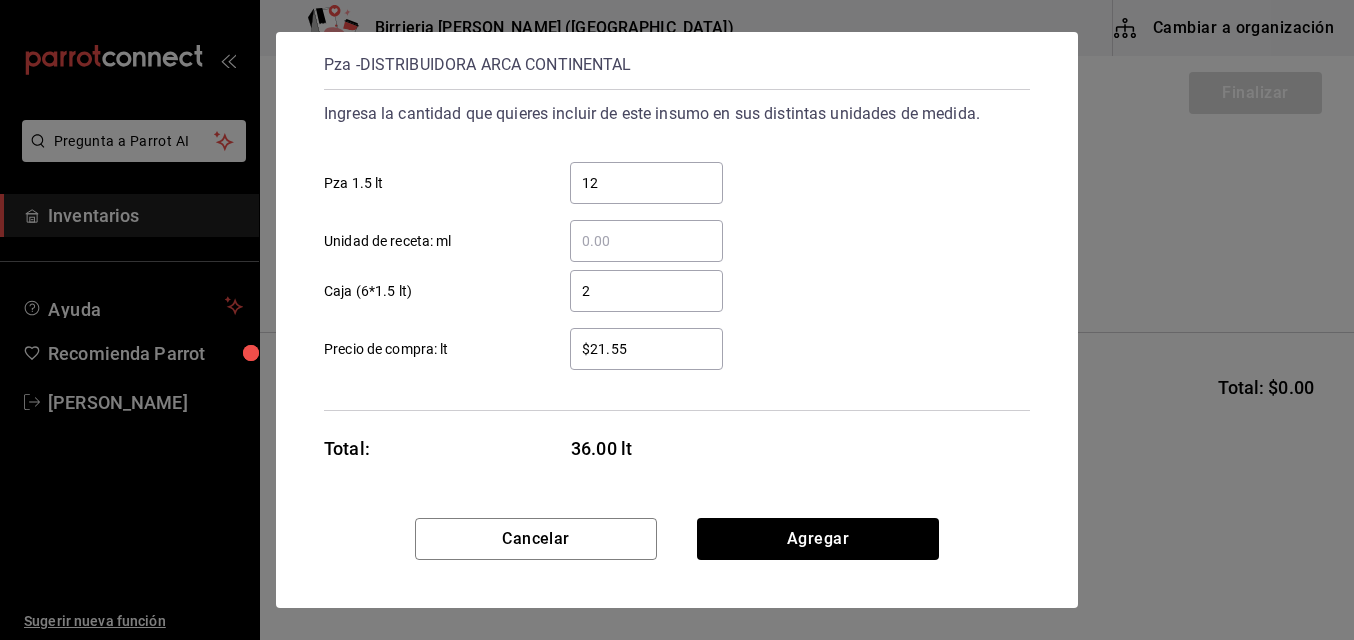 type on "1" 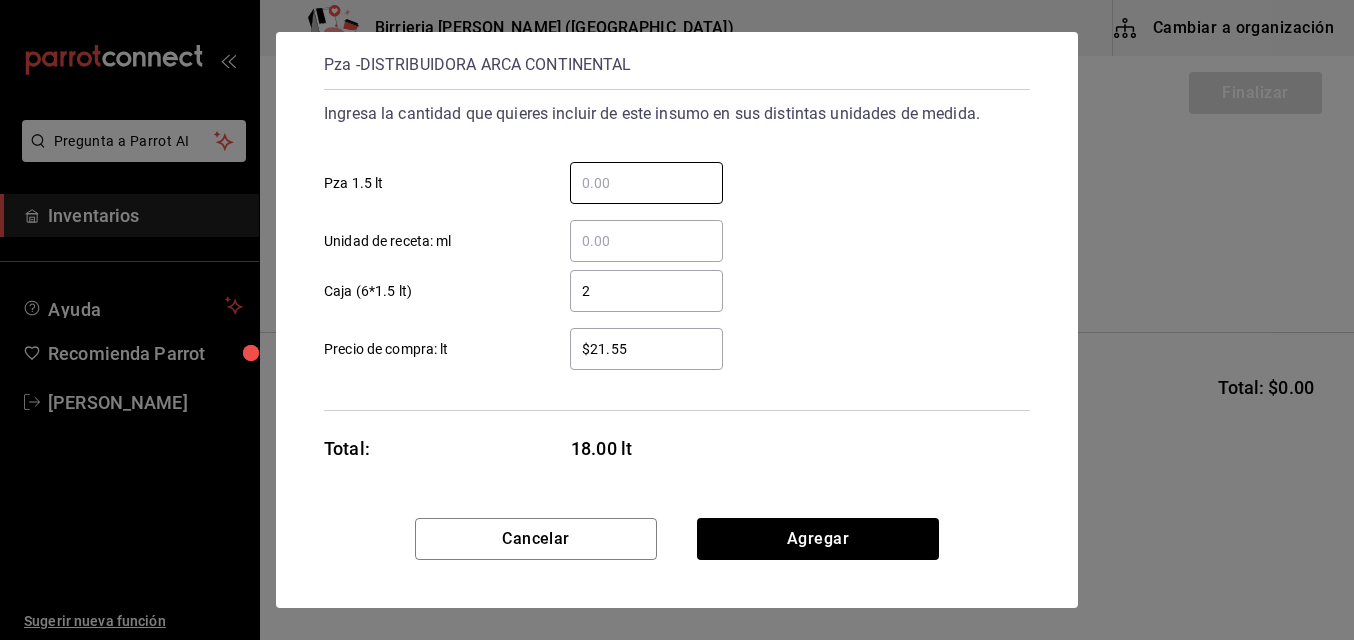 type 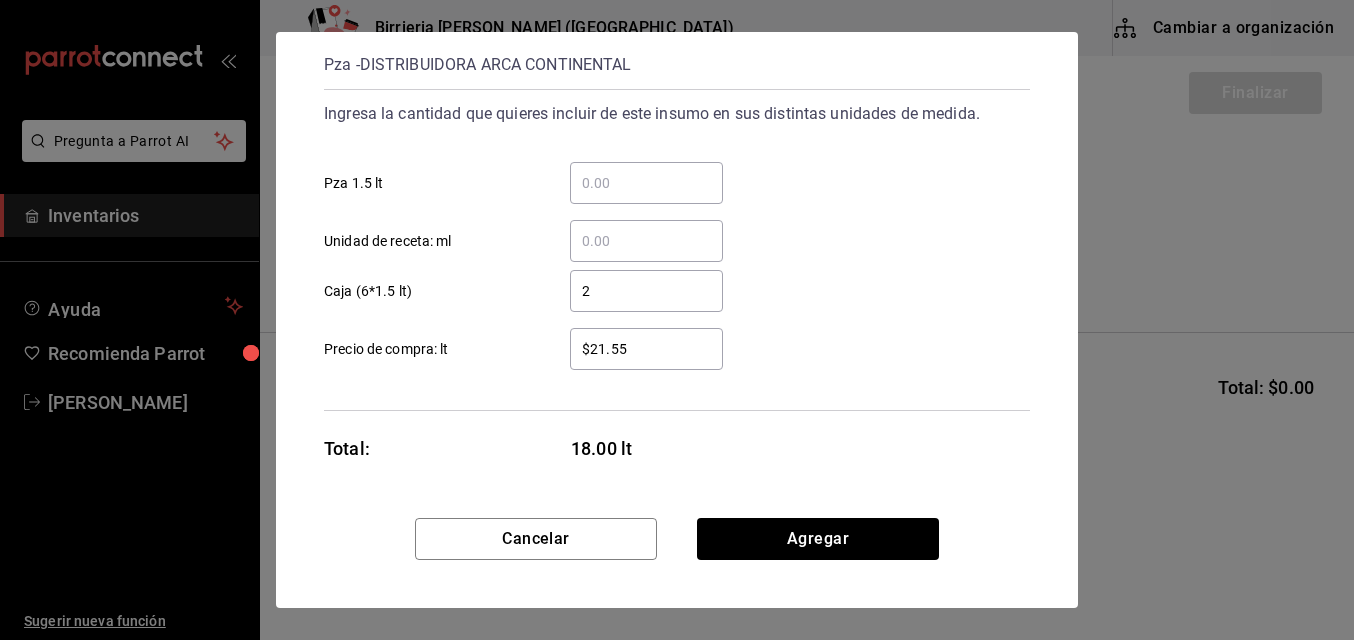 click on "$21.55" at bounding box center [646, 349] 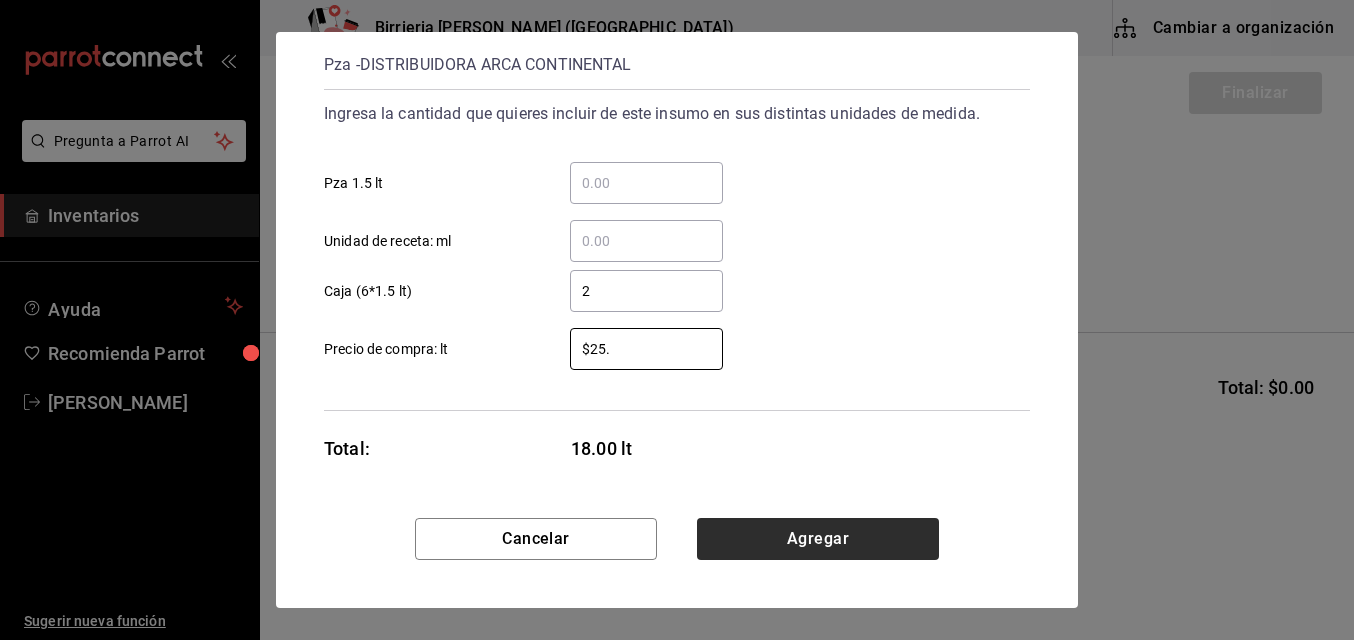 type on "$25.0" 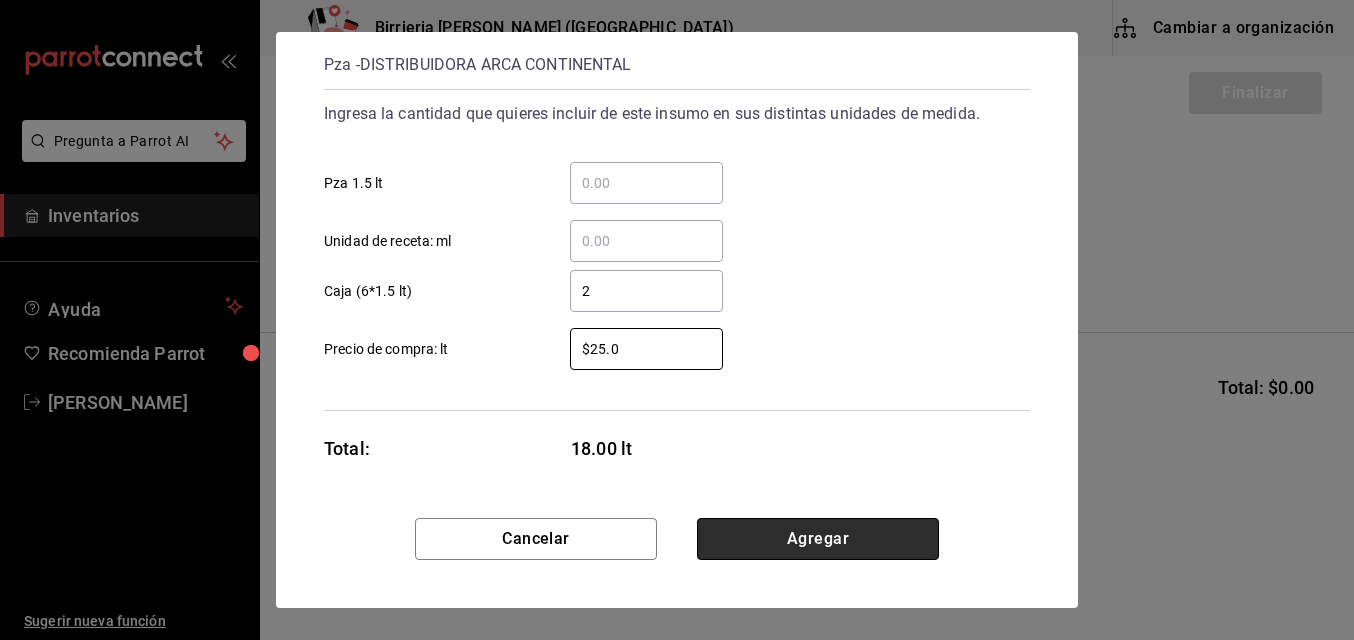 click on "Agregar" at bounding box center [818, 539] 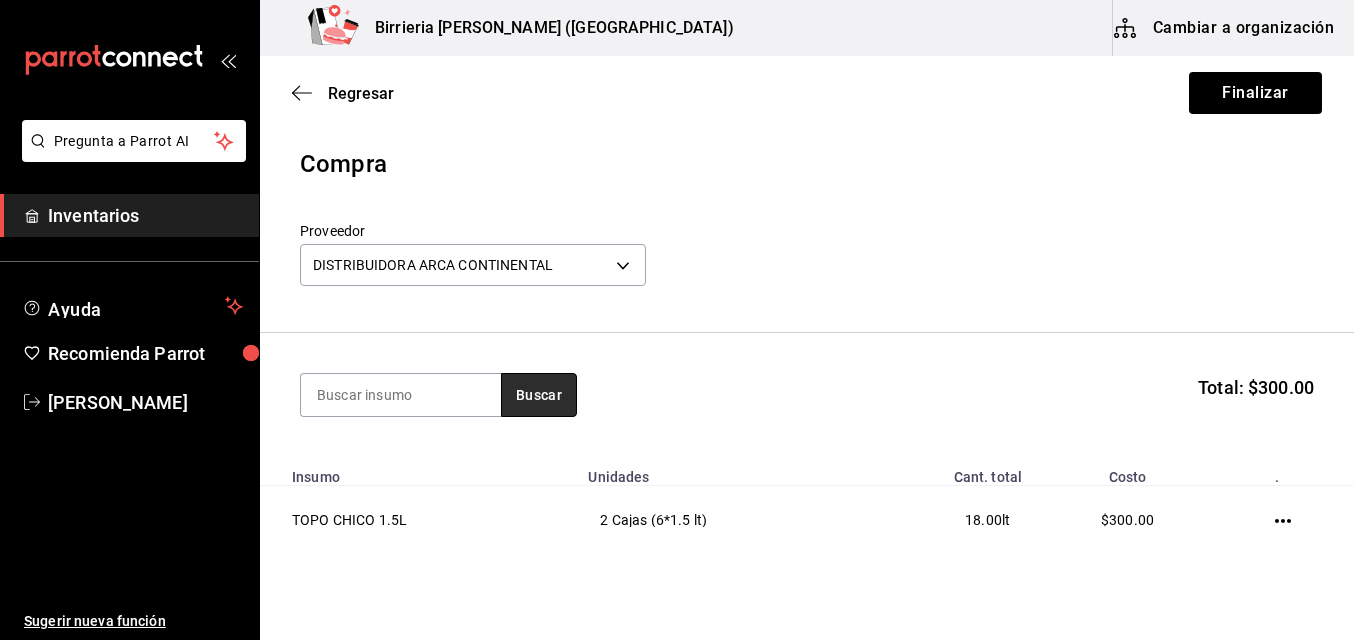 click on "Buscar" at bounding box center (539, 395) 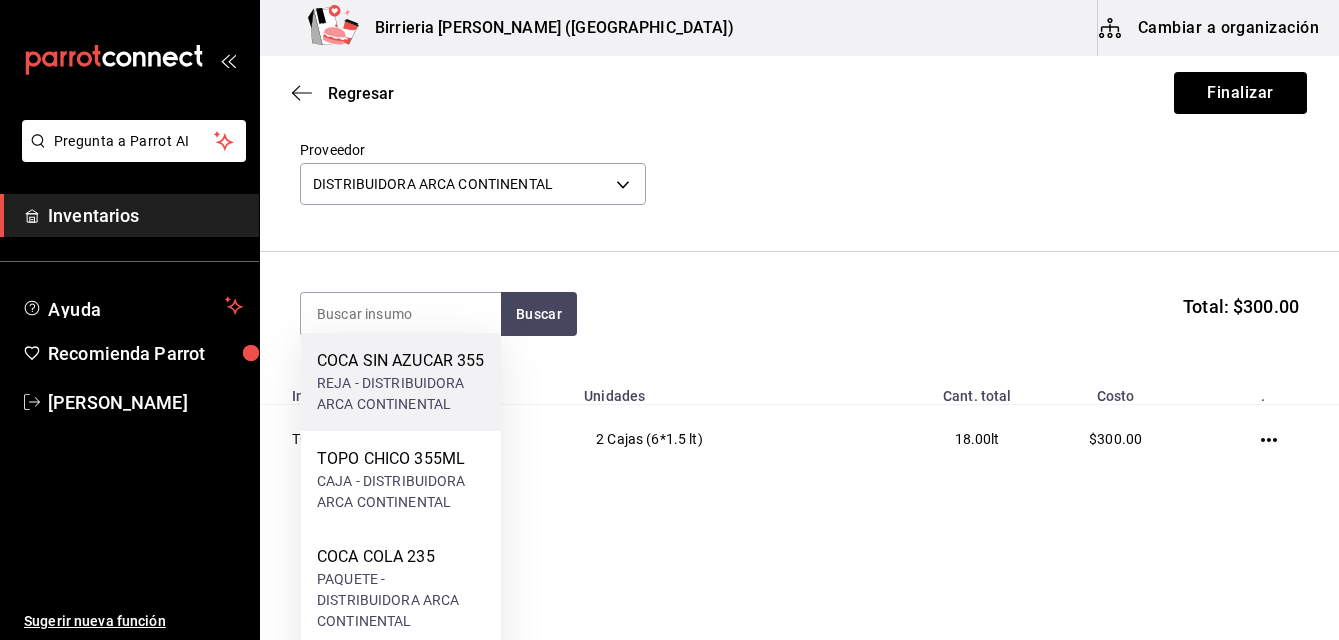 scroll, scrollTop: 92, scrollLeft: 0, axis: vertical 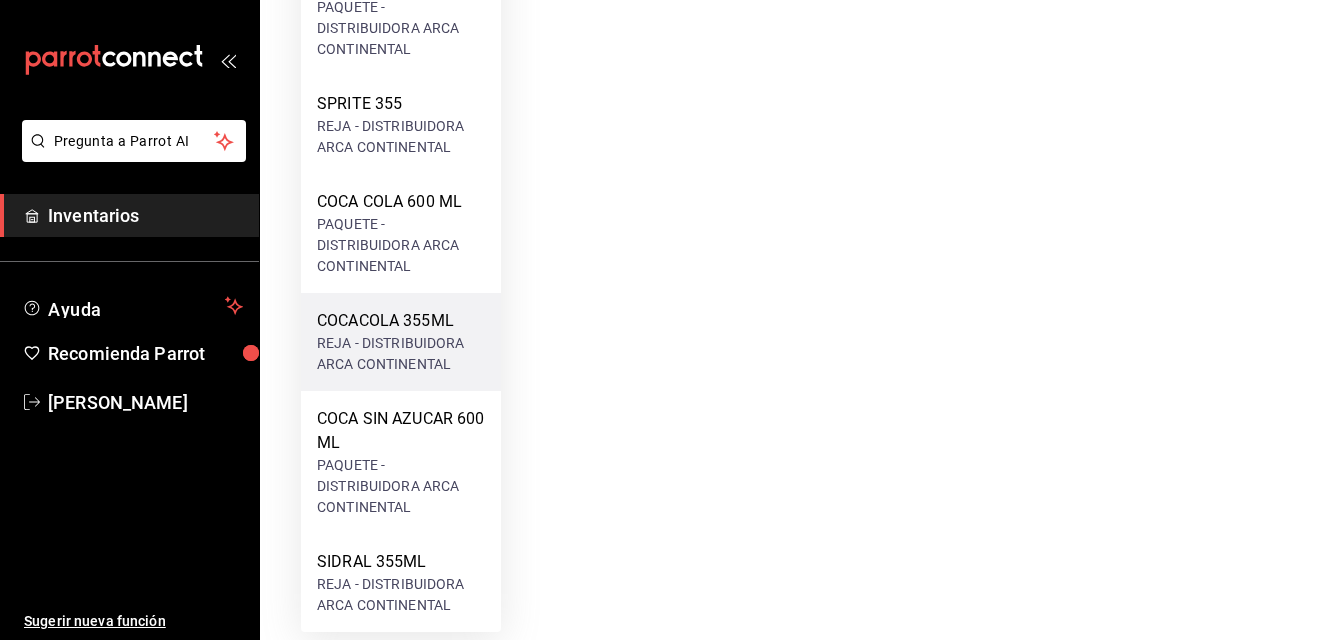 click on "REJA - DISTRIBUIDORA ARCA CONTINENTAL" at bounding box center [401, 354] 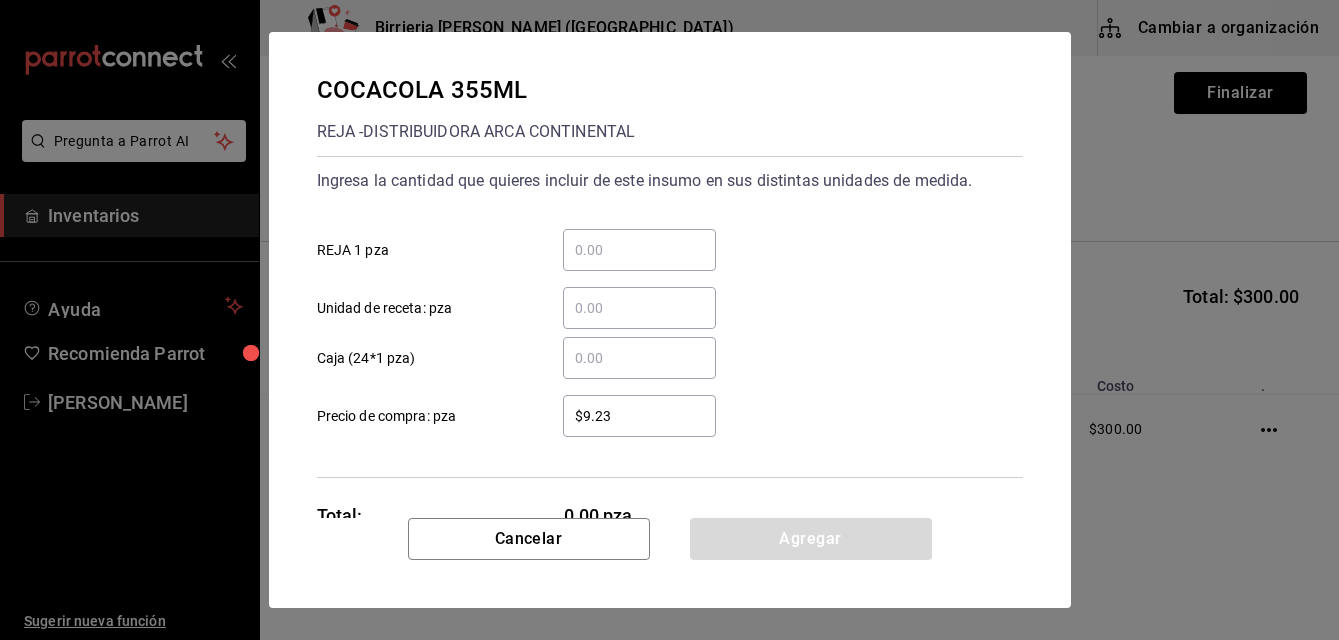 scroll, scrollTop: 0, scrollLeft: 0, axis: both 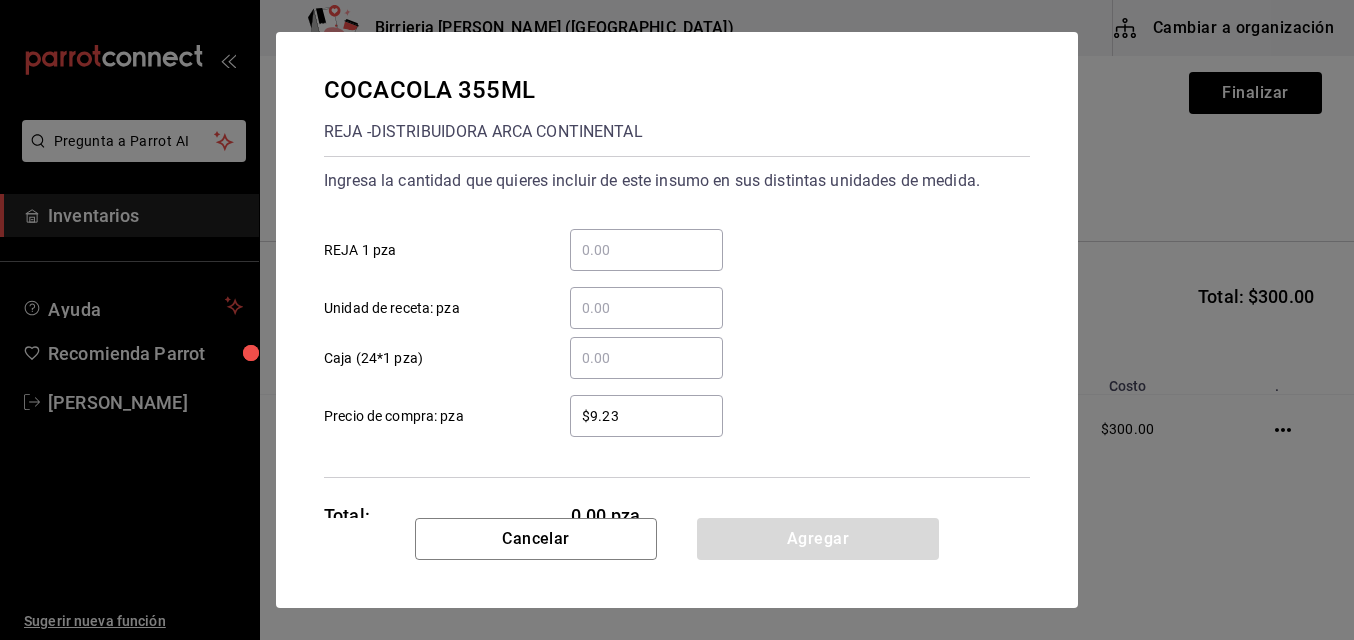 click on "​ Caja (24*1 pza)" at bounding box center (646, 358) 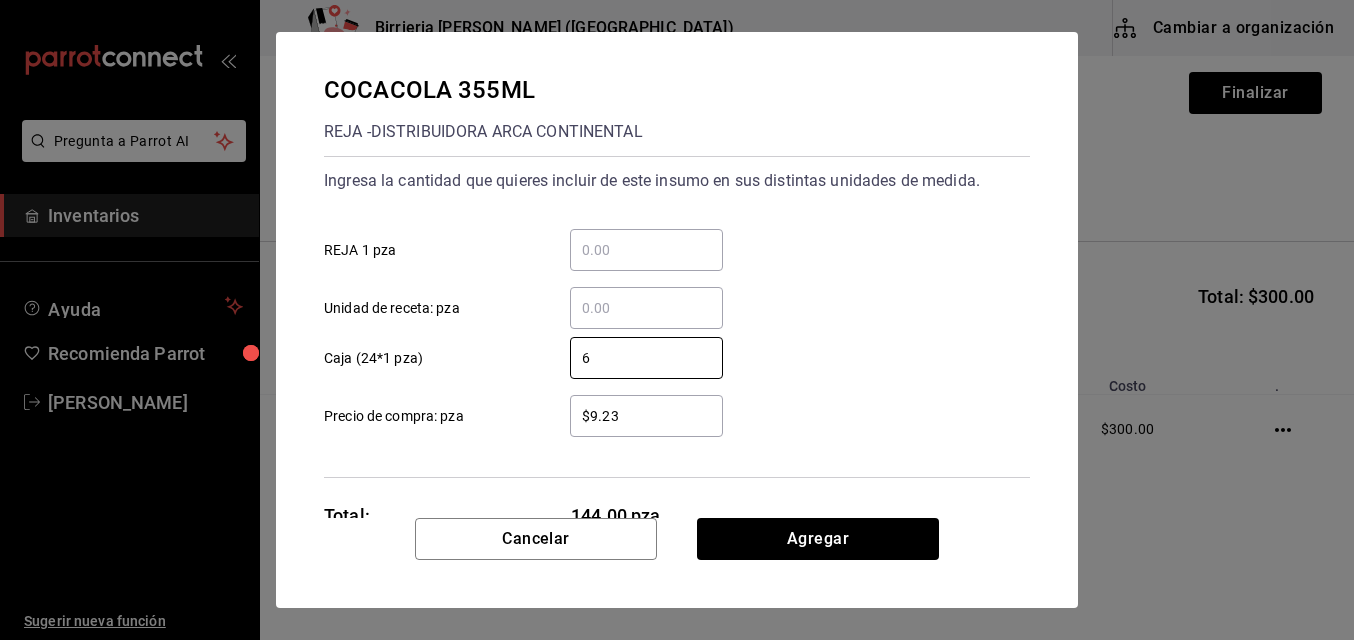 type on "6" 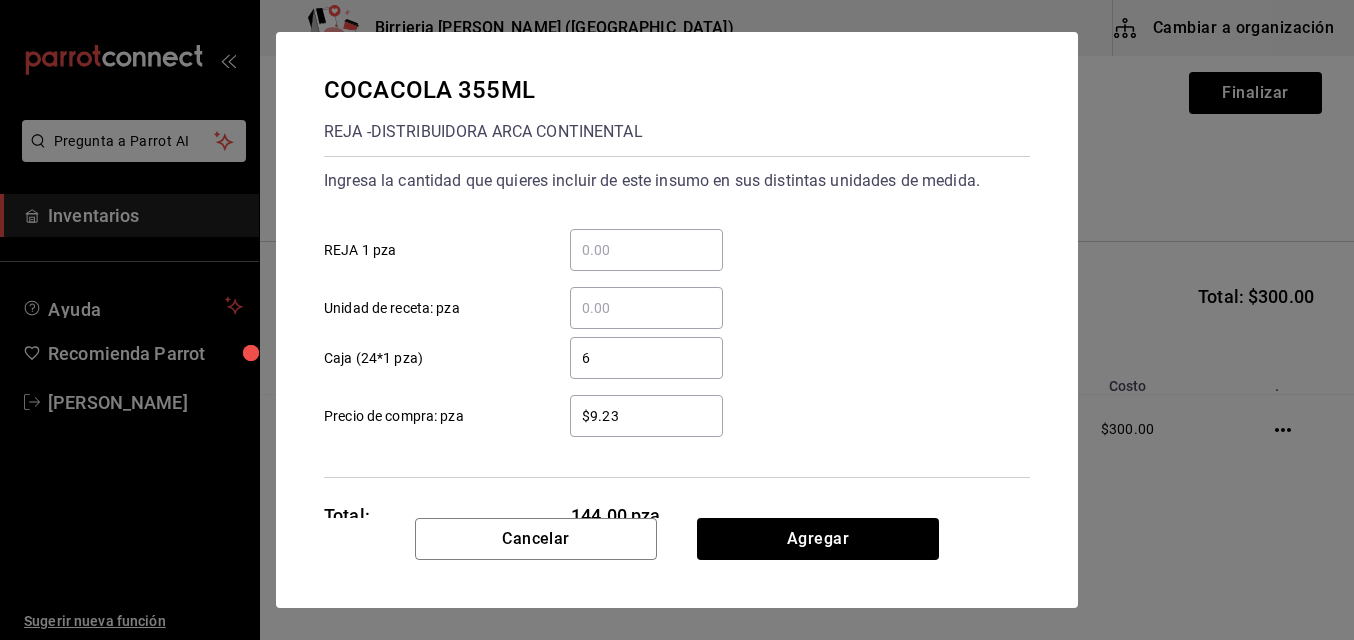 click on "$9.23 ​" at bounding box center [646, 416] 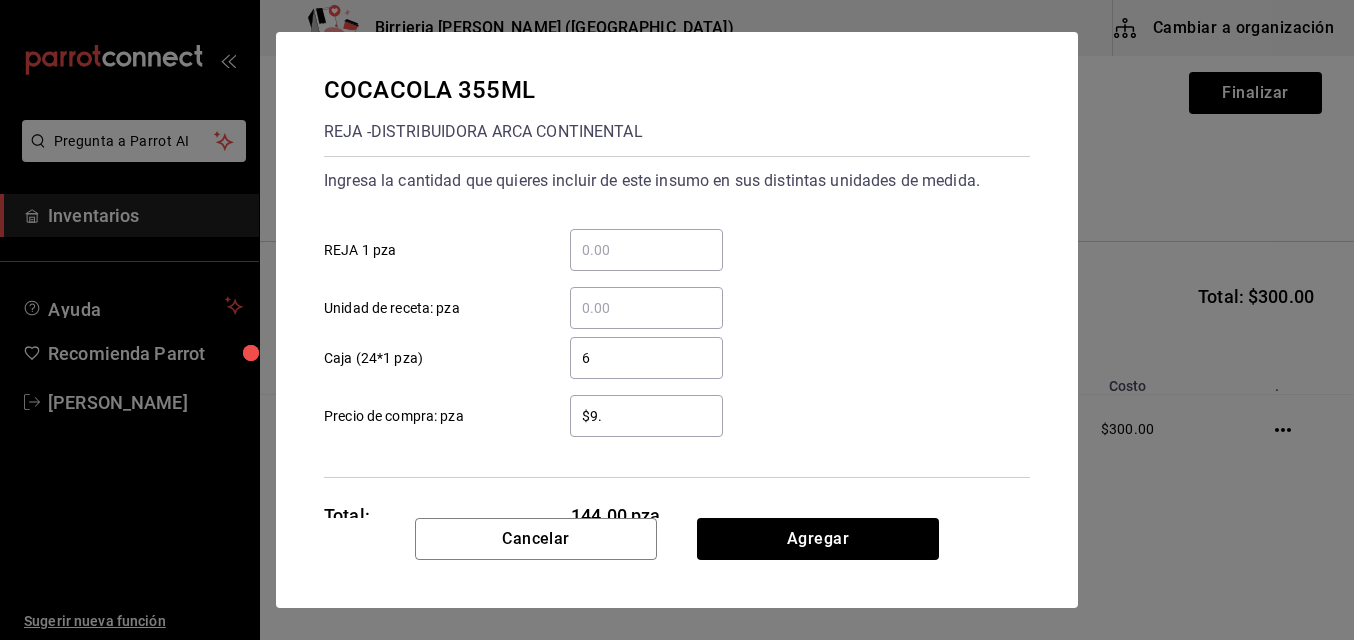 type on "$9" 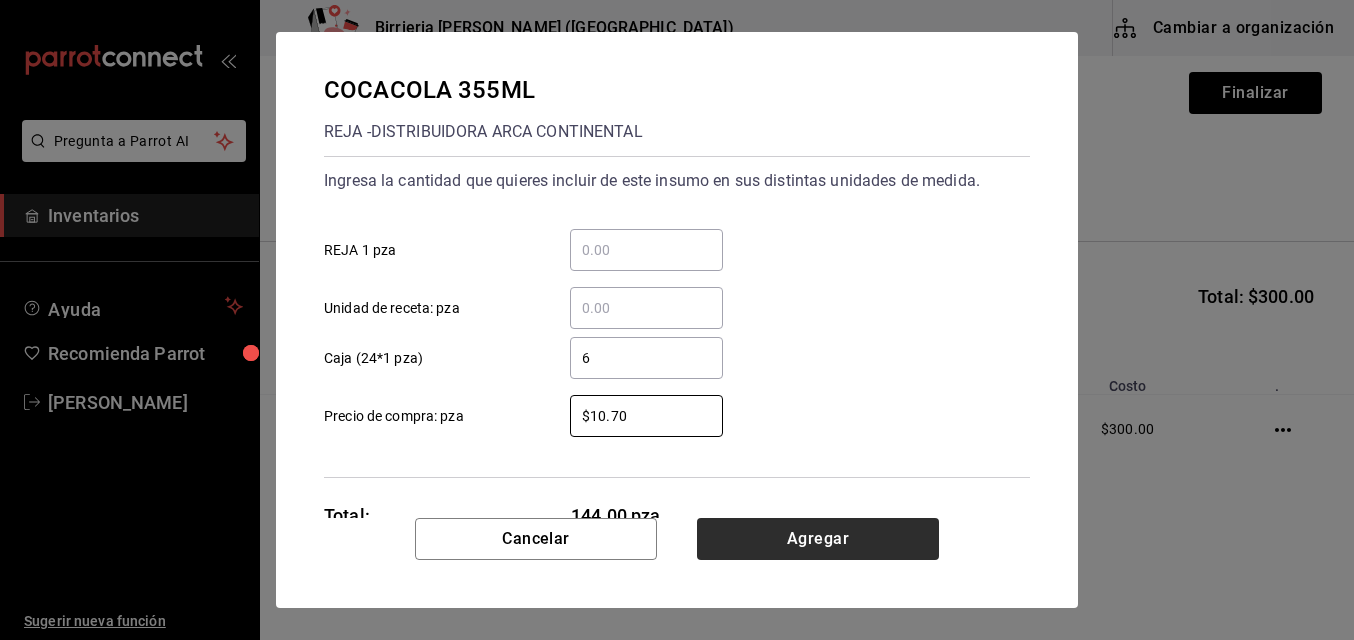type on "$10.70" 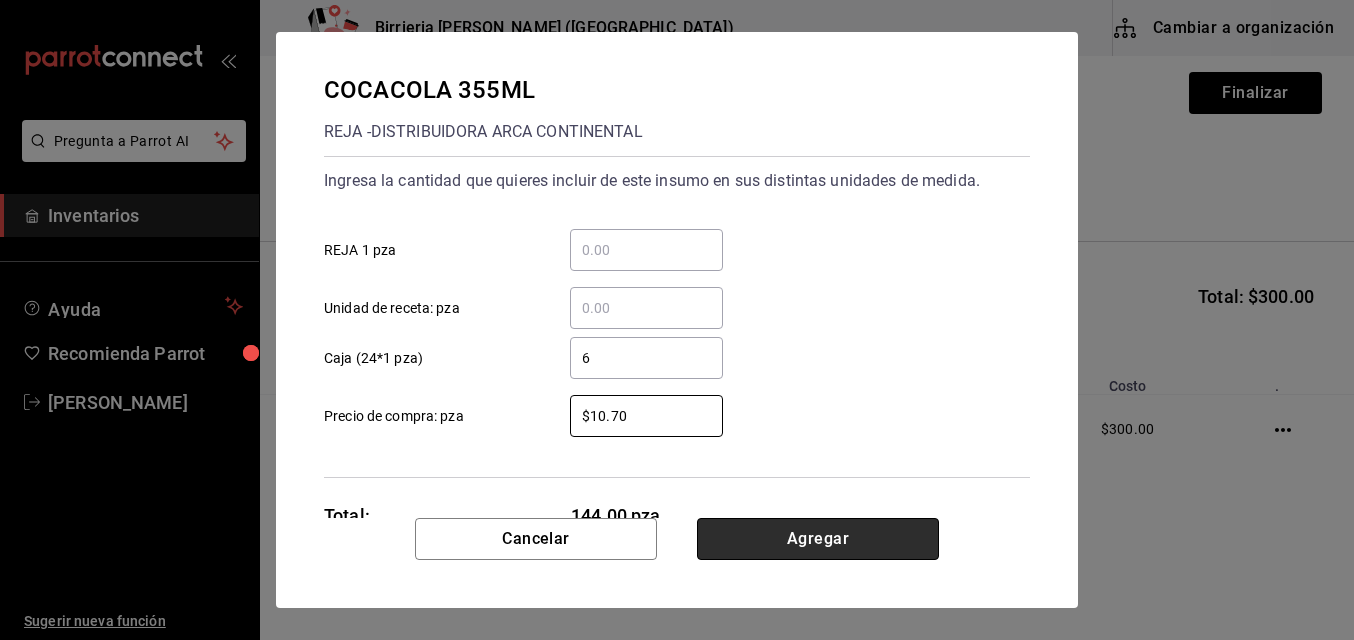 click on "Agregar" at bounding box center [818, 539] 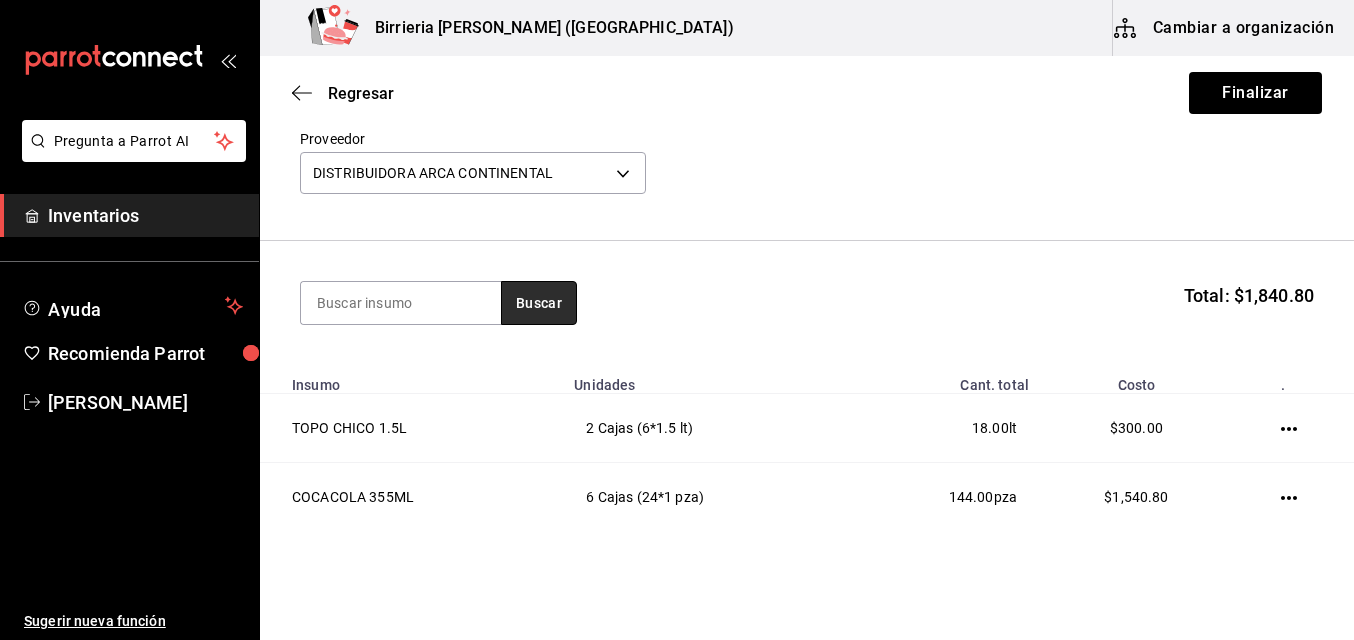click on "Buscar" at bounding box center [539, 303] 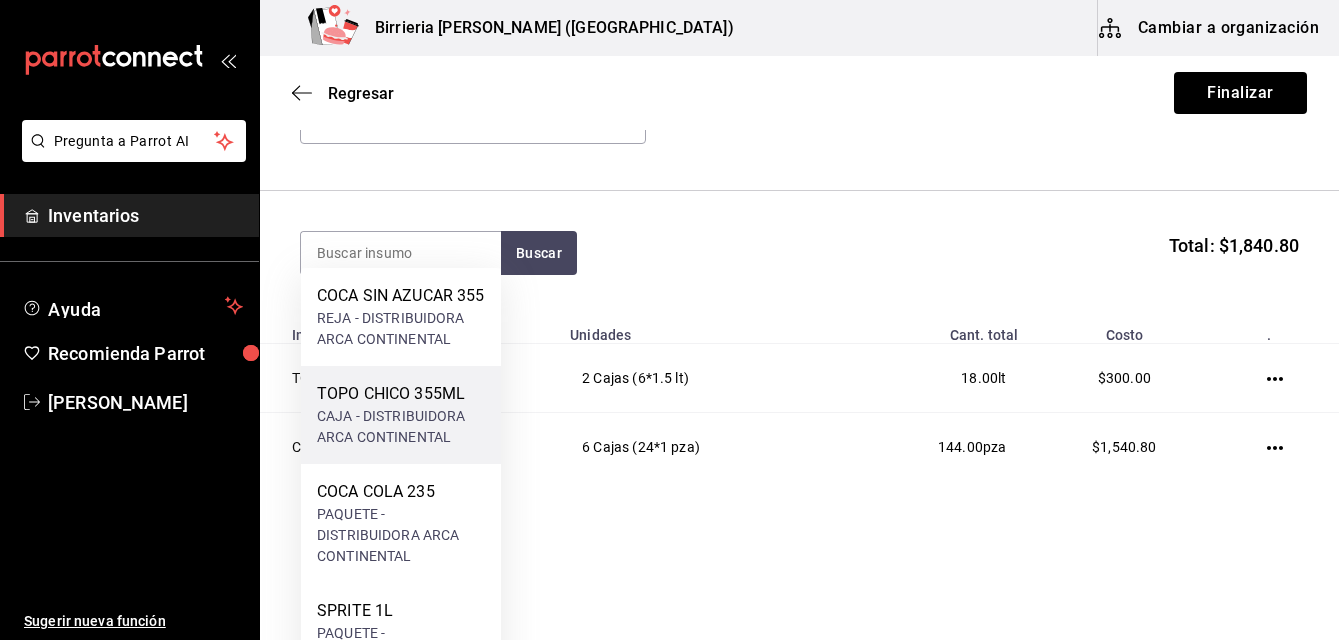 scroll, scrollTop: 161, scrollLeft: 0, axis: vertical 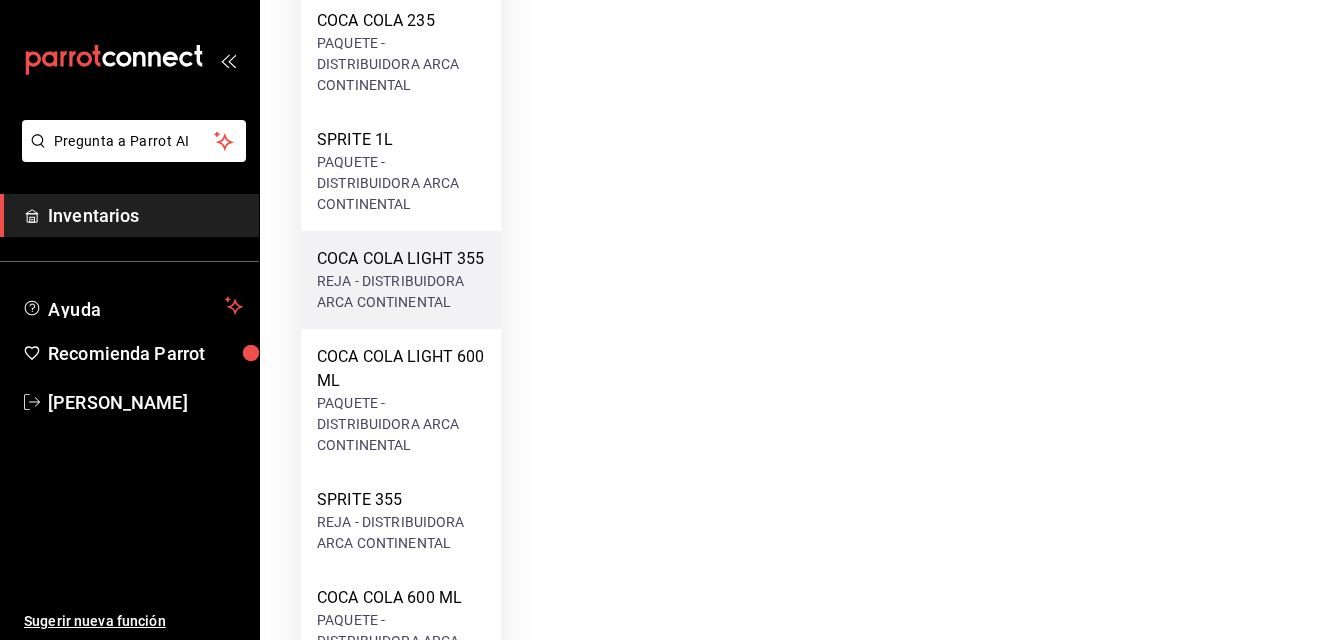 click on "COCA COLA LIGHT 355" at bounding box center (401, 259) 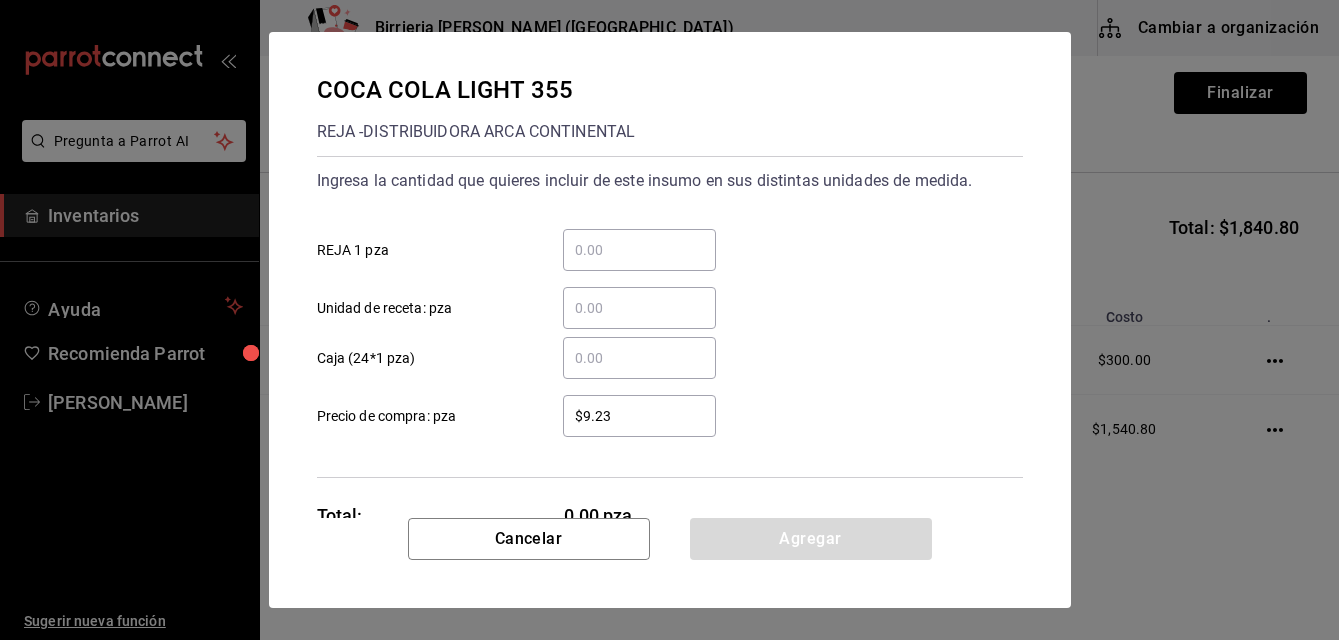 scroll, scrollTop: 0, scrollLeft: 0, axis: both 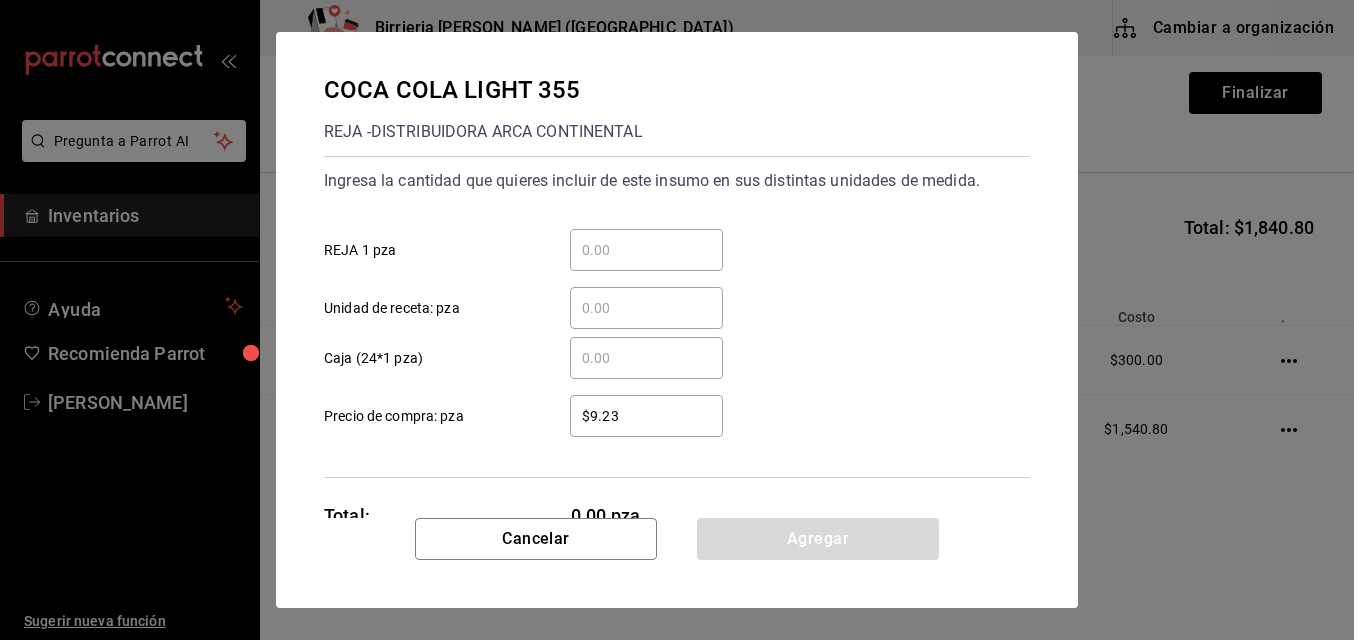 click on "​ Caja (24*1 pza)" at bounding box center [646, 358] 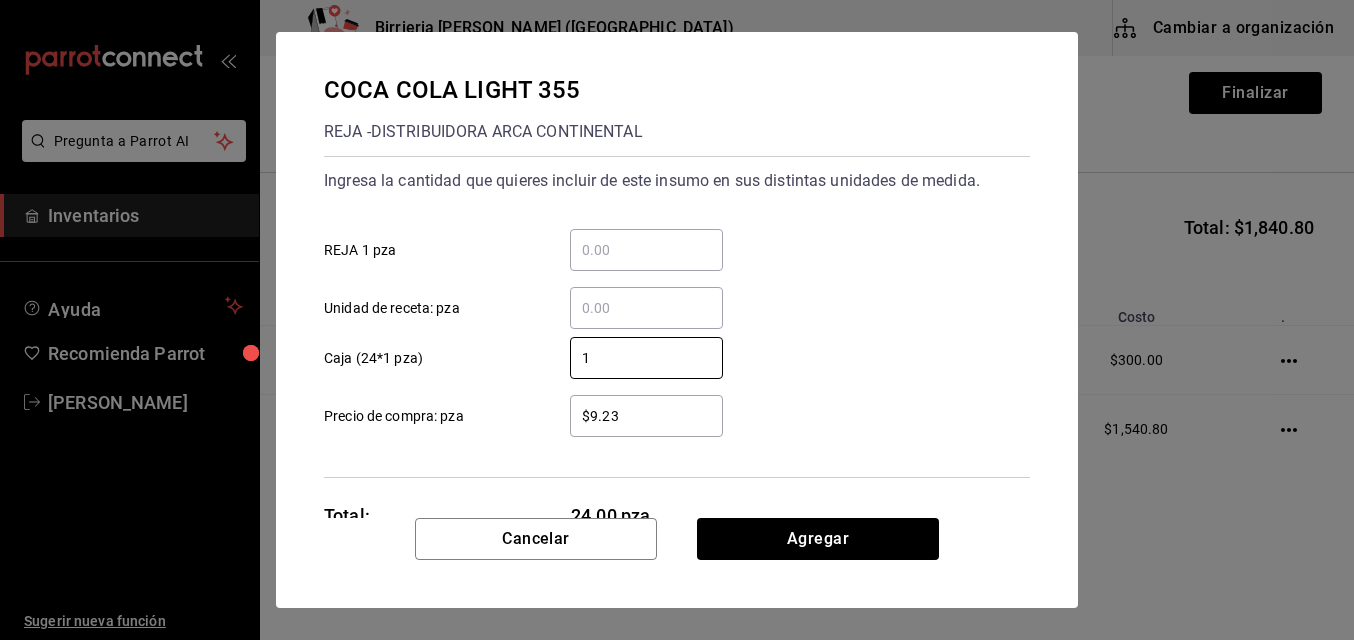 type on "1" 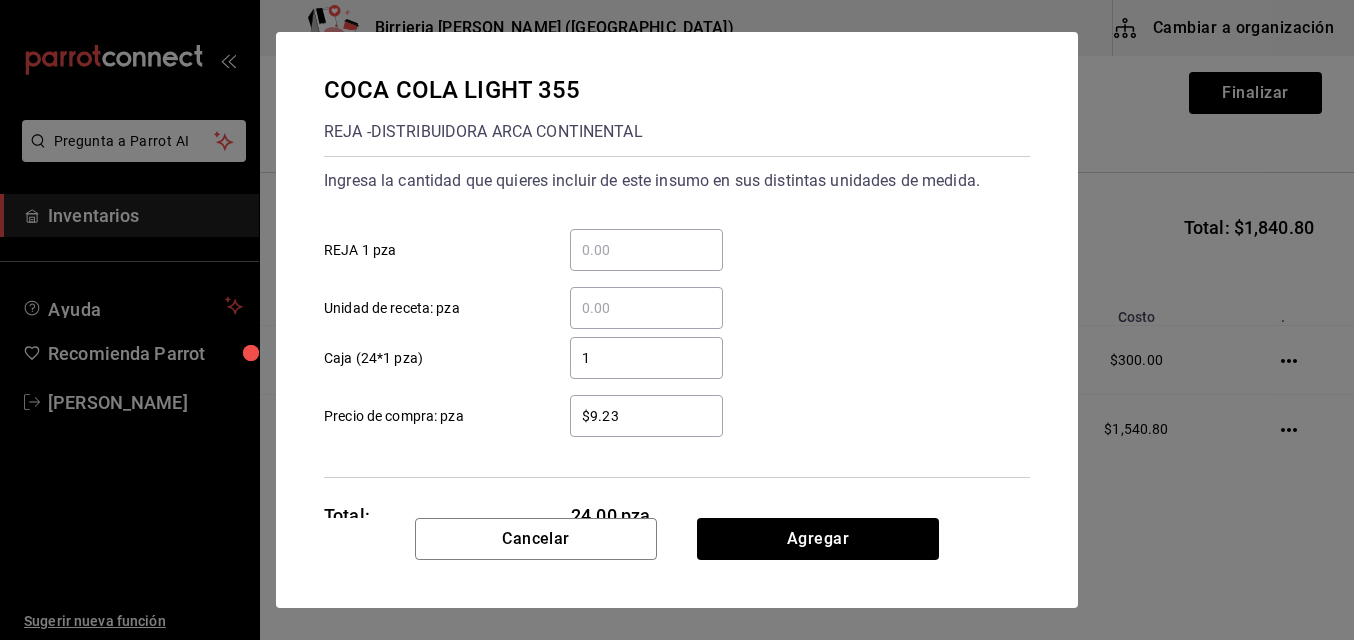 click on "$9.23" at bounding box center (646, 416) 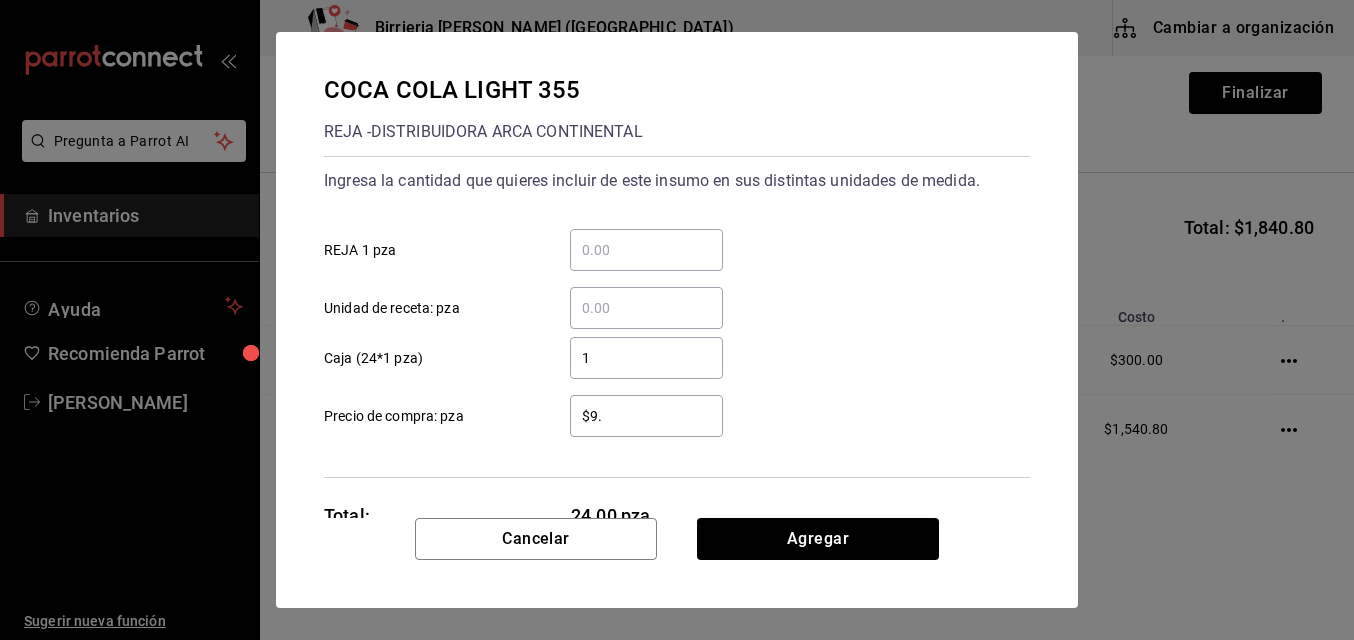 type on "$9" 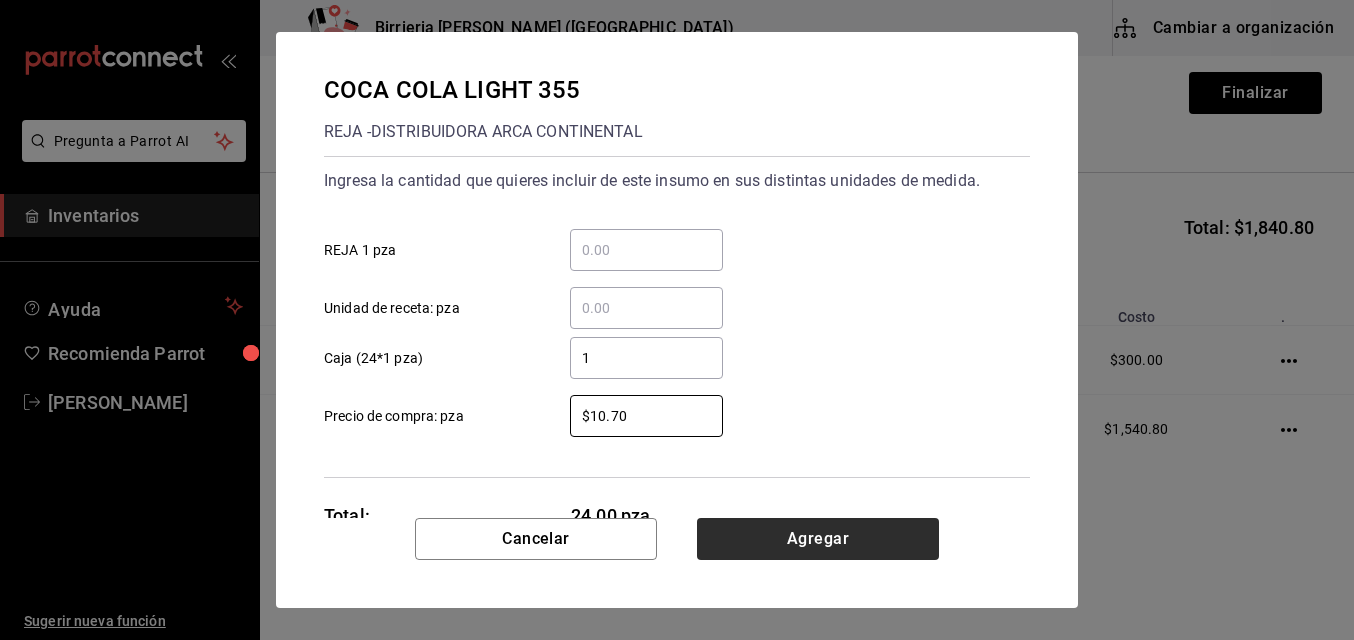 type on "$10.70" 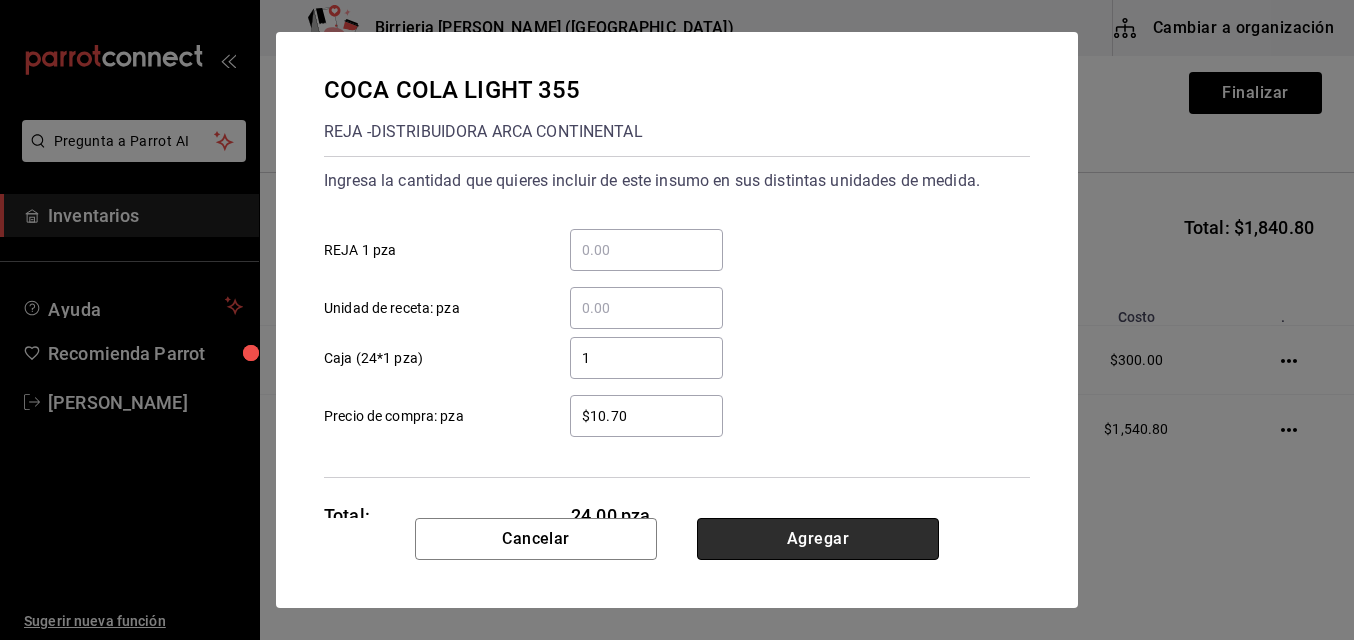 click on "Agregar" at bounding box center [818, 539] 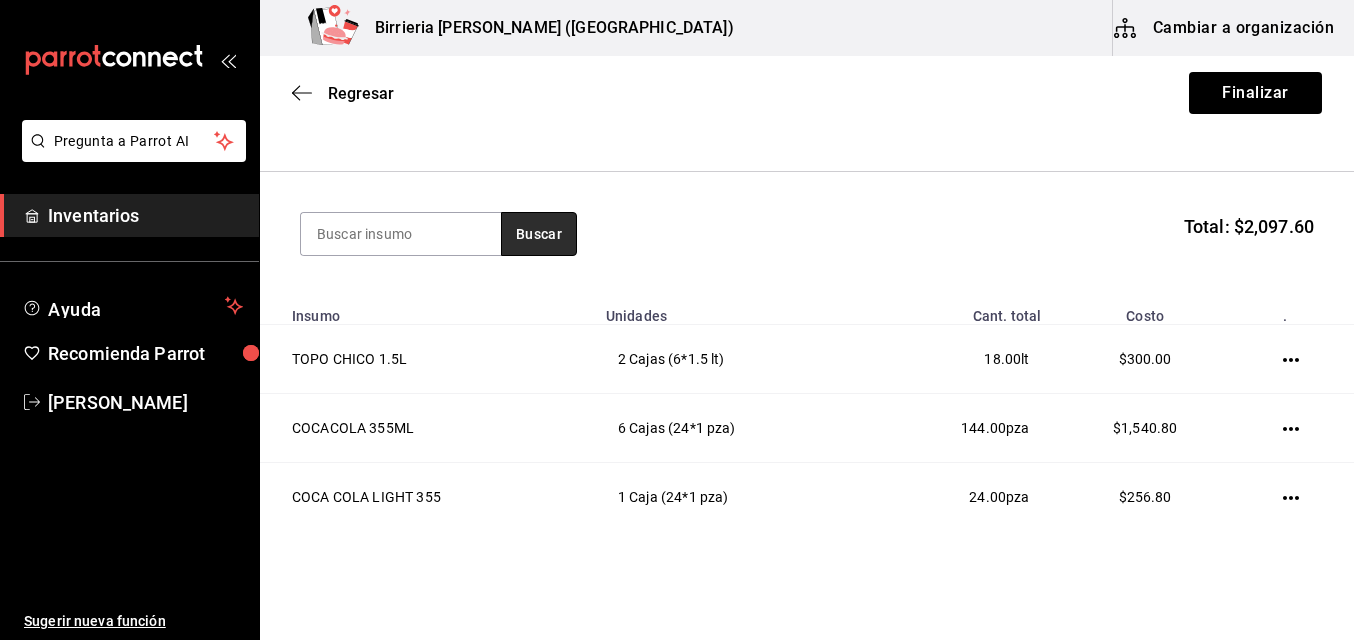 click on "Buscar" at bounding box center [539, 234] 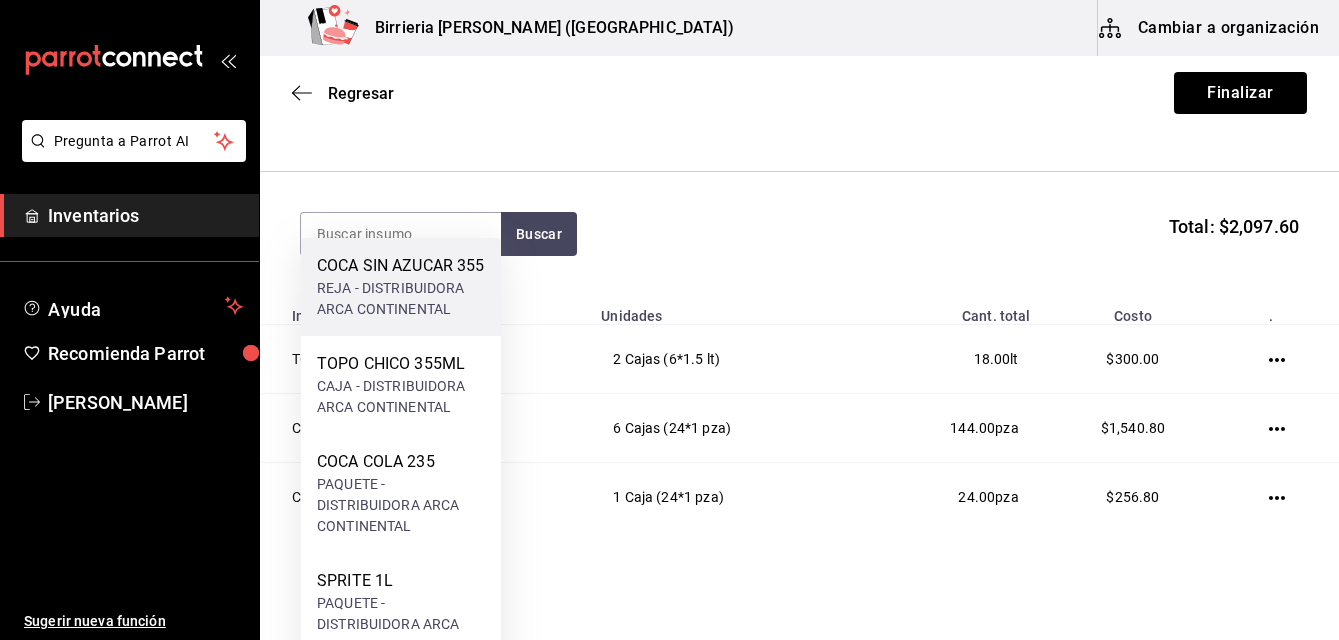scroll, scrollTop: 230, scrollLeft: 0, axis: vertical 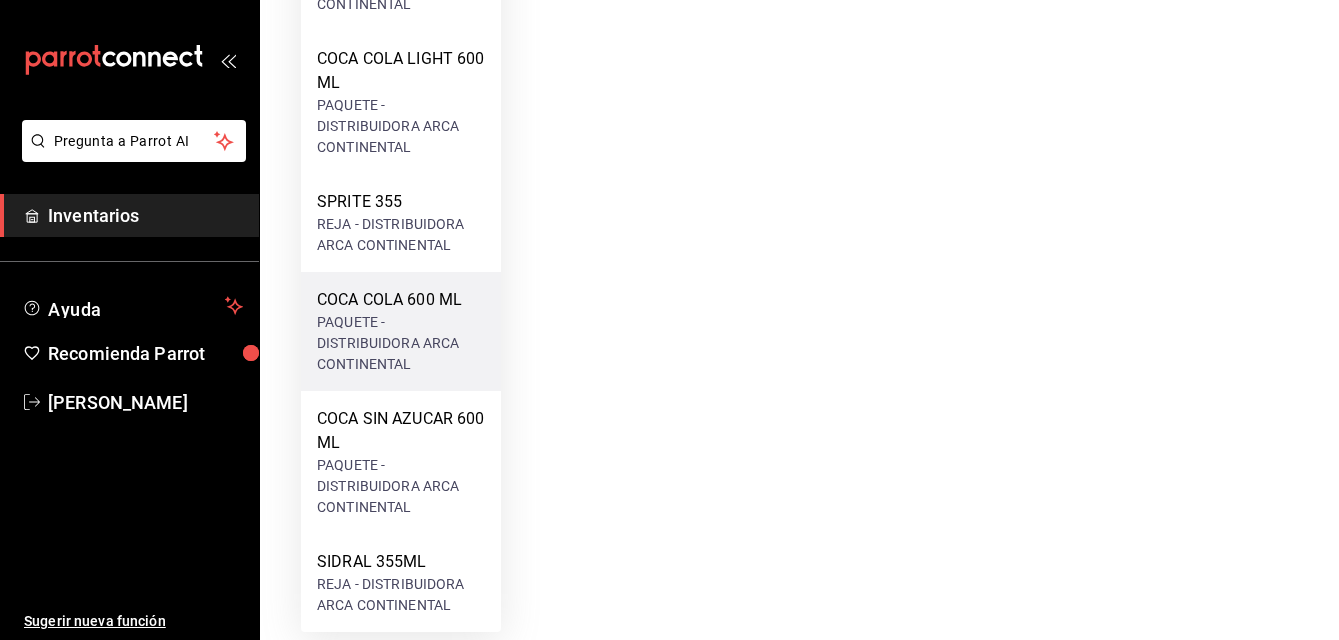 click on "COCA COLA 600 ML" at bounding box center (401, 300) 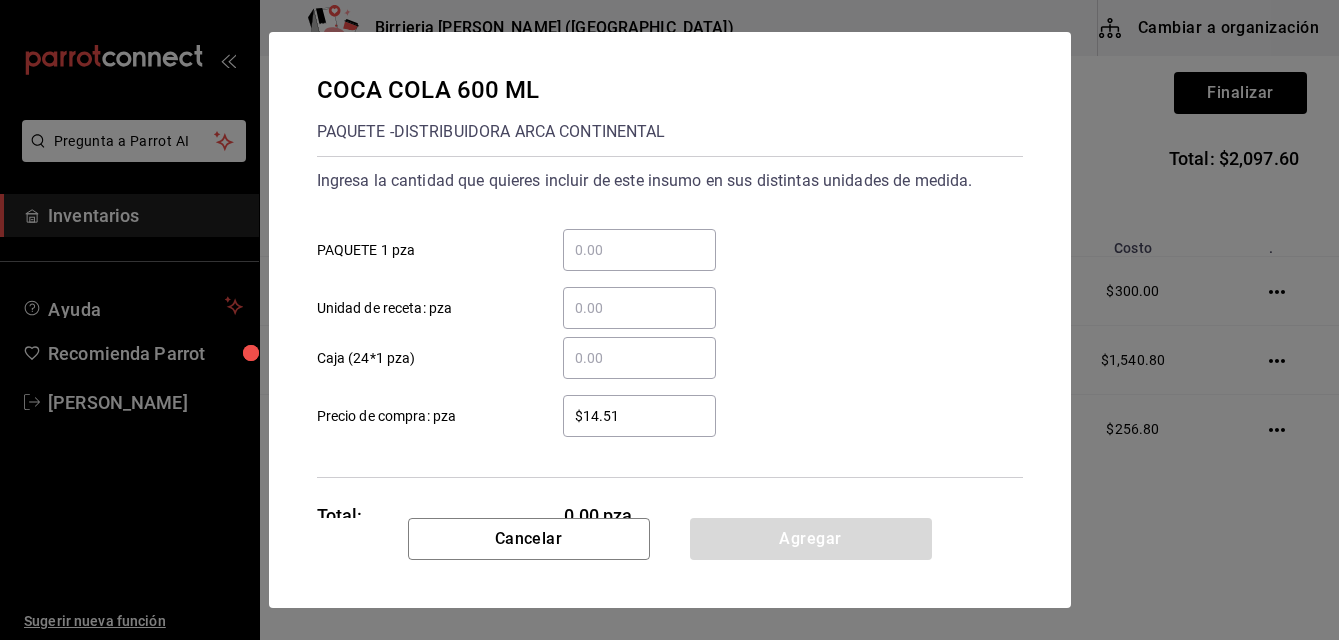 scroll, scrollTop: 0, scrollLeft: 0, axis: both 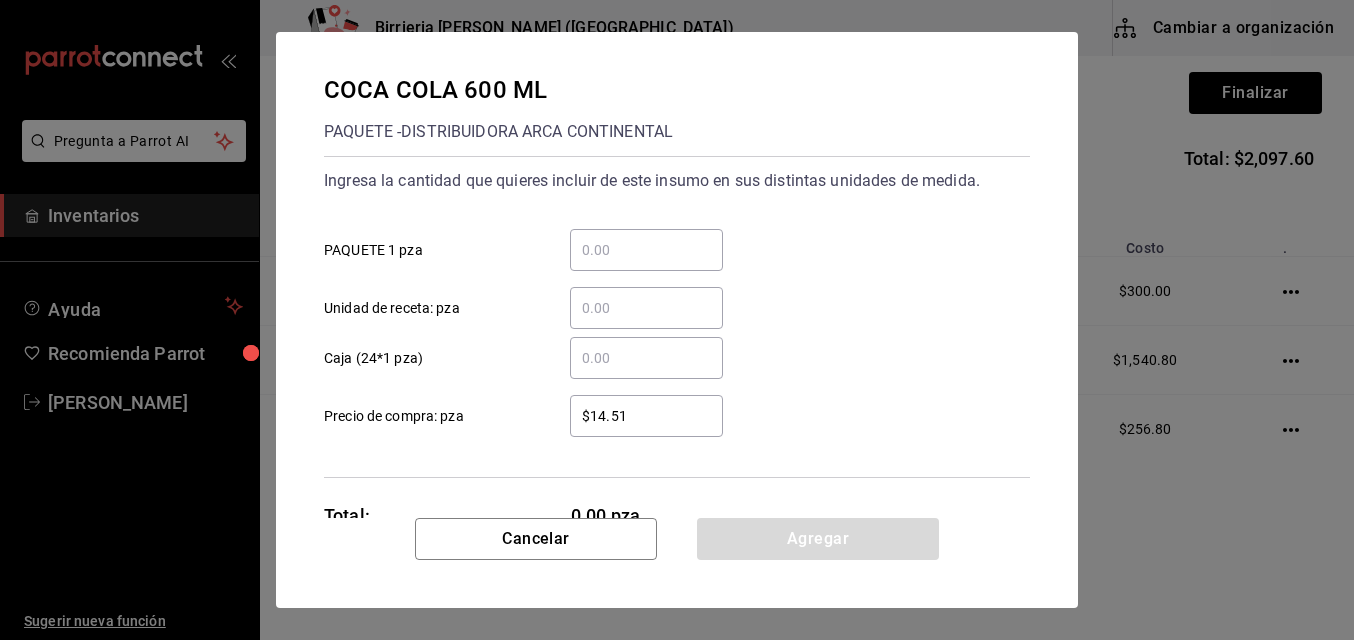 click on "​" at bounding box center (646, 358) 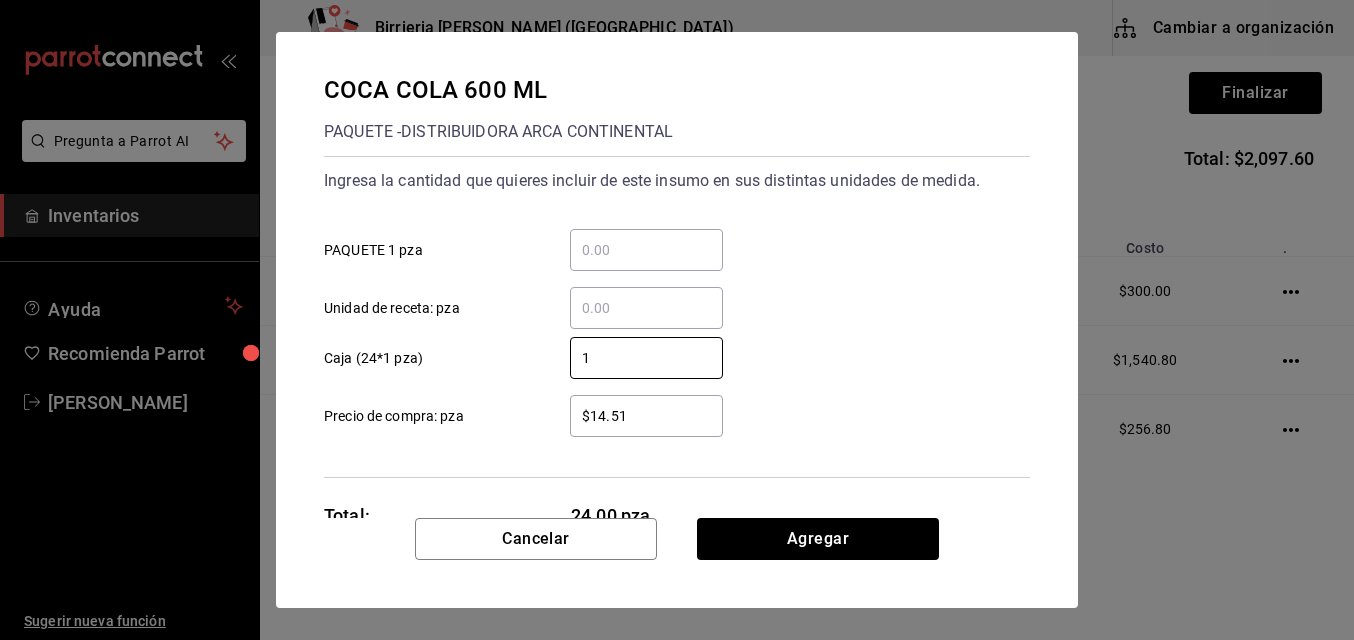 type on "1" 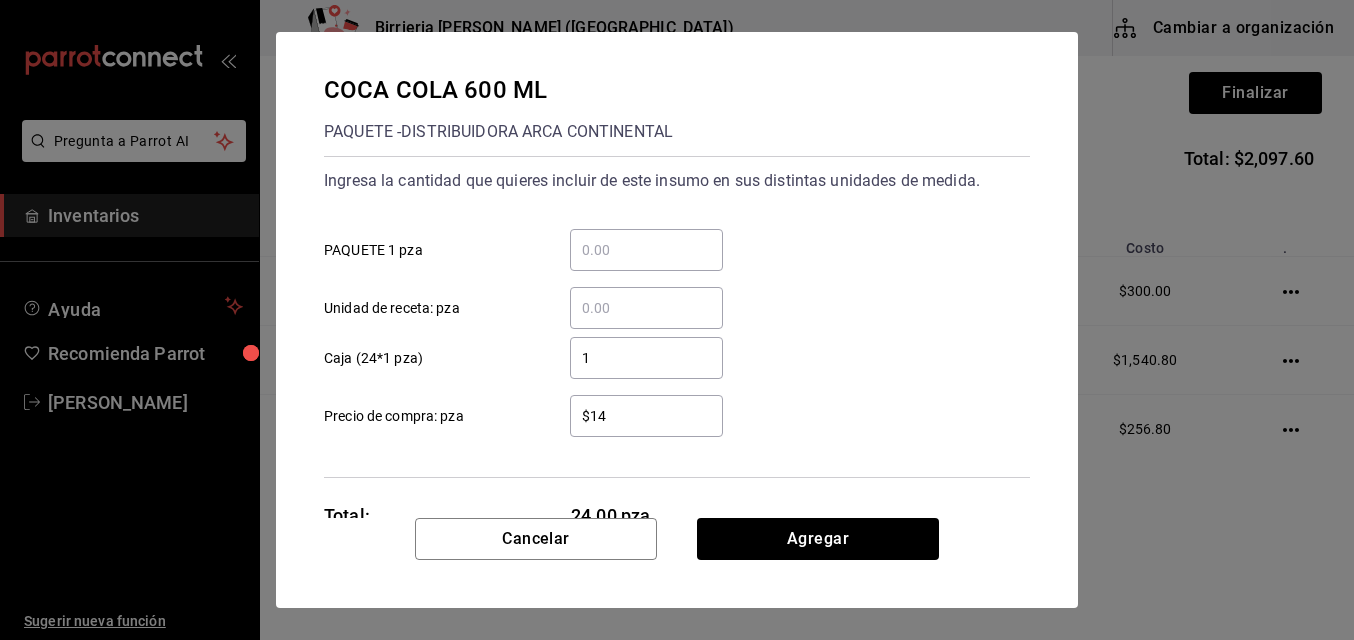 type on "$1" 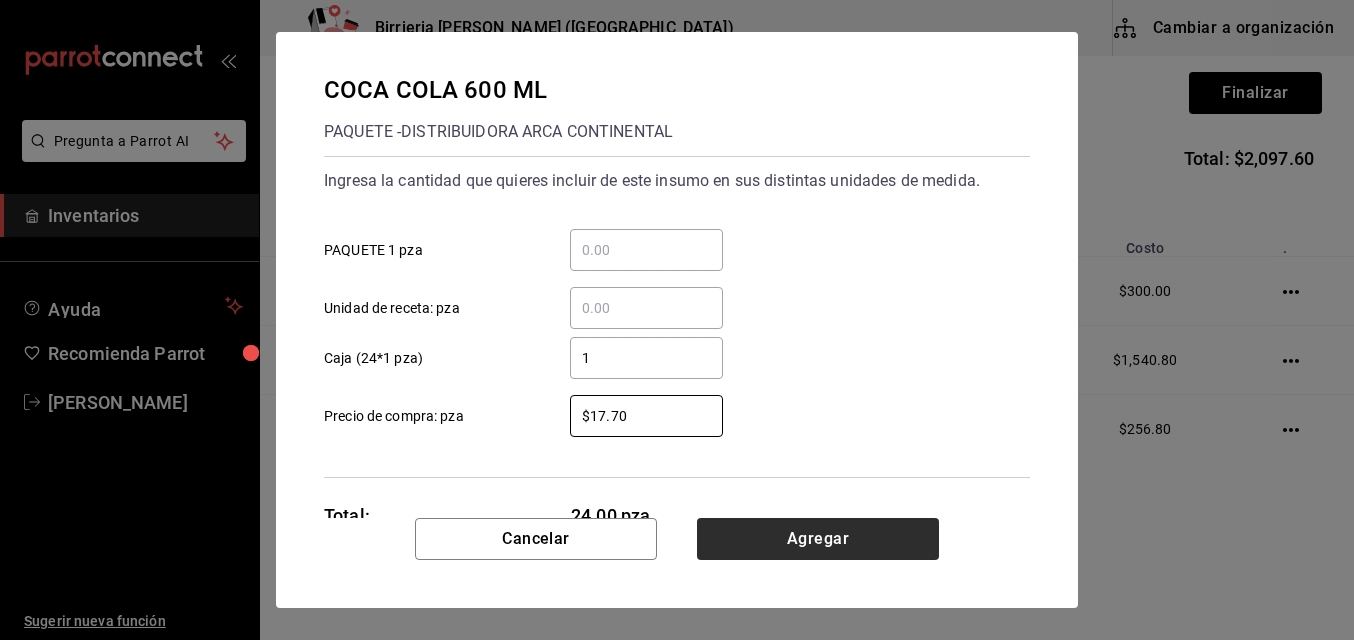 type on "$17.70" 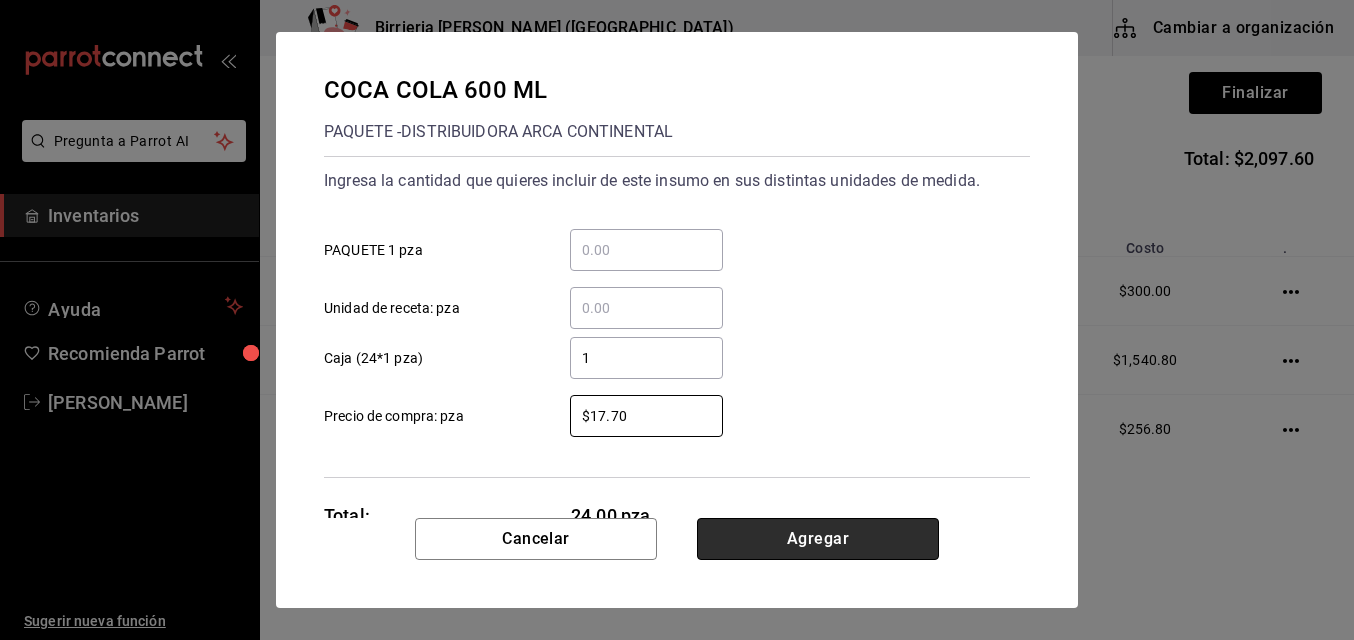 click on "Agregar" at bounding box center (818, 539) 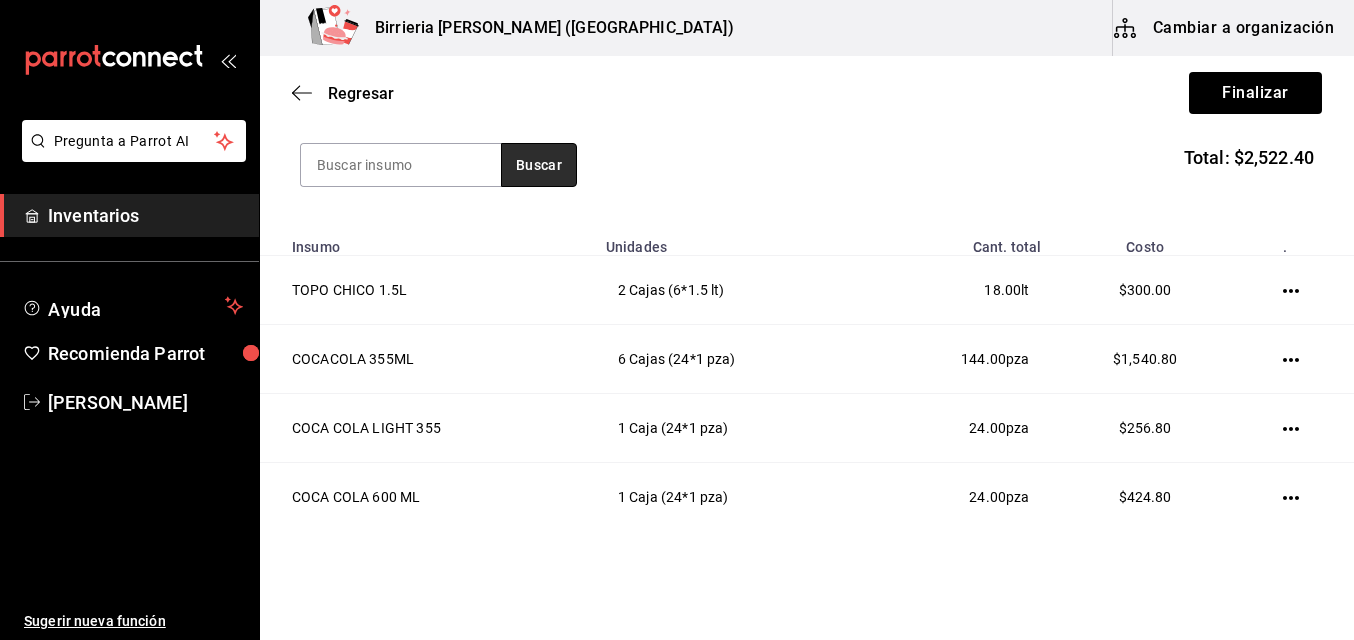 click on "Buscar" at bounding box center [539, 165] 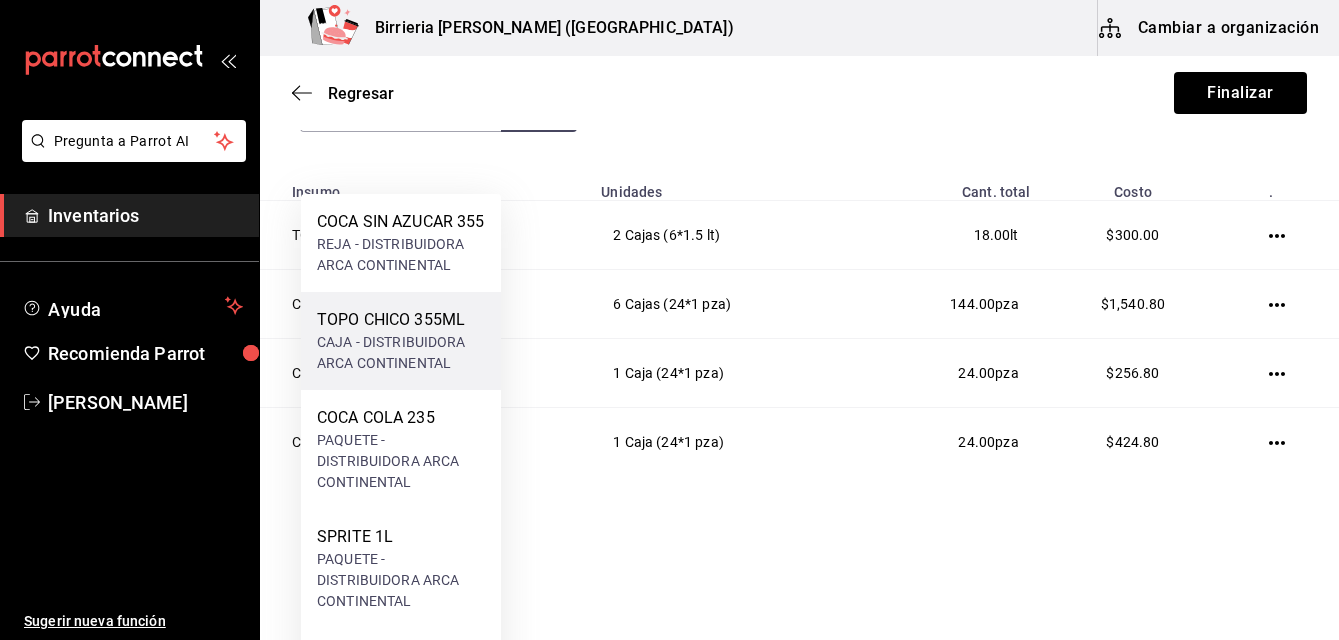 scroll, scrollTop: 299, scrollLeft: 0, axis: vertical 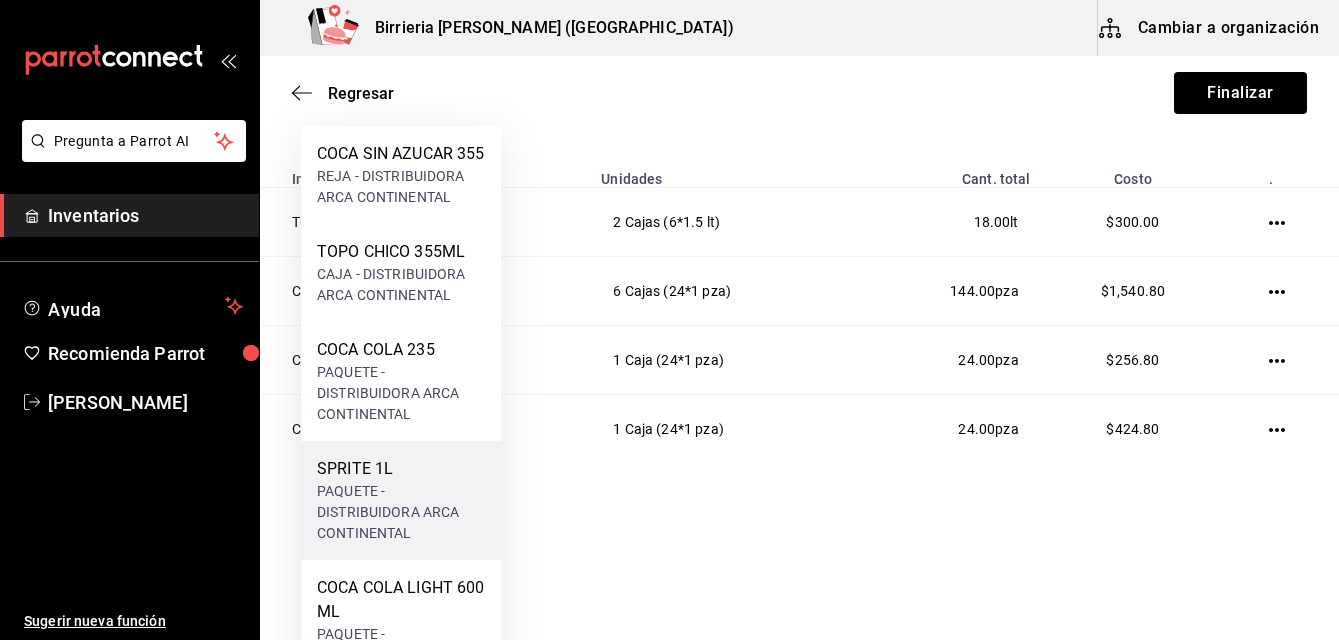 click on "PAQUETE - DISTRIBUIDORA ARCA CONTINENTAL" at bounding box center [401, 512] 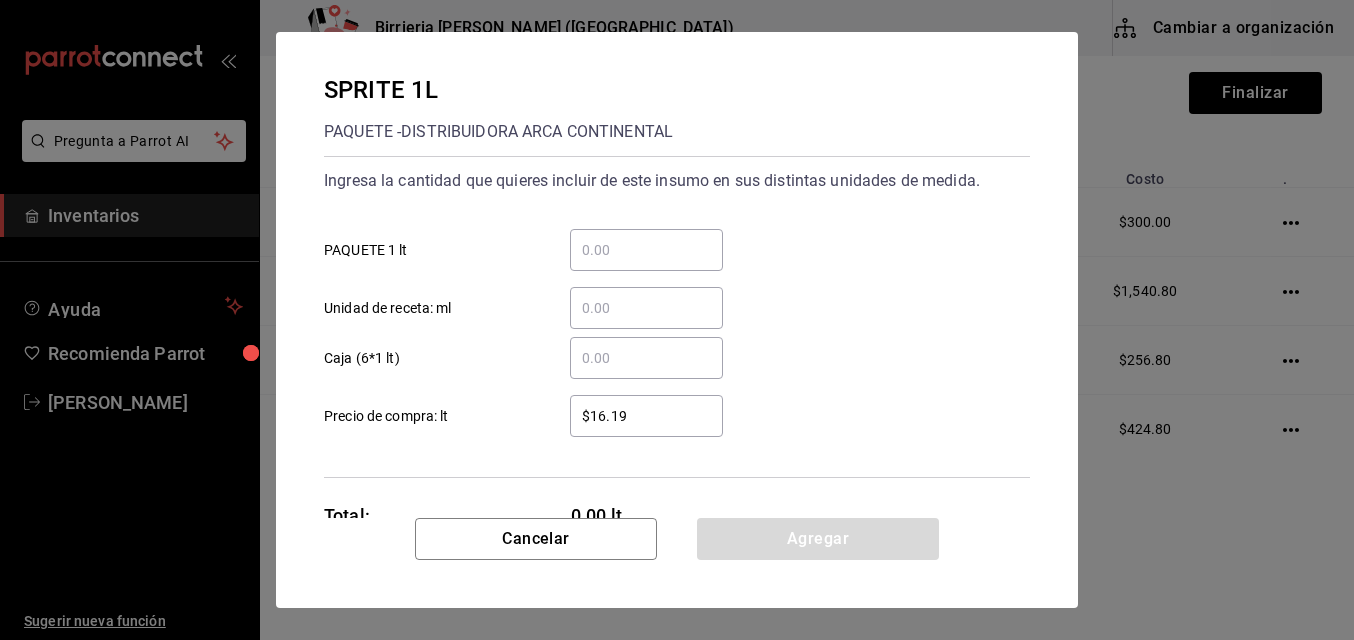 click on "​ Caja (6*1 lt)" at bounding box center (646, 358) 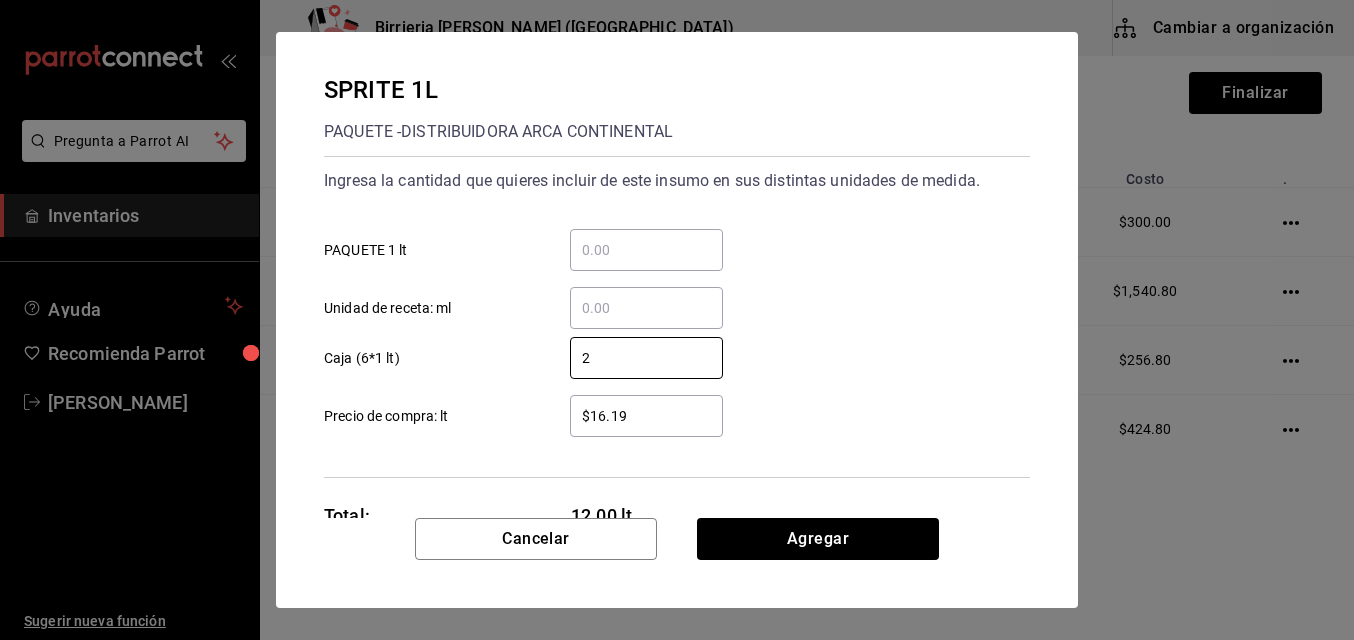 type on "2" 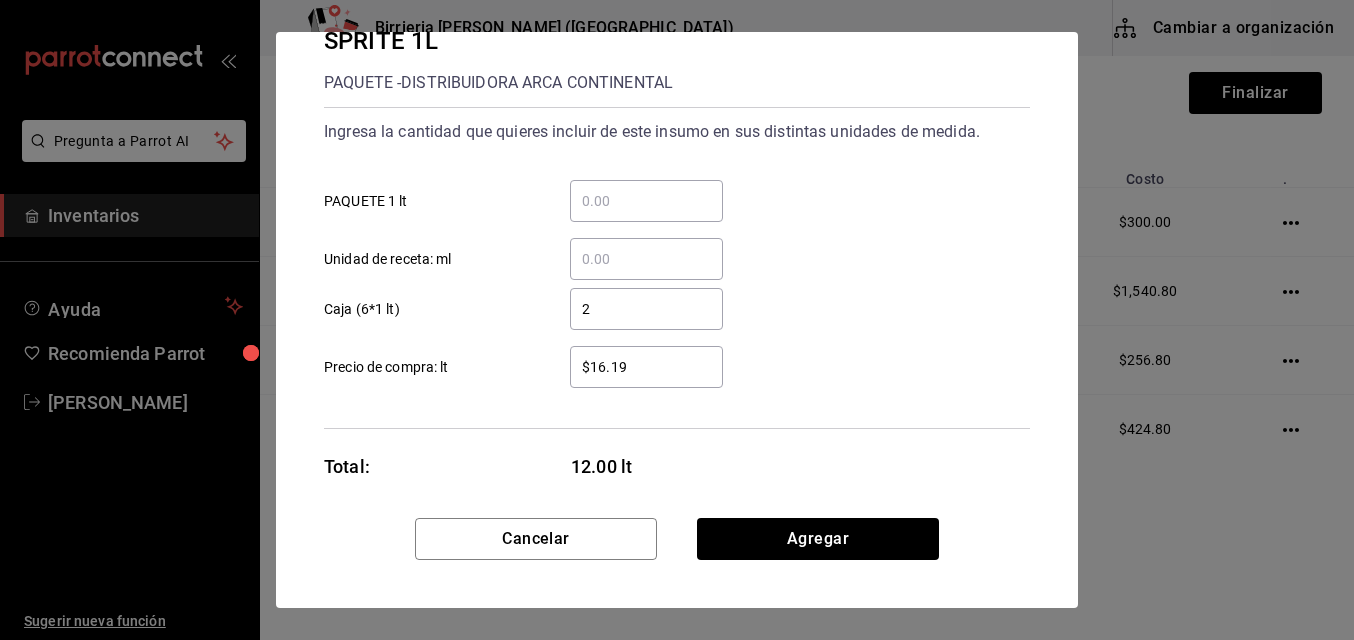 scroll, scrollTop: 67, scrollLeft: 0, axis: vertical 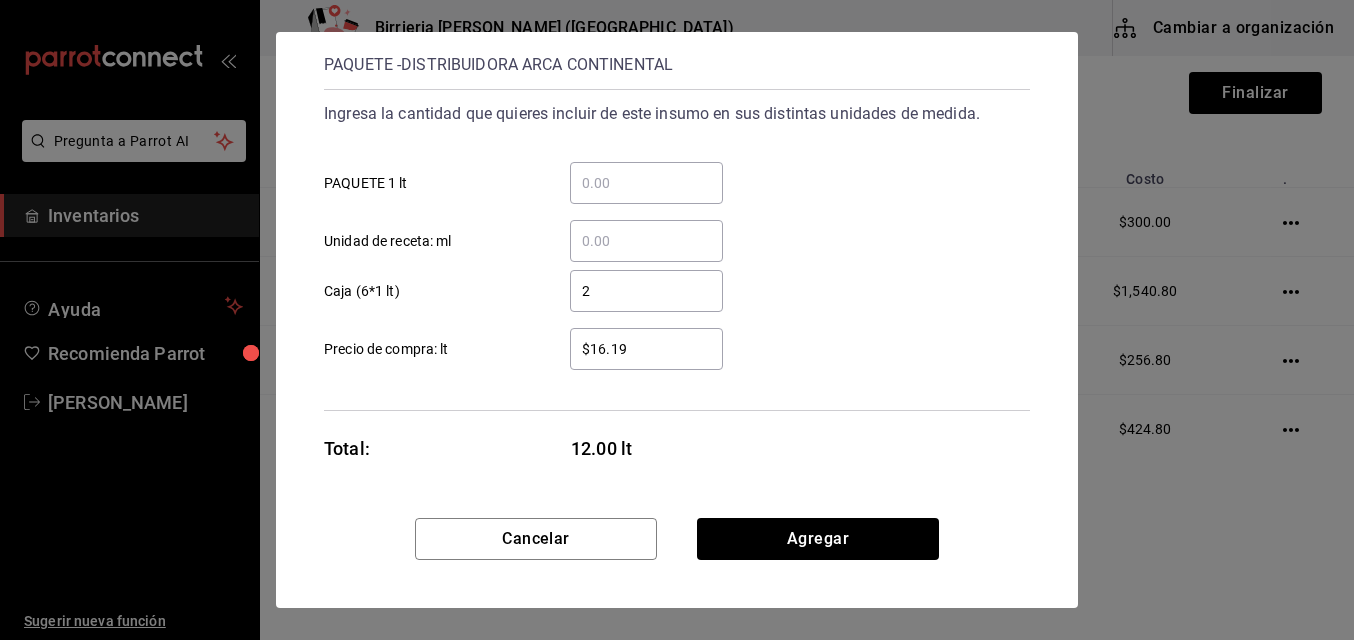 click on "$16.19 ​" at bounding box center (646, 349) 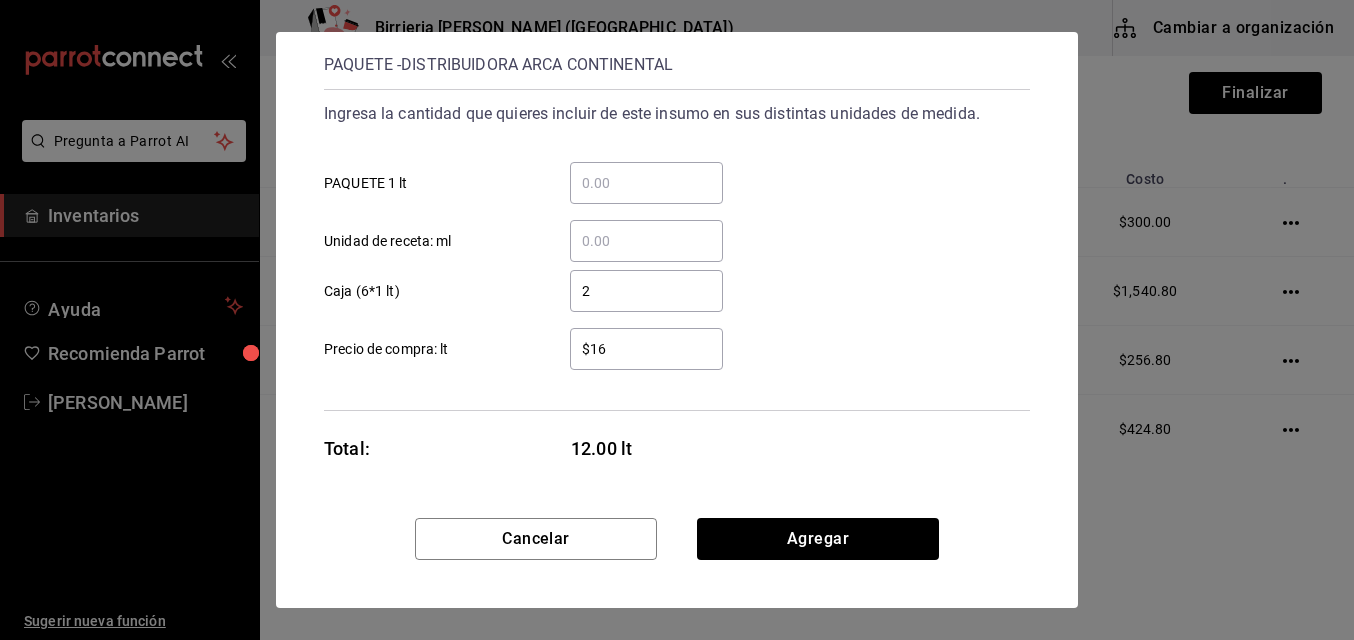 type on "$1" 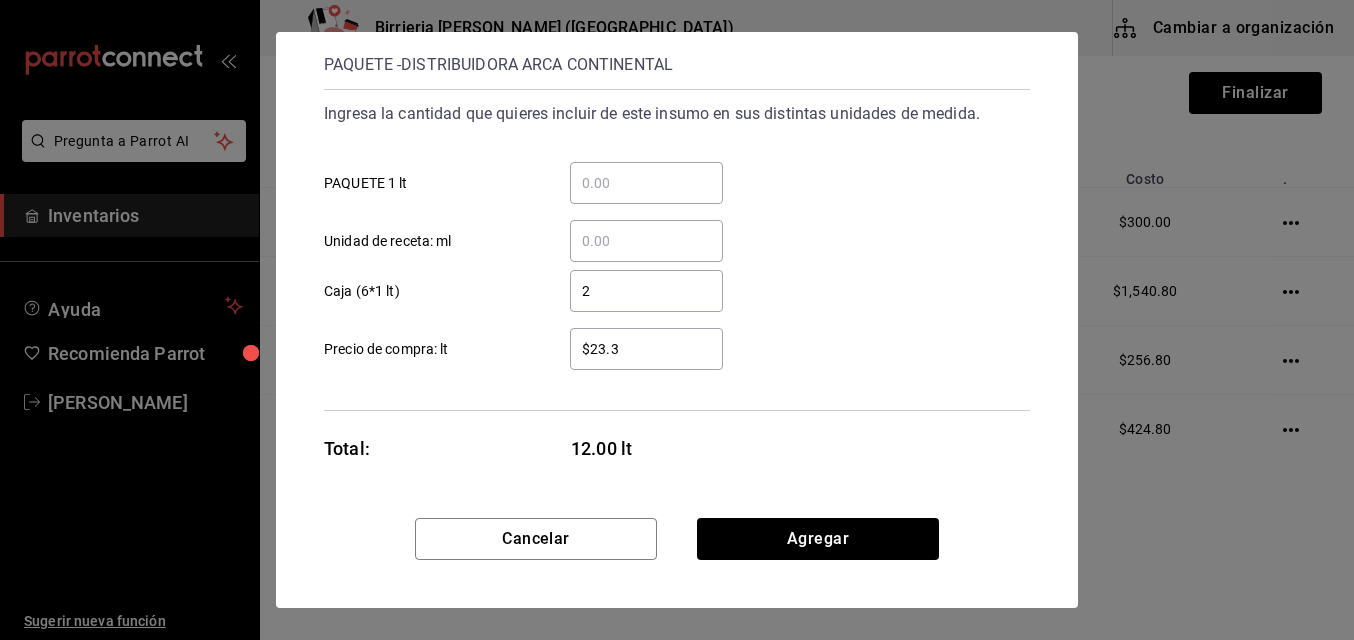 type on "$23.37" 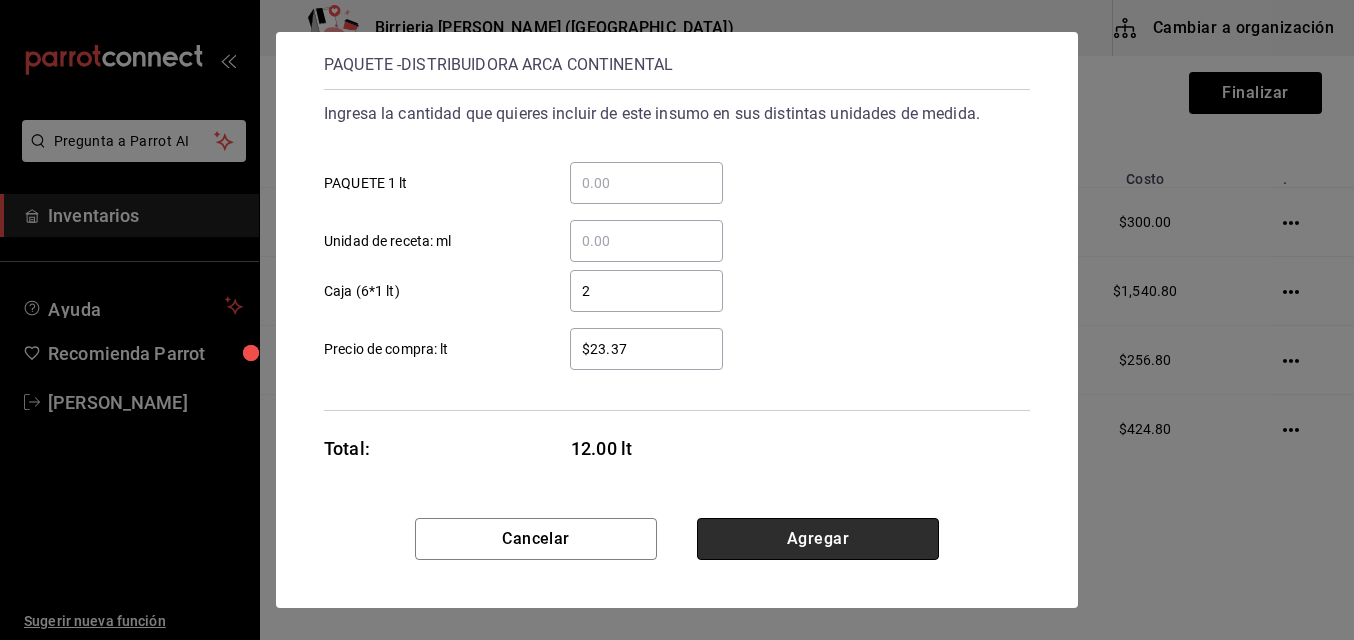 click on "Agregar" at bounding box center (818, 539) 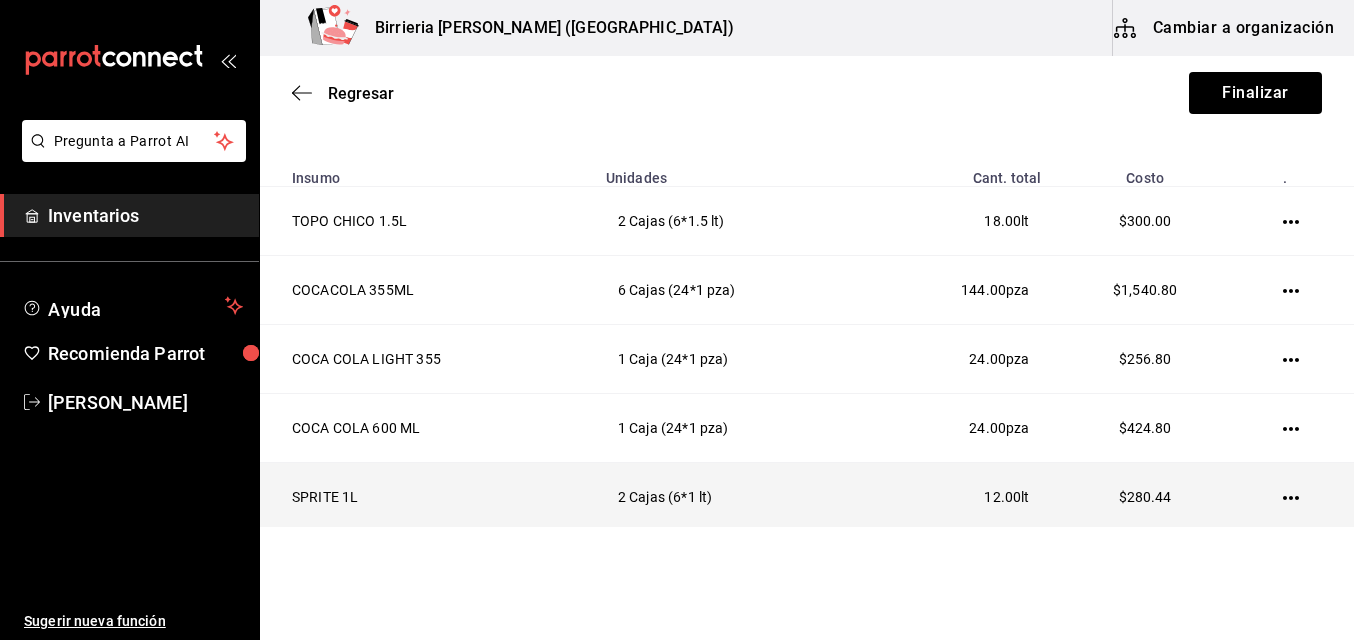click 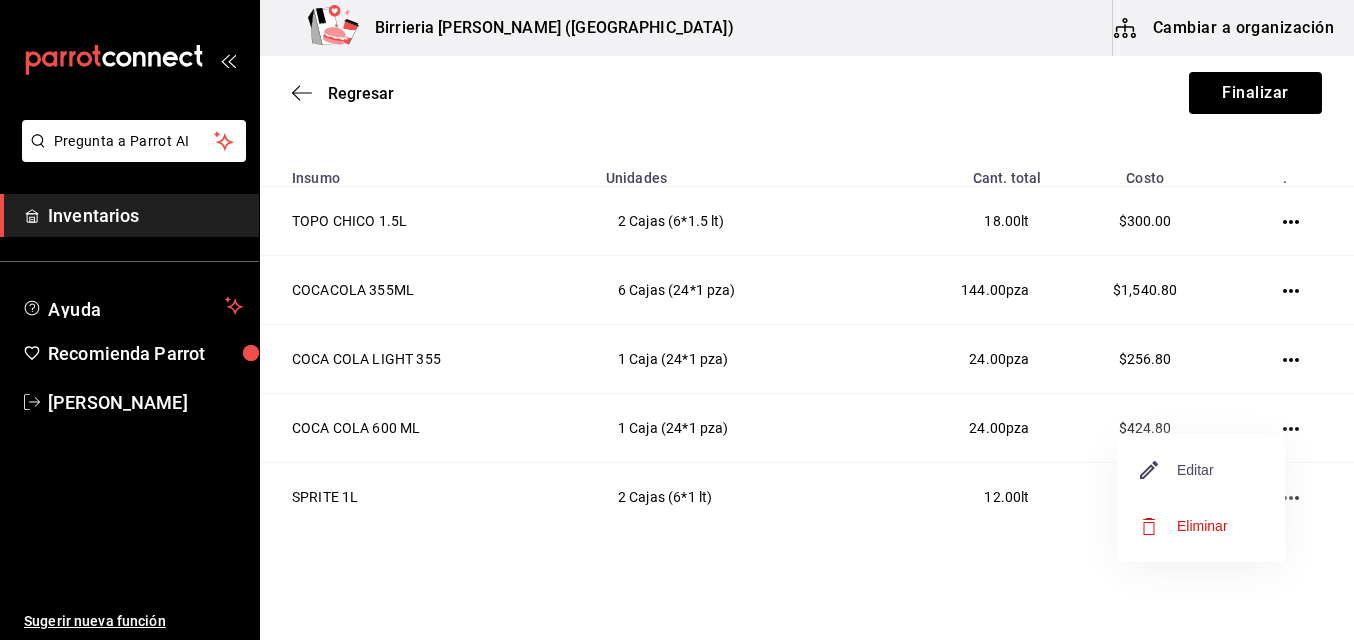 click on "Editar" at bounding box center (1177, 470) 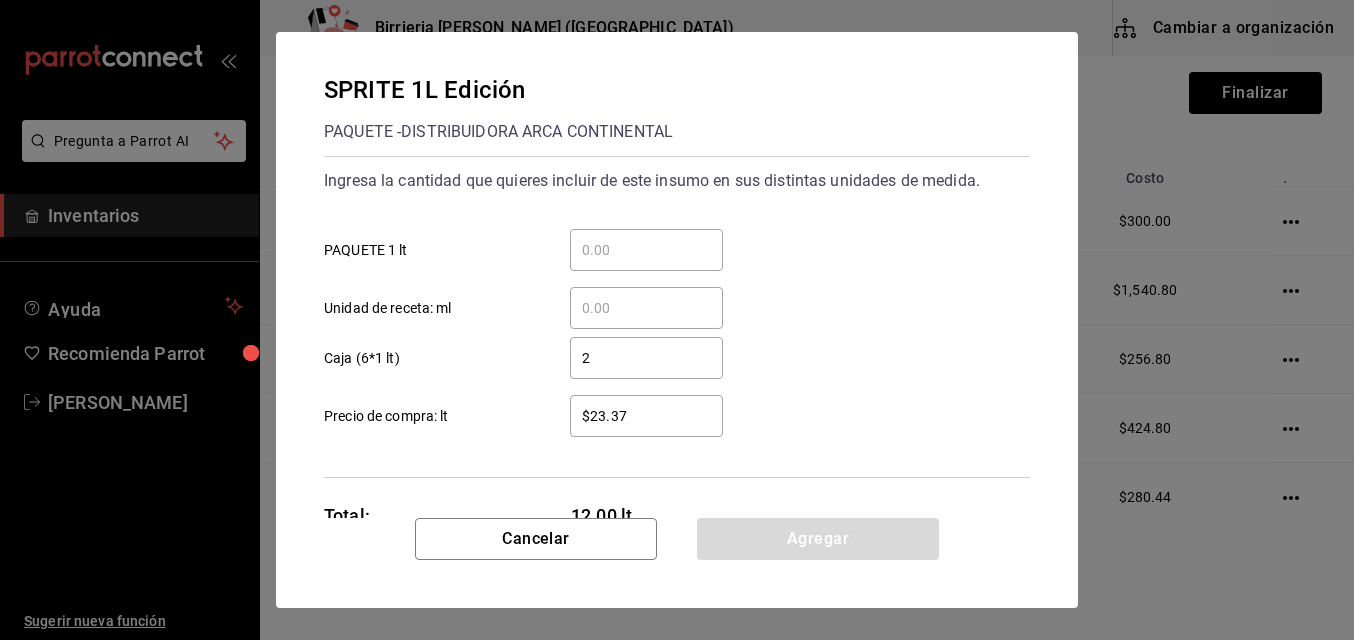 click on "$23.37" at bounding box center (646, 416) 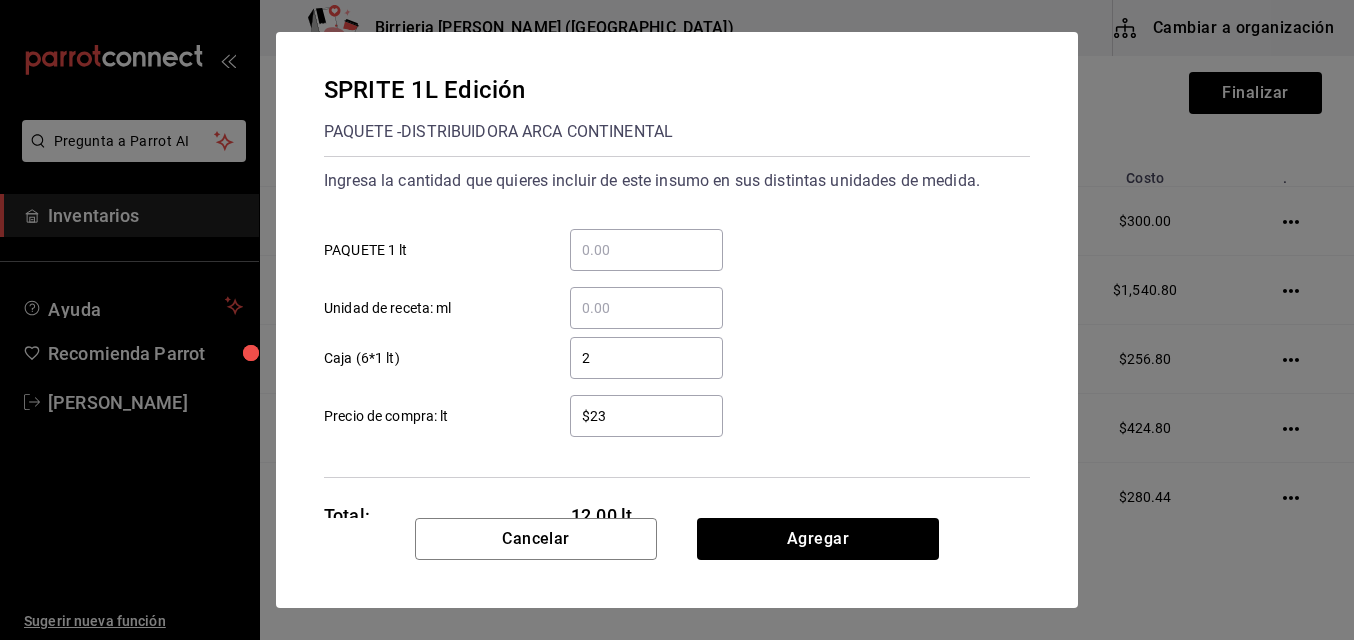 type on "$2" 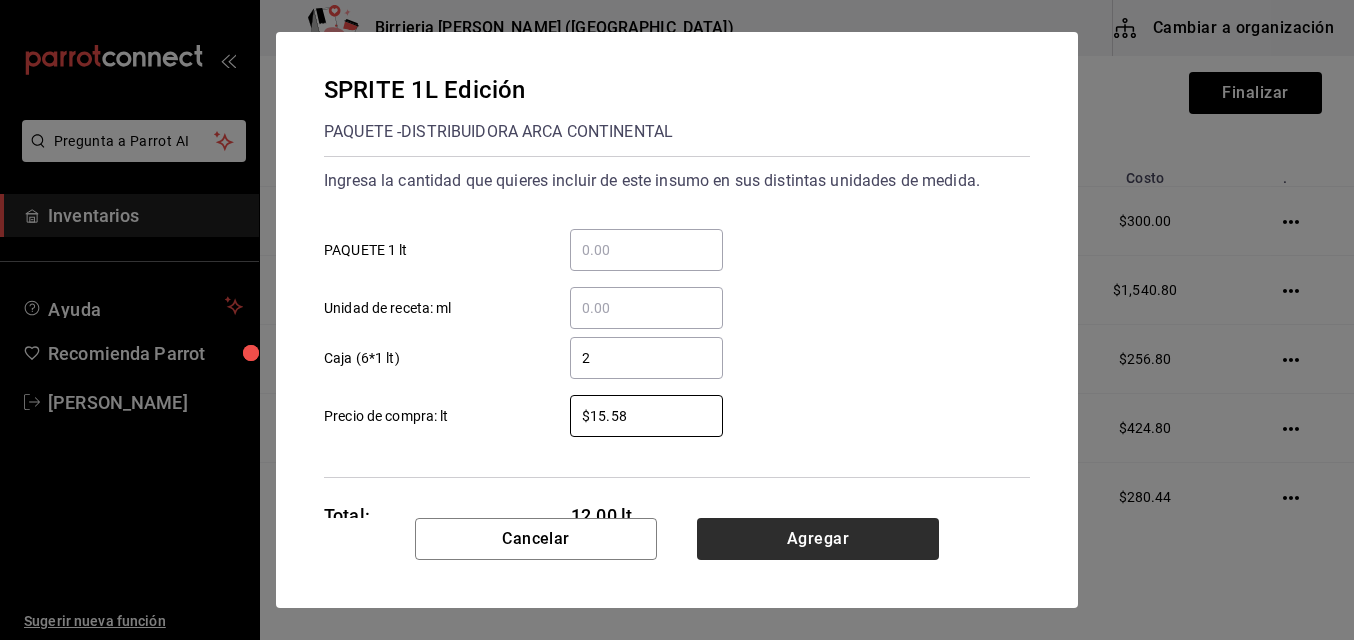 type on "$15.58" 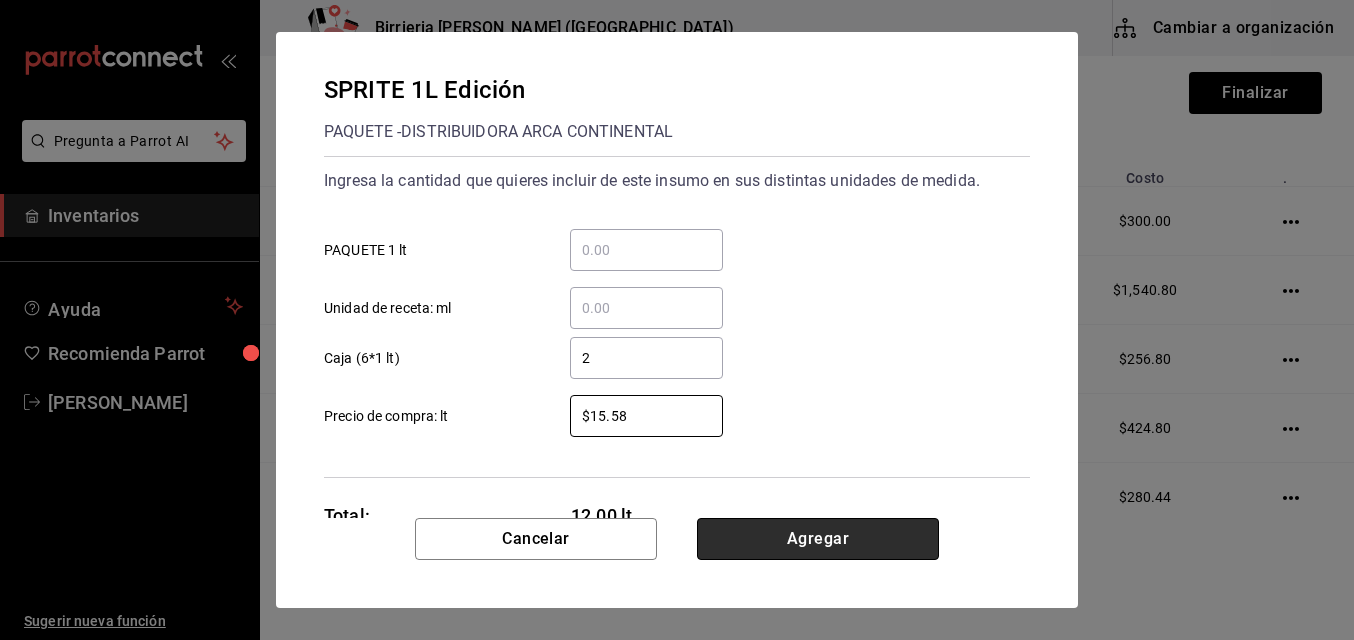 click on "Agregar" at bounding box center [818, 539] 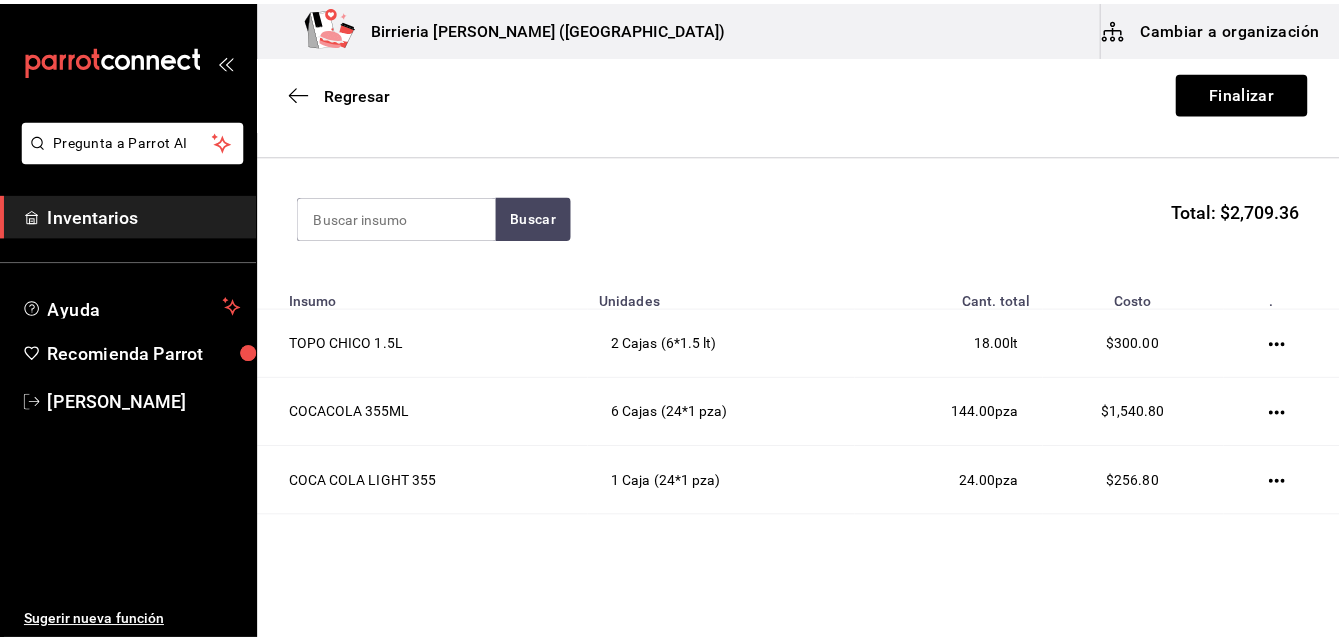scroll, scrollTop: 135, scrollLeft: 0, axis: vertical 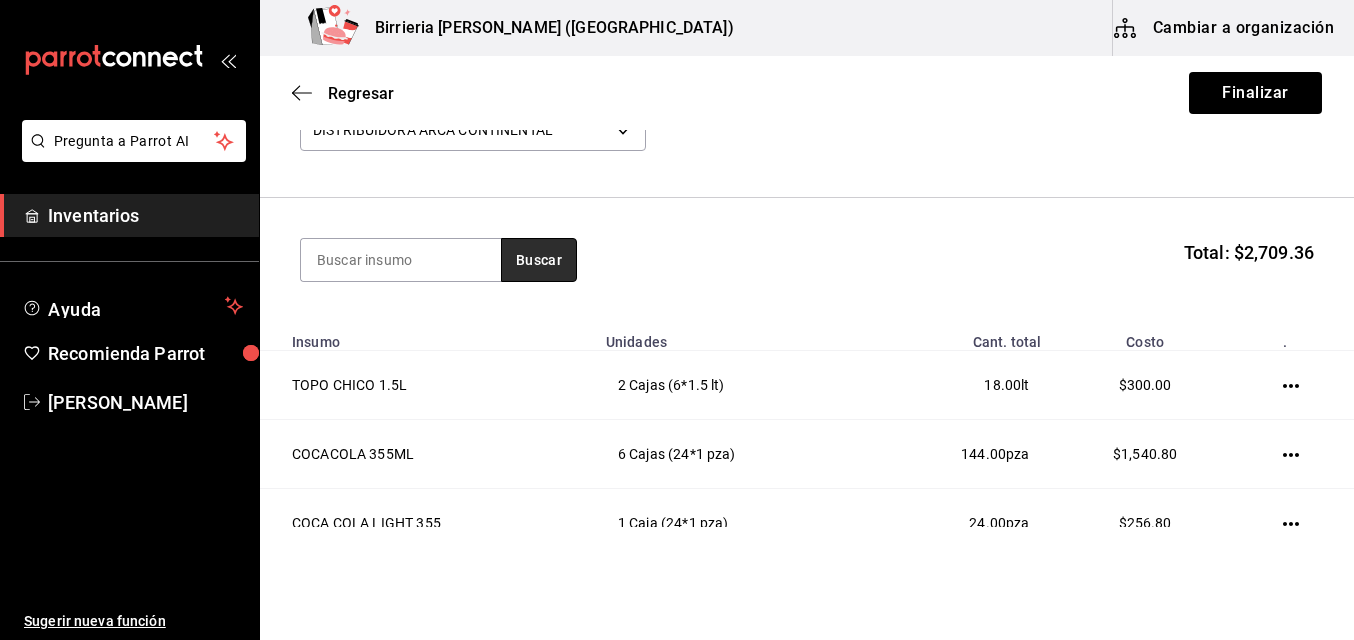 click on "Buscar" at bounding box center [539, 260] 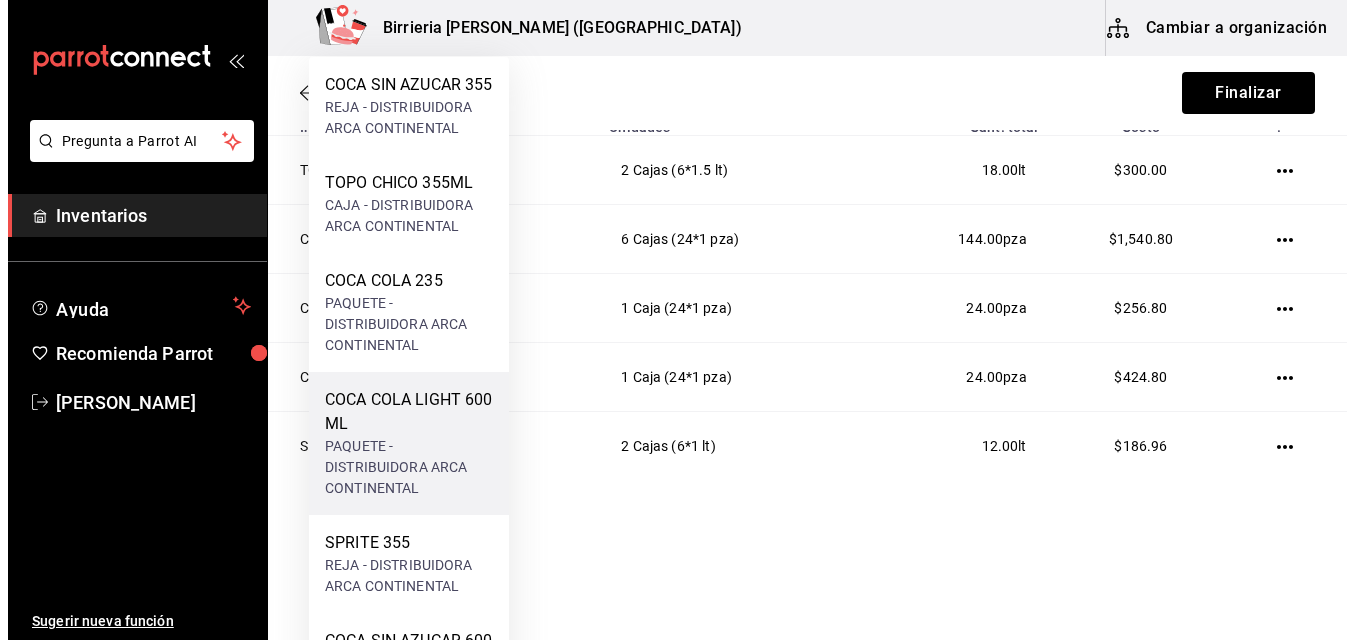 scroll, scrollTop: 368, scrollLeft: 0, axis: vertical 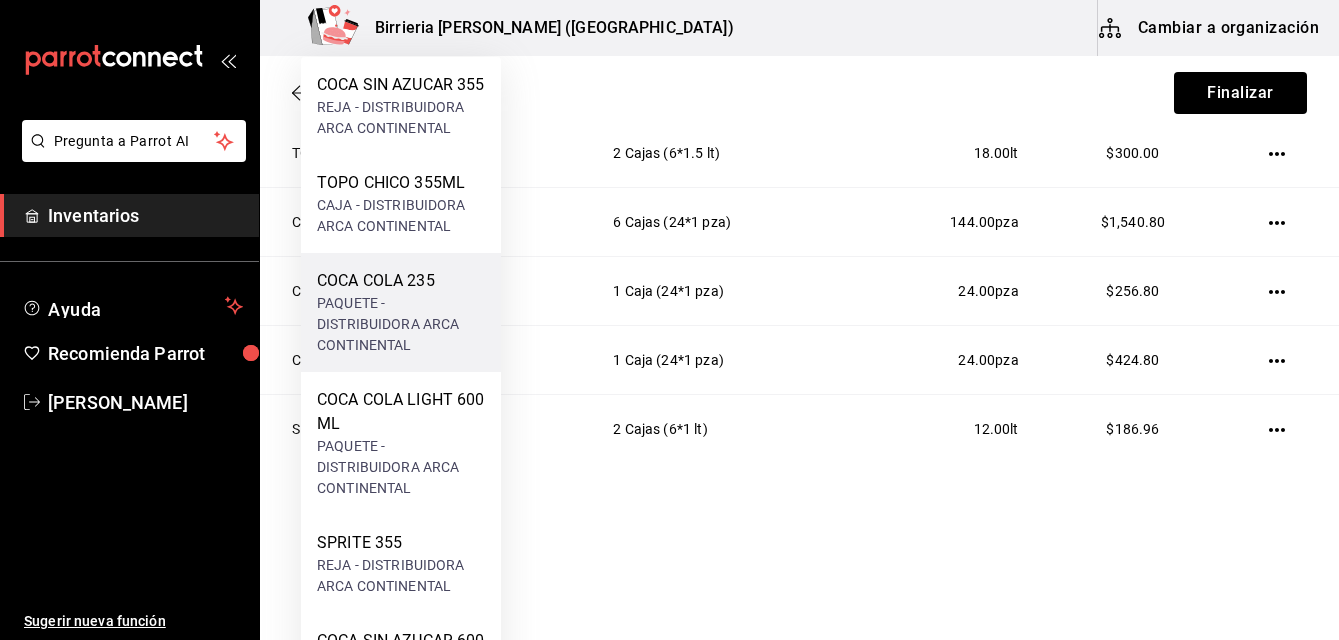 click on "PAQUETE - DISTRIBUIDORA ARCA CONTINENTAL" at bounding box center (401, 324) 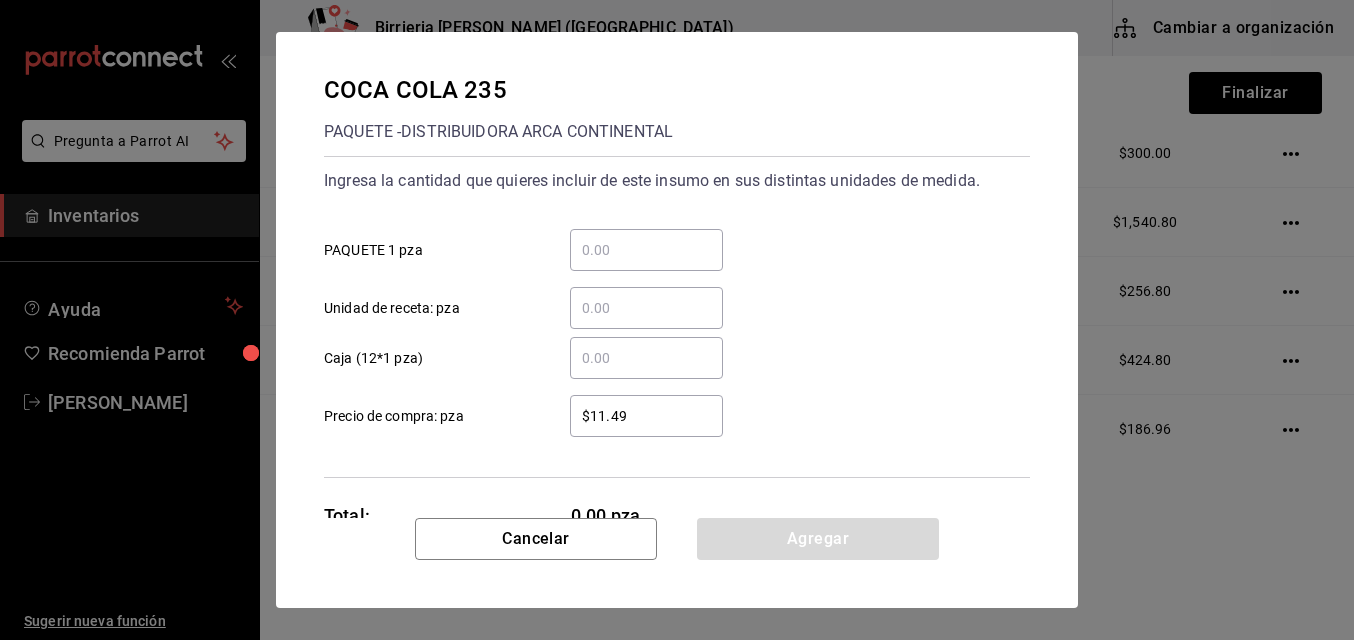 click on "​ Caja (12*1 pza)" at bounding box center [646, 358] 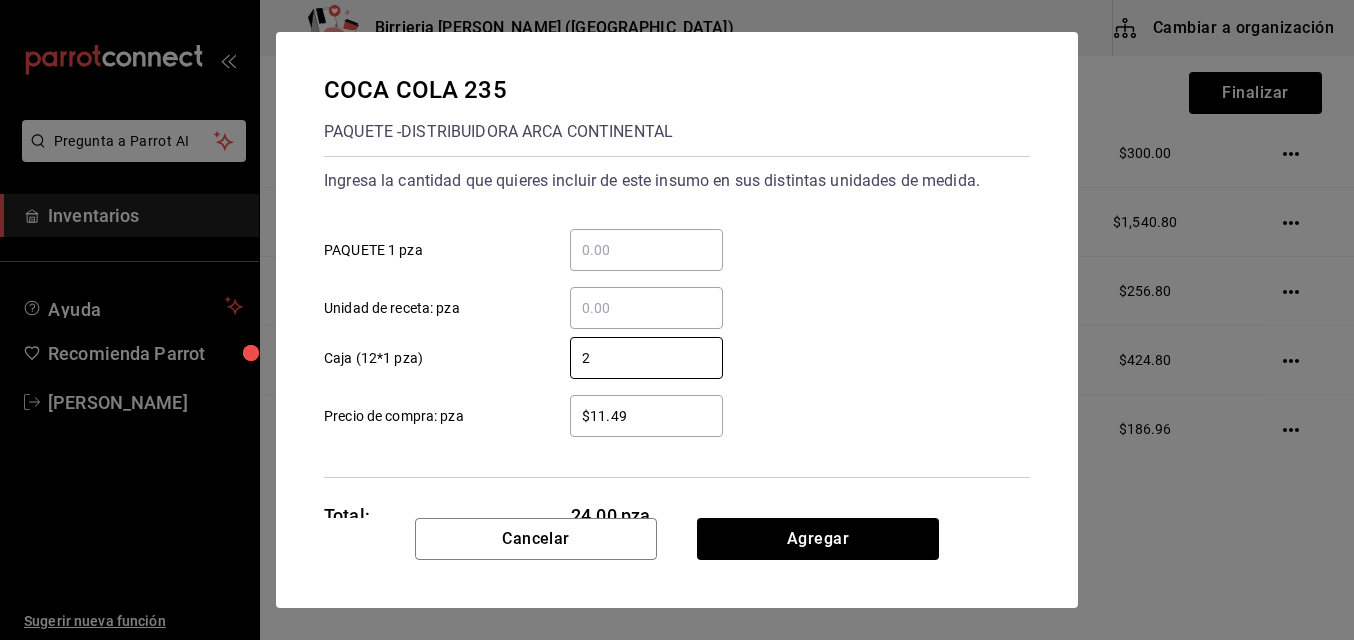 type on "2" 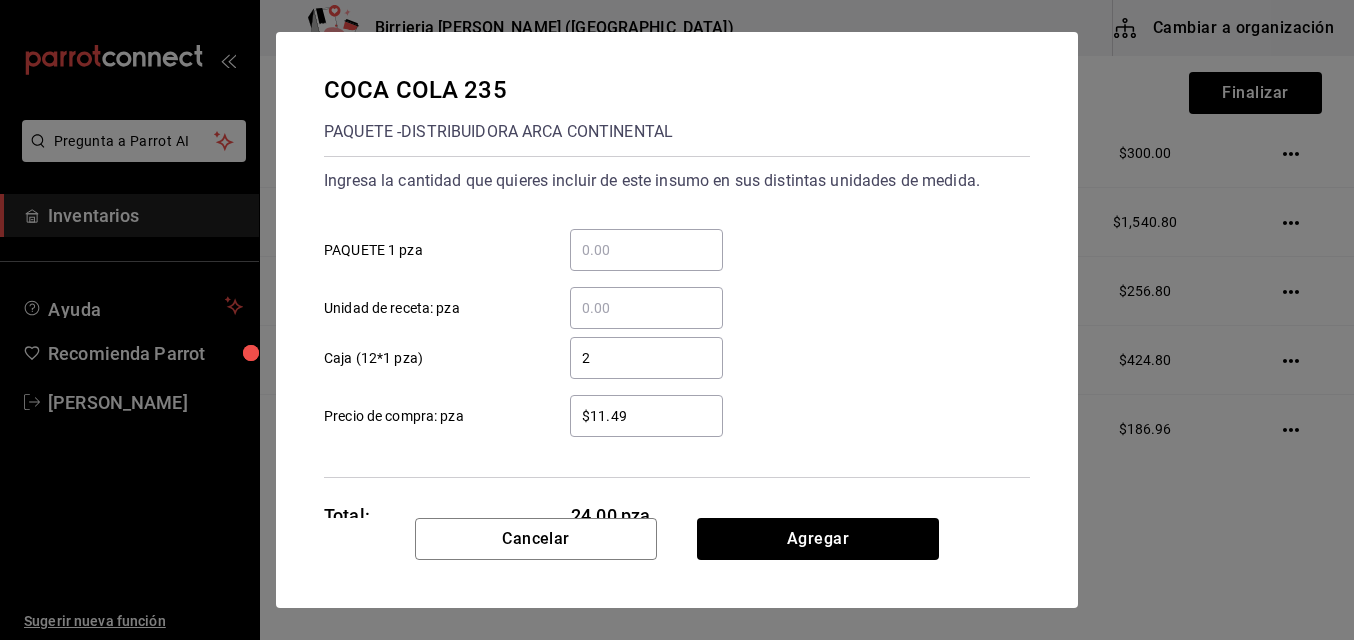 click on "$11.49" at bounding box center [646, 416] 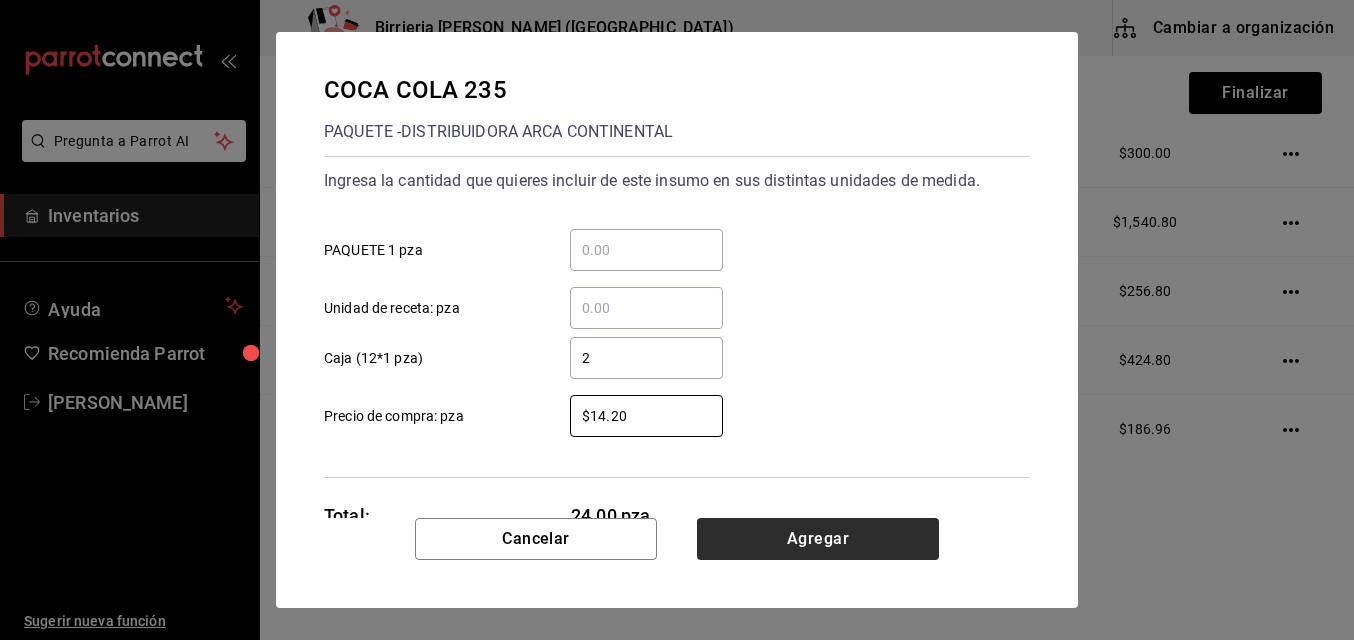 type on "$14.20" 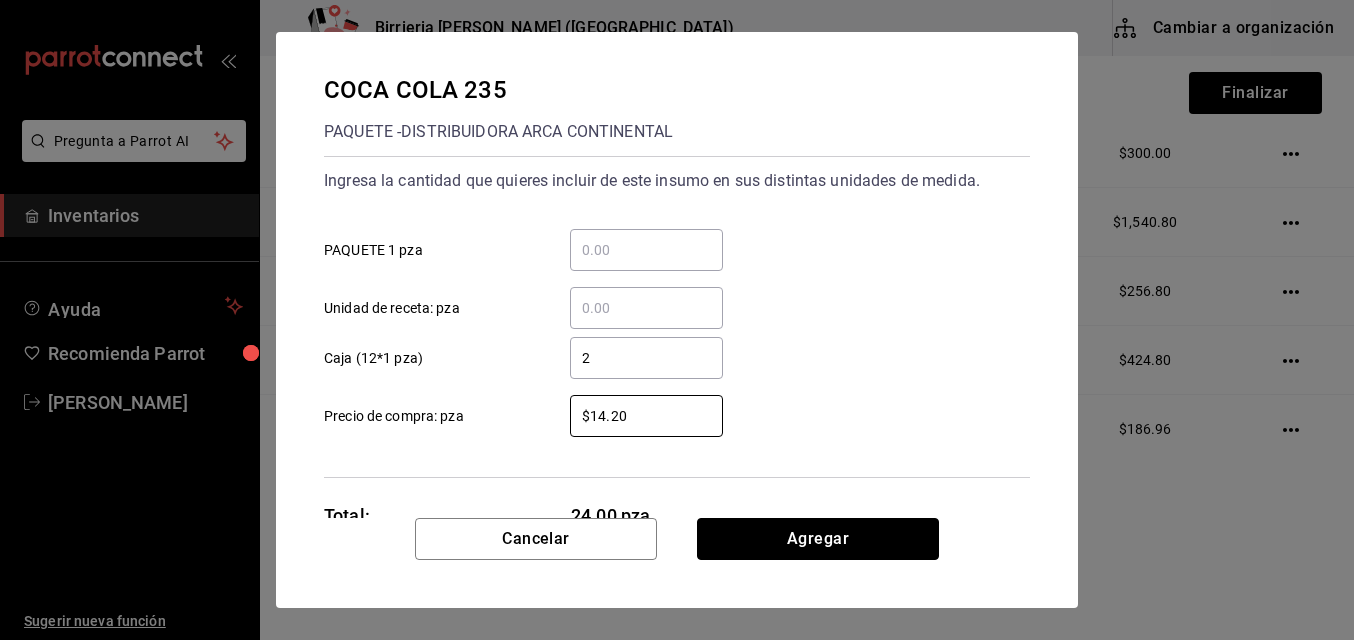 click on "Agregar" at bounding box center (818, 539) 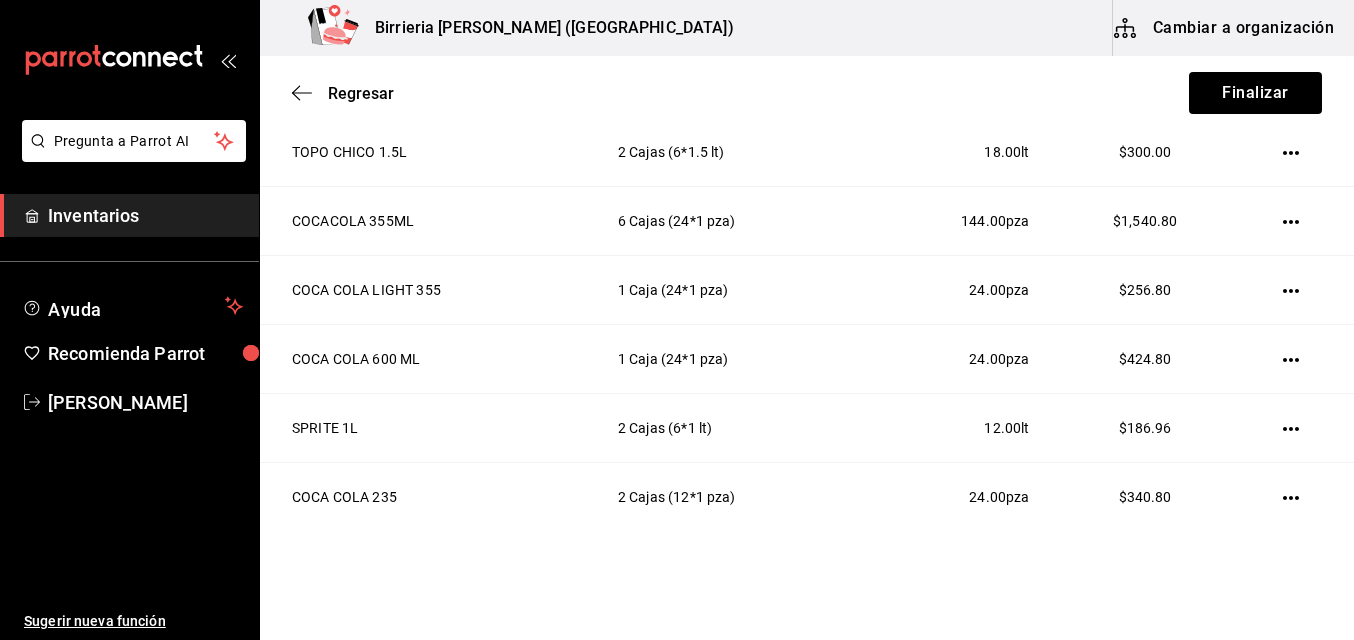 scroll, scrollTop: 104, scrollLeft: 0, axis: vertical 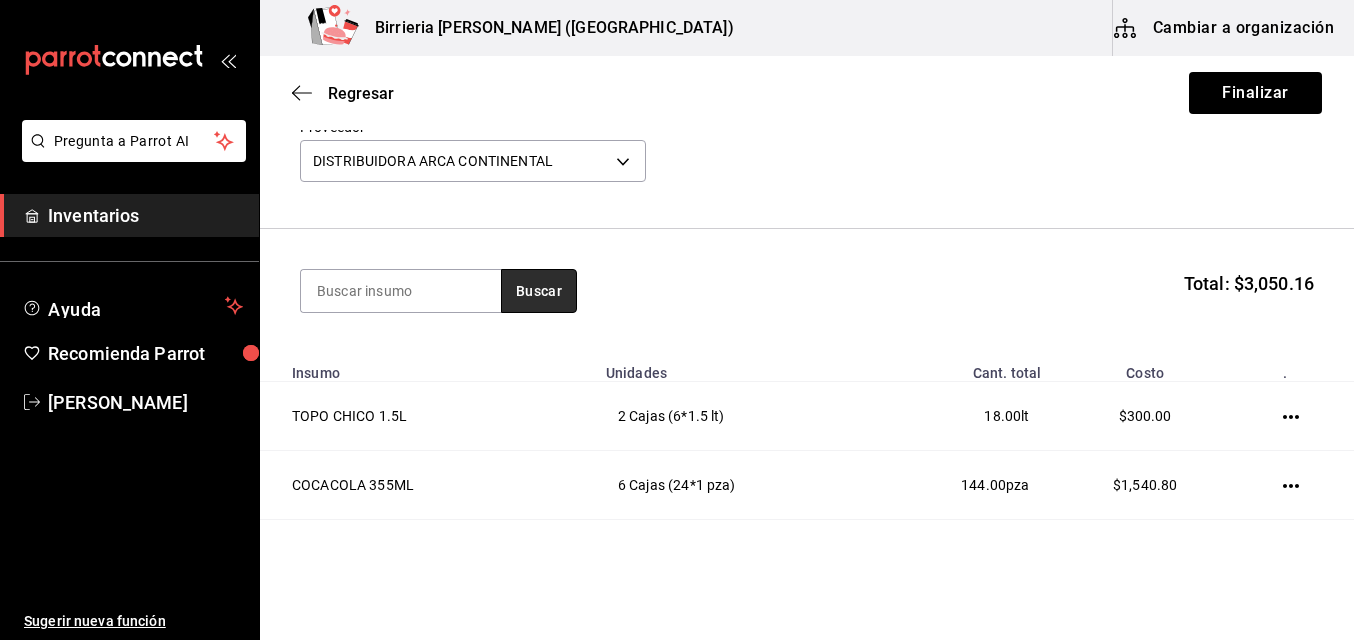 click on "Buscar" at bounding box center (539, 291) 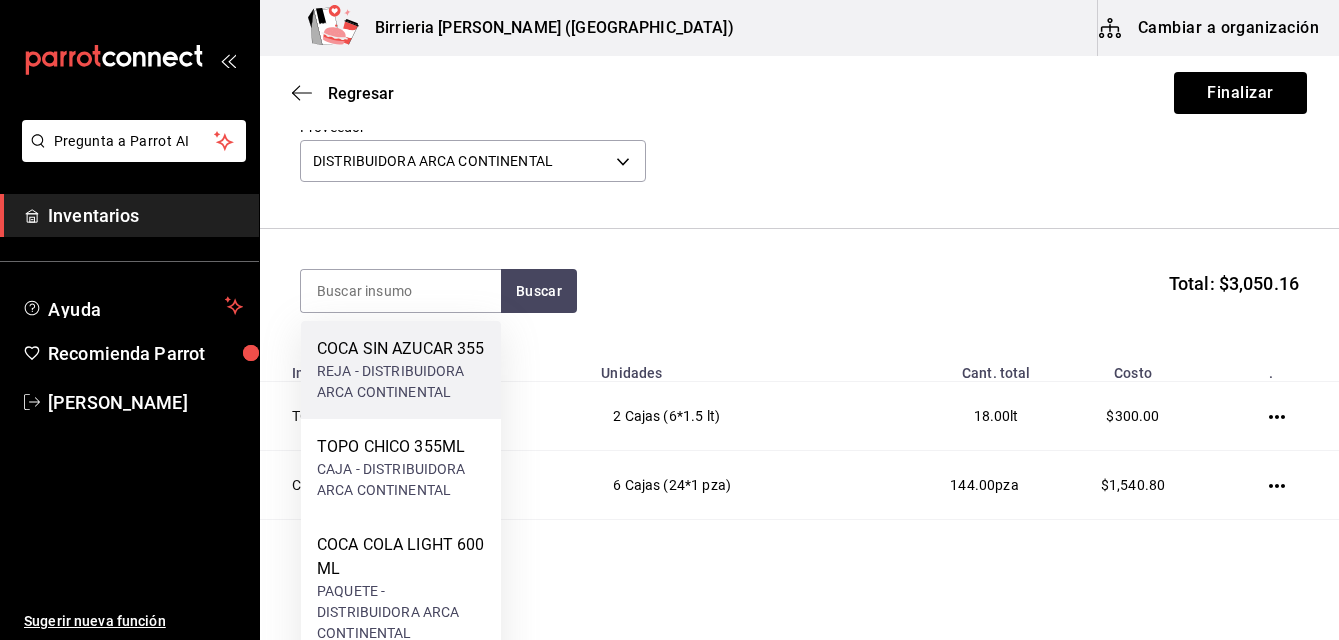 click on "COCA SIN AZUCAR 355" at bounding box center (401, 349) 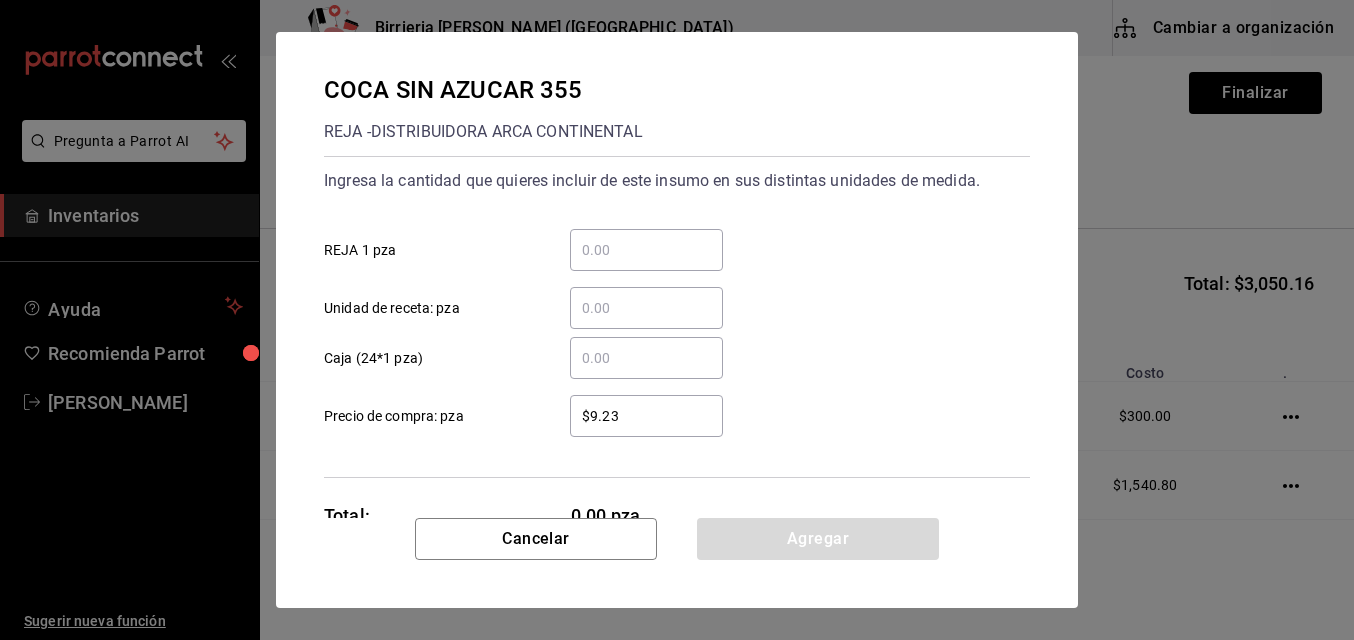 click on "​ Caja (24*1 pza)" at bounding box center (646, 358) 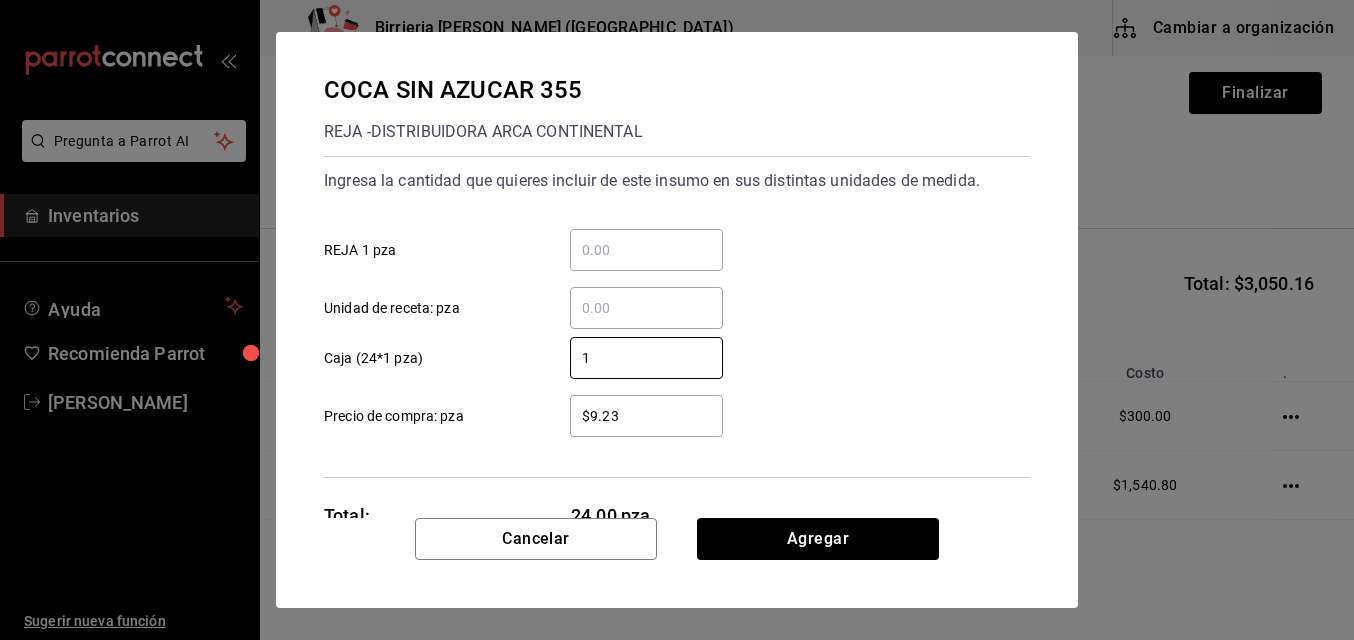 type on "1" 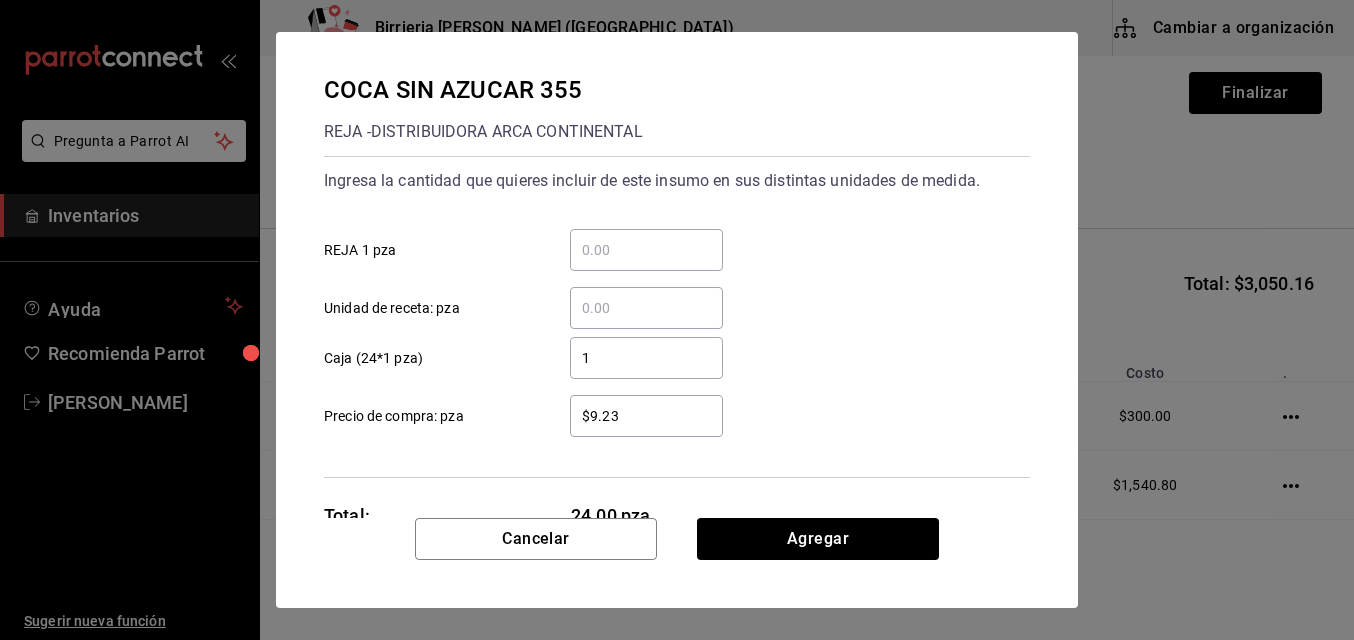 click on "$9.23 ​" at bounding box center [646, 416] 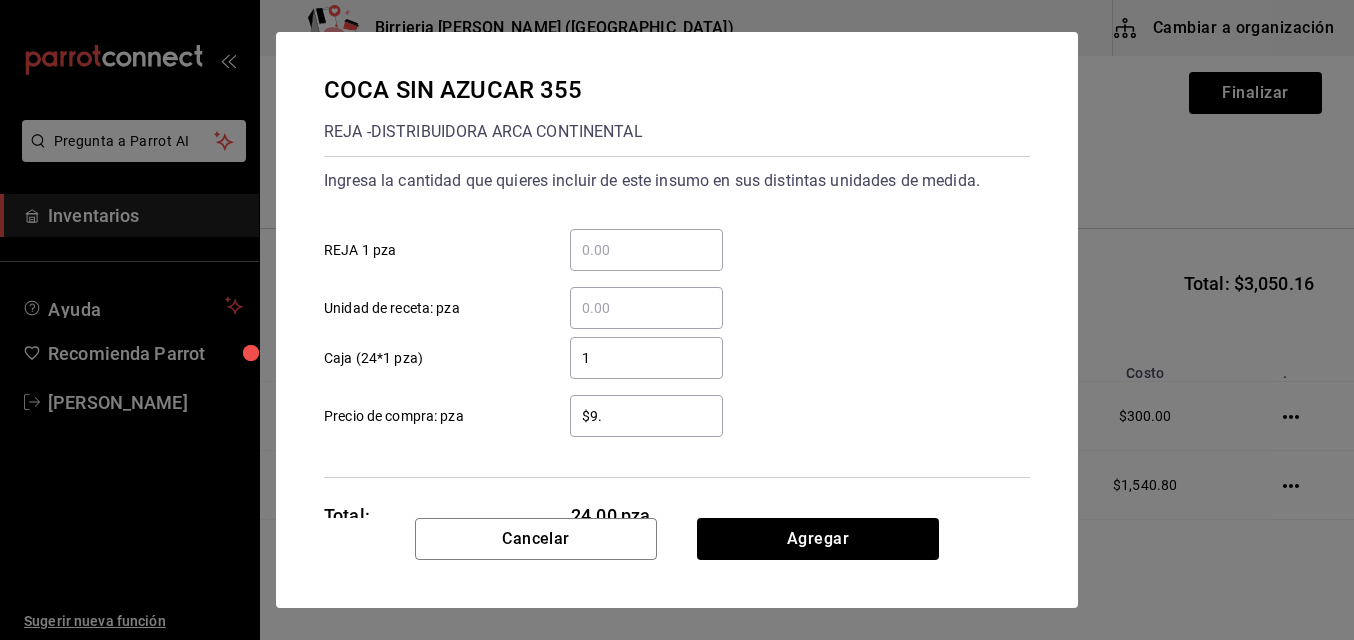 type on "$9" 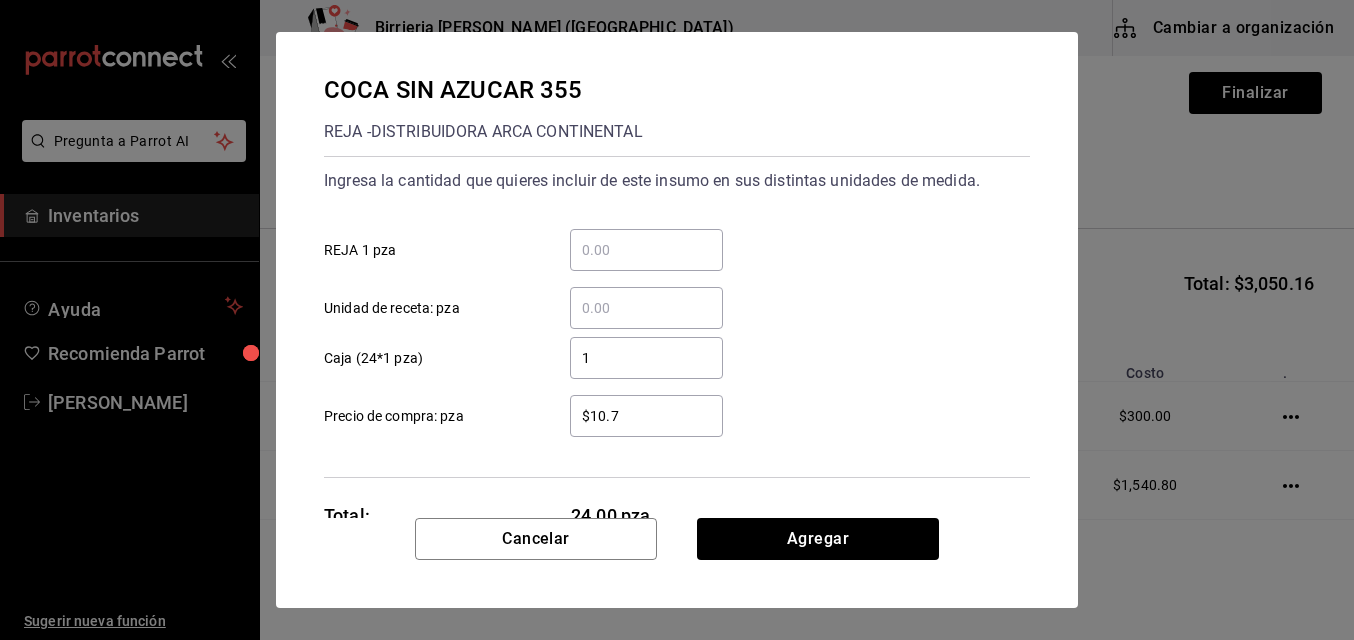 type on "$10.70" 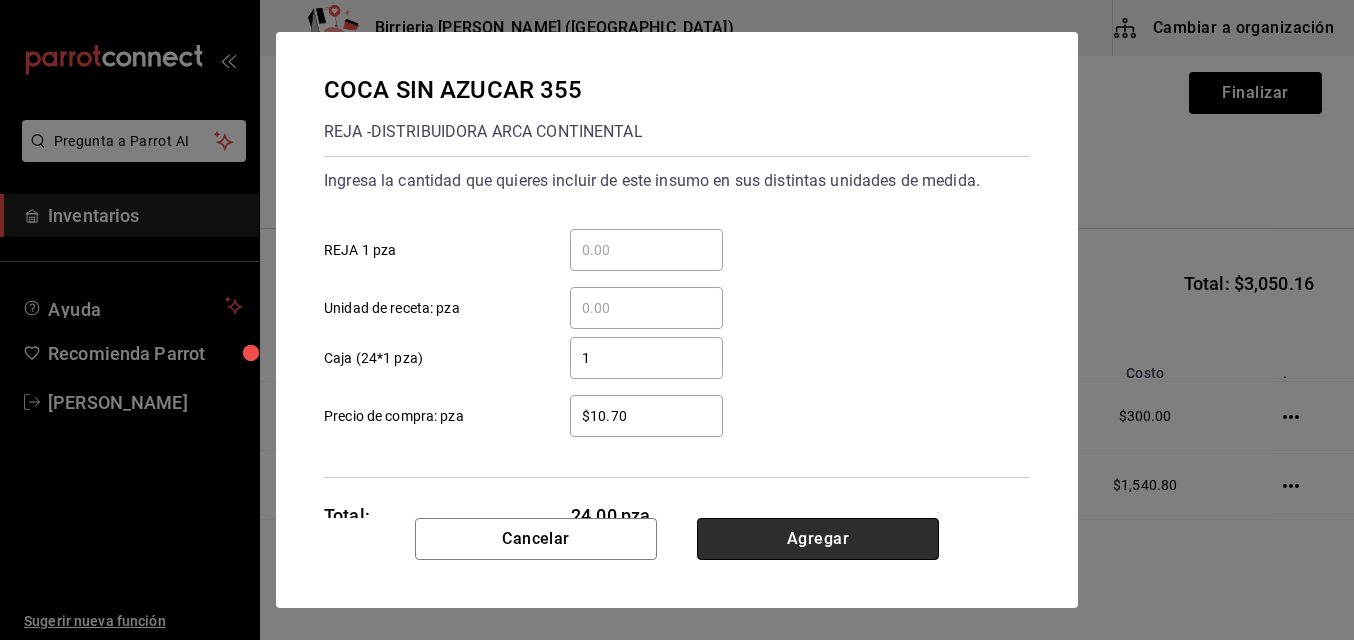 click on "Agregar" at bounding box center (818, 539) 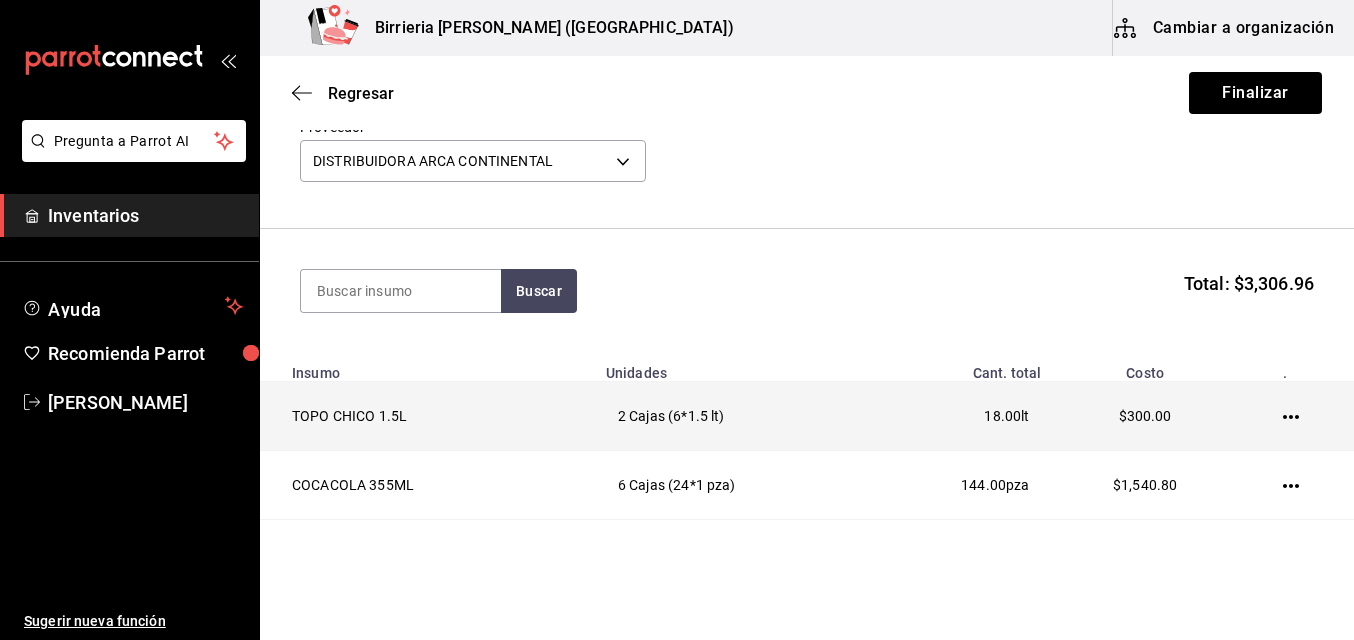 click 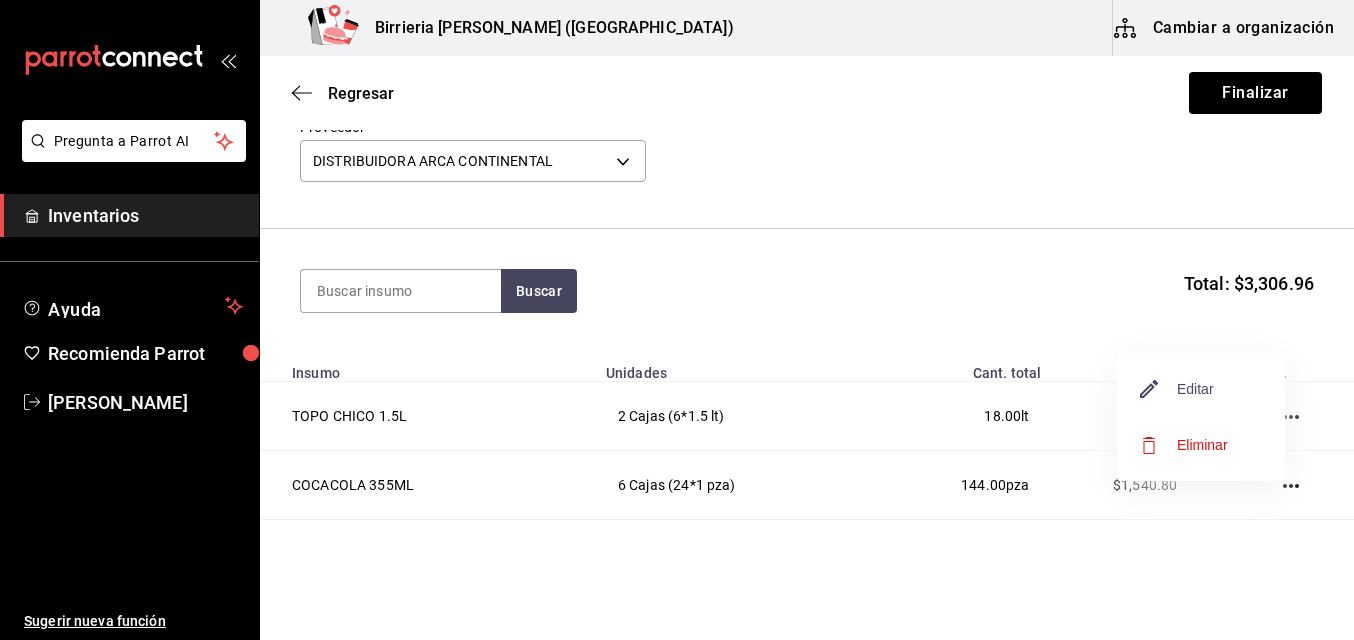 click on "Editar" at bounding box center (1177, 389) 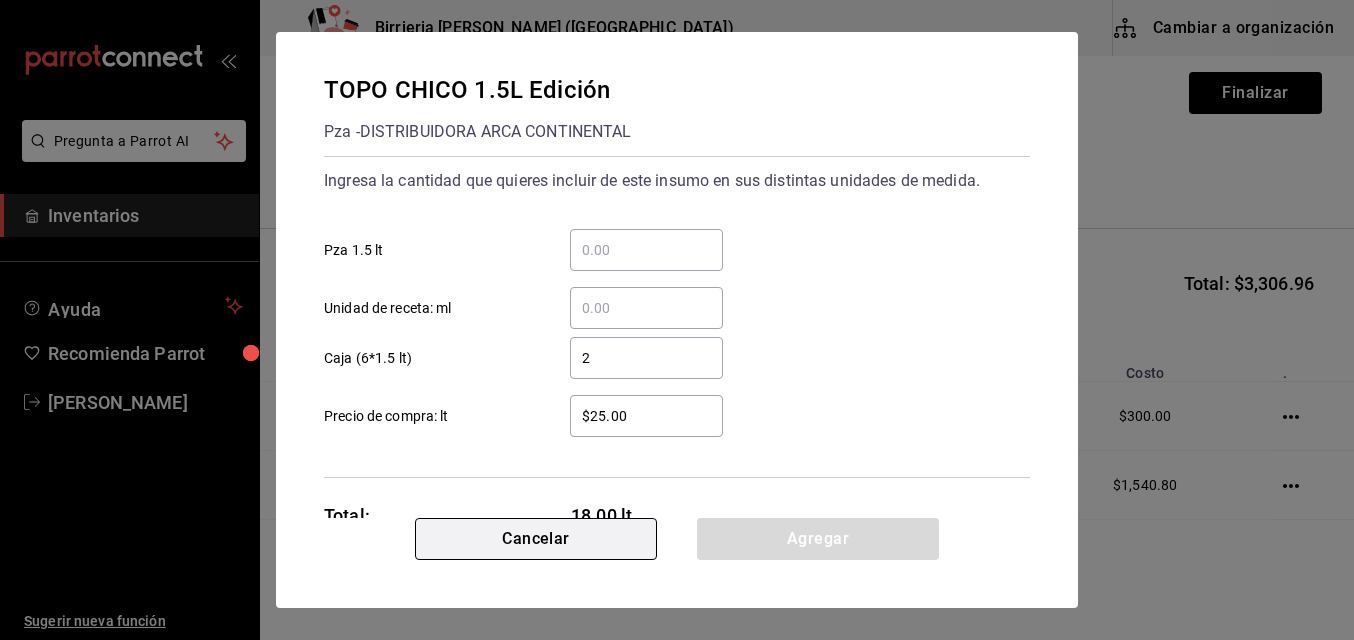 click on "Cancelar" at bounding box center (536, 539) 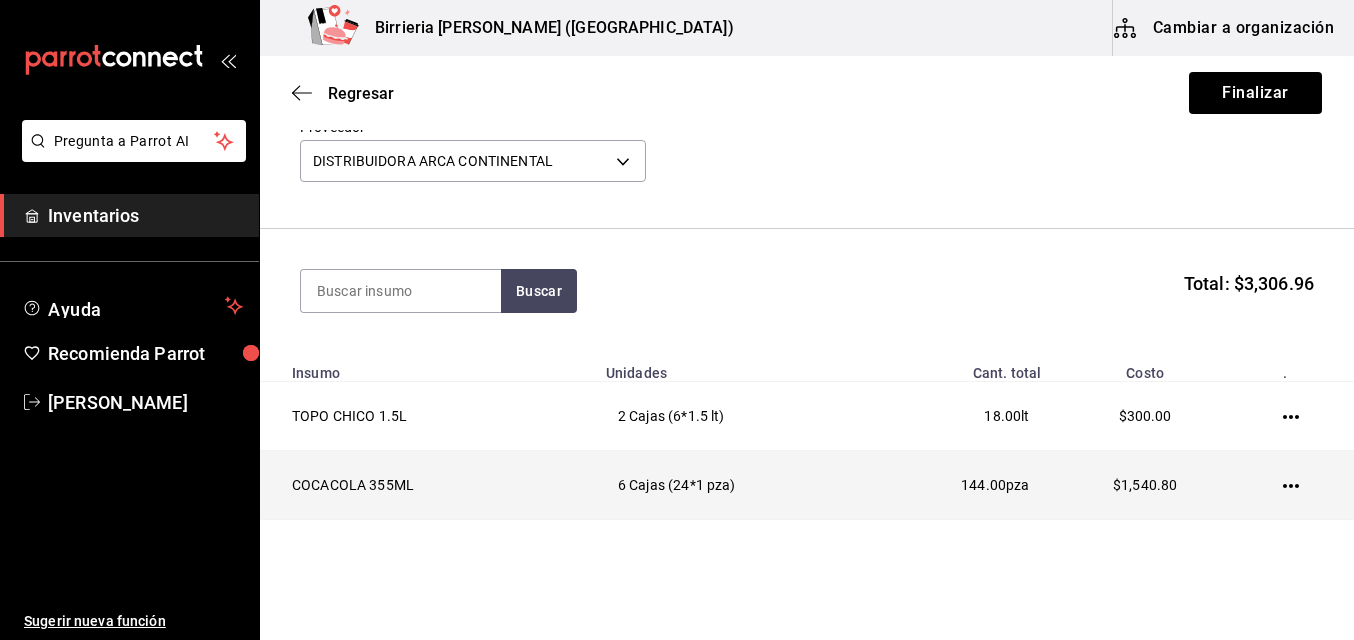 scroll, scrollTop: 337, scrollLeft: 0, axis: vertical 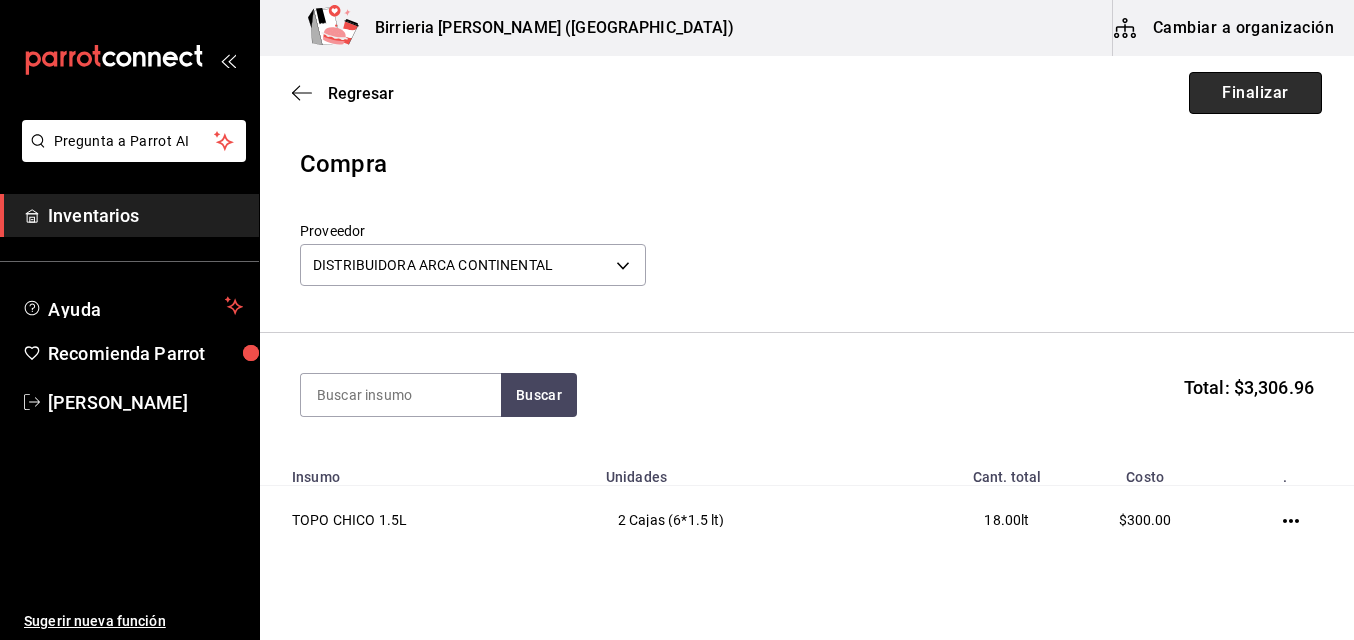 click on "Finalizar" at bounding box center [1255, 93] 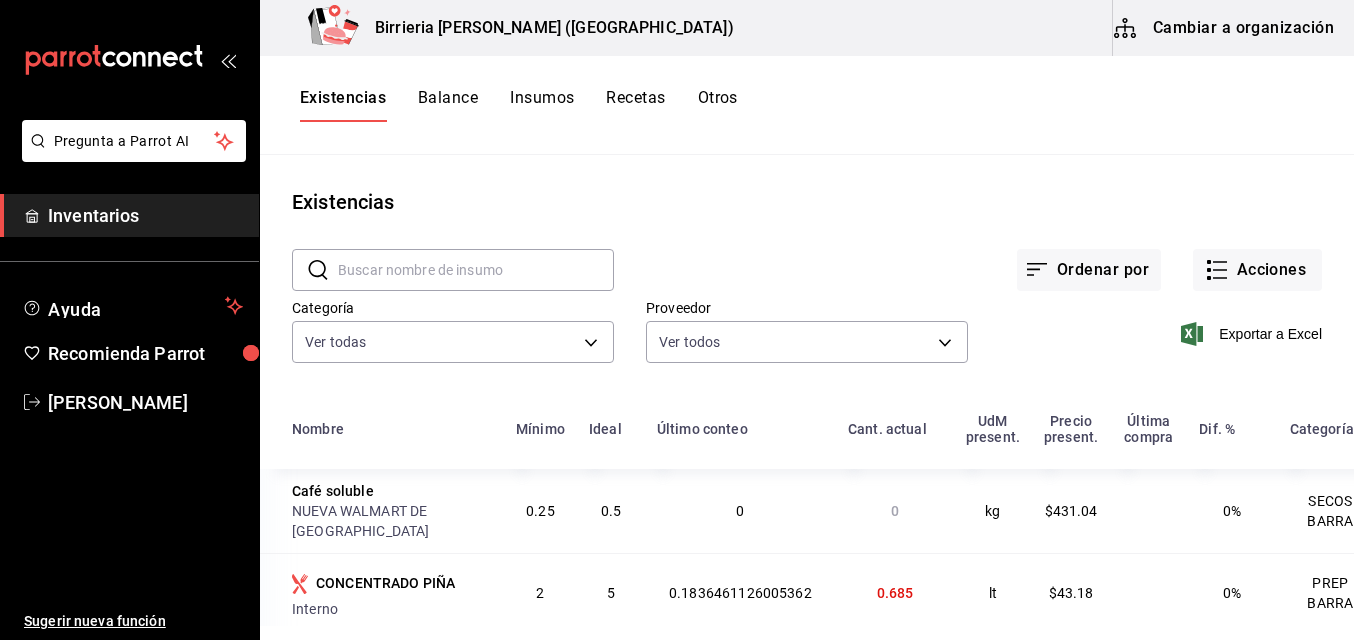 click on "Existencias" at bounding box center [807, 202] 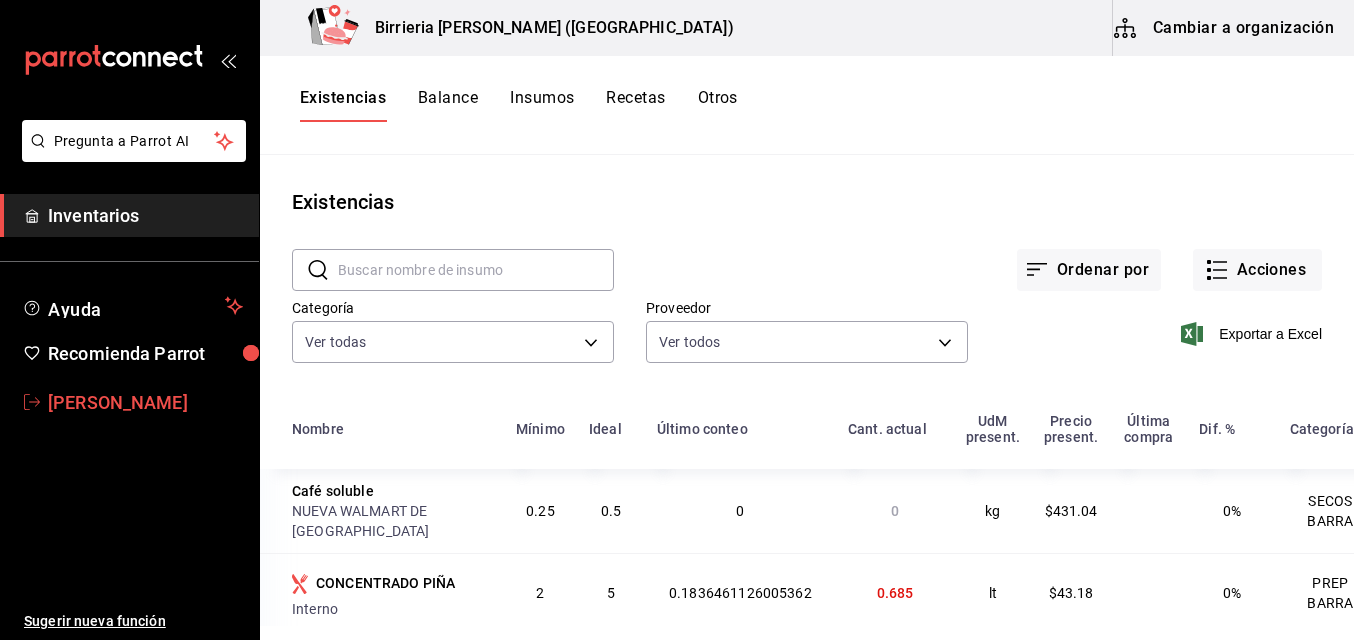 click on "[PERSON_NAME]" at bounding box center (145, 402) 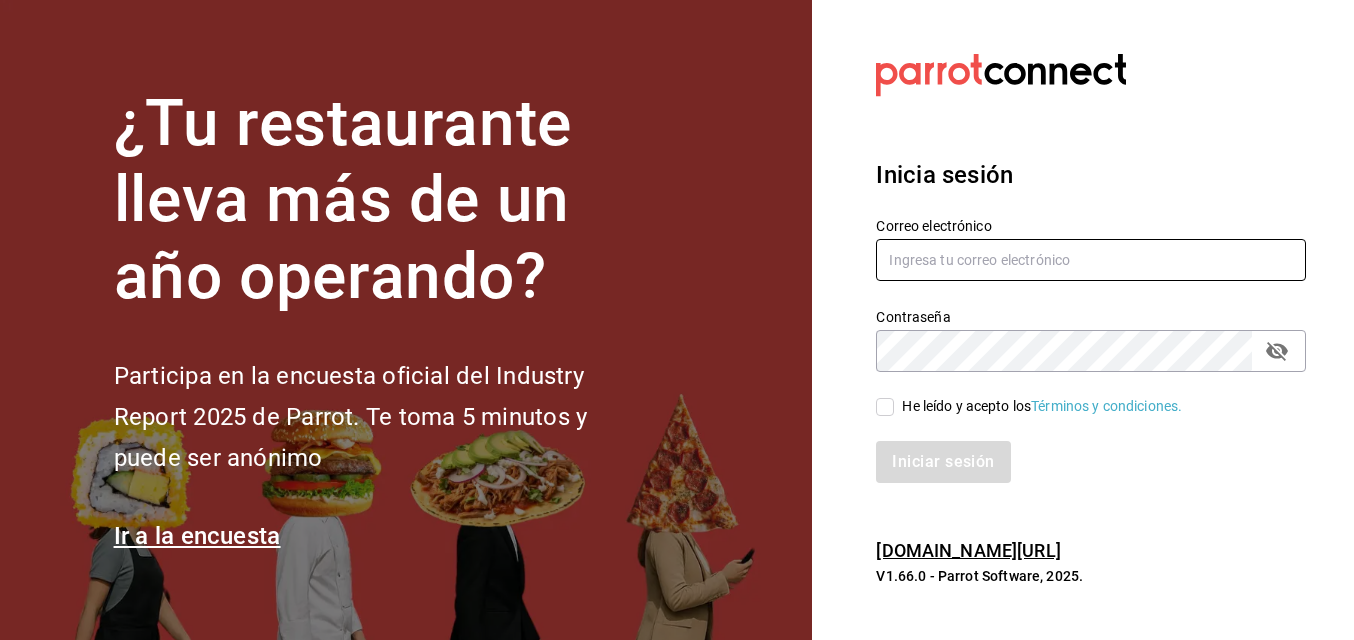 type on "[EMAIL_ADDRESS][DOMAIN_NAME]" 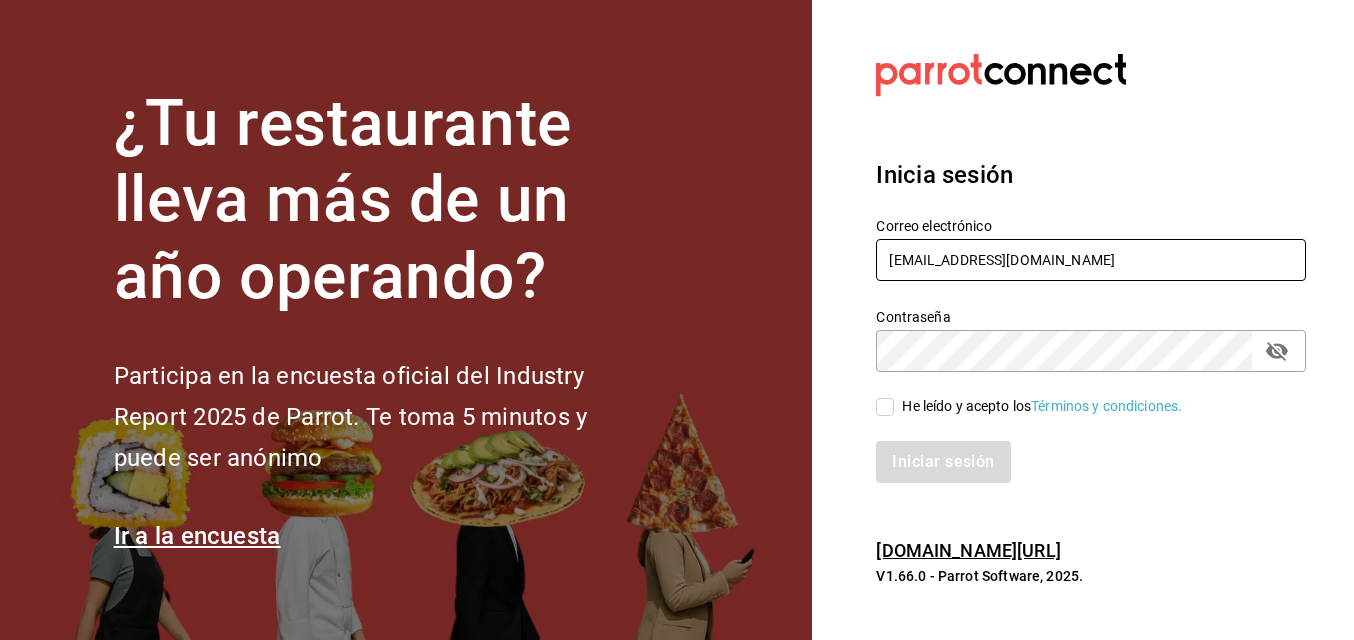 click on "[EMAIL_ADDRESS][DOMAIN_NAME]" at bounding box center [1091, 260] 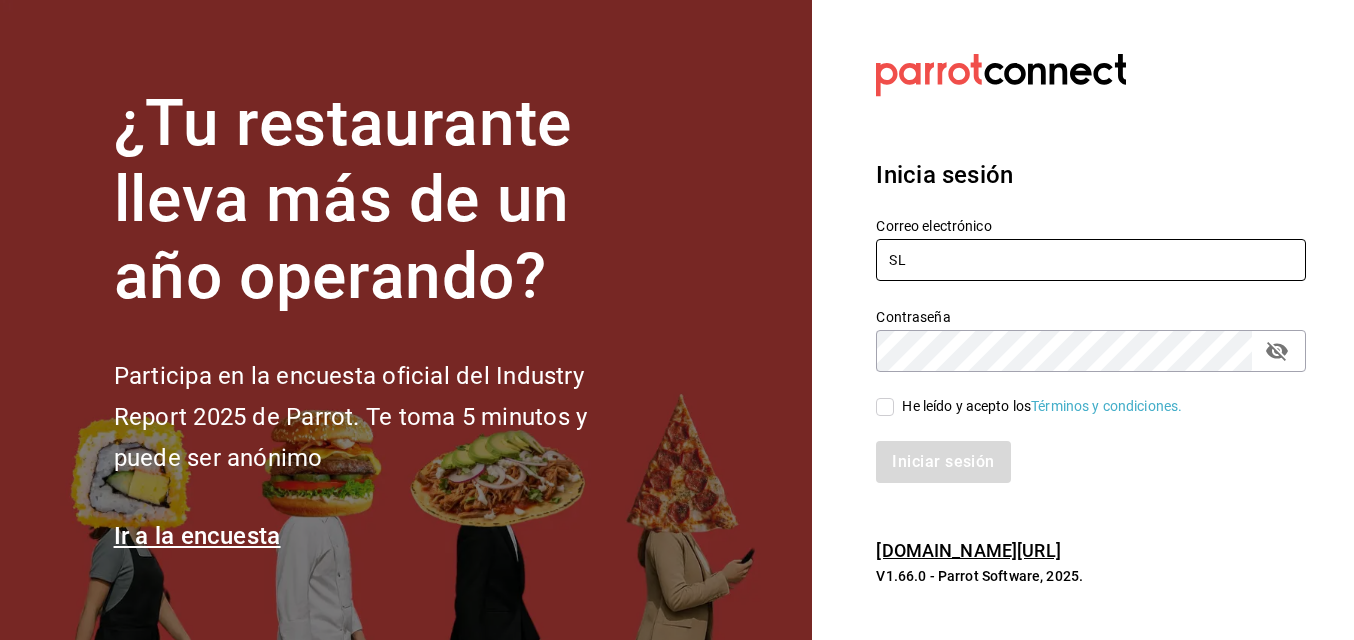 type on "S" 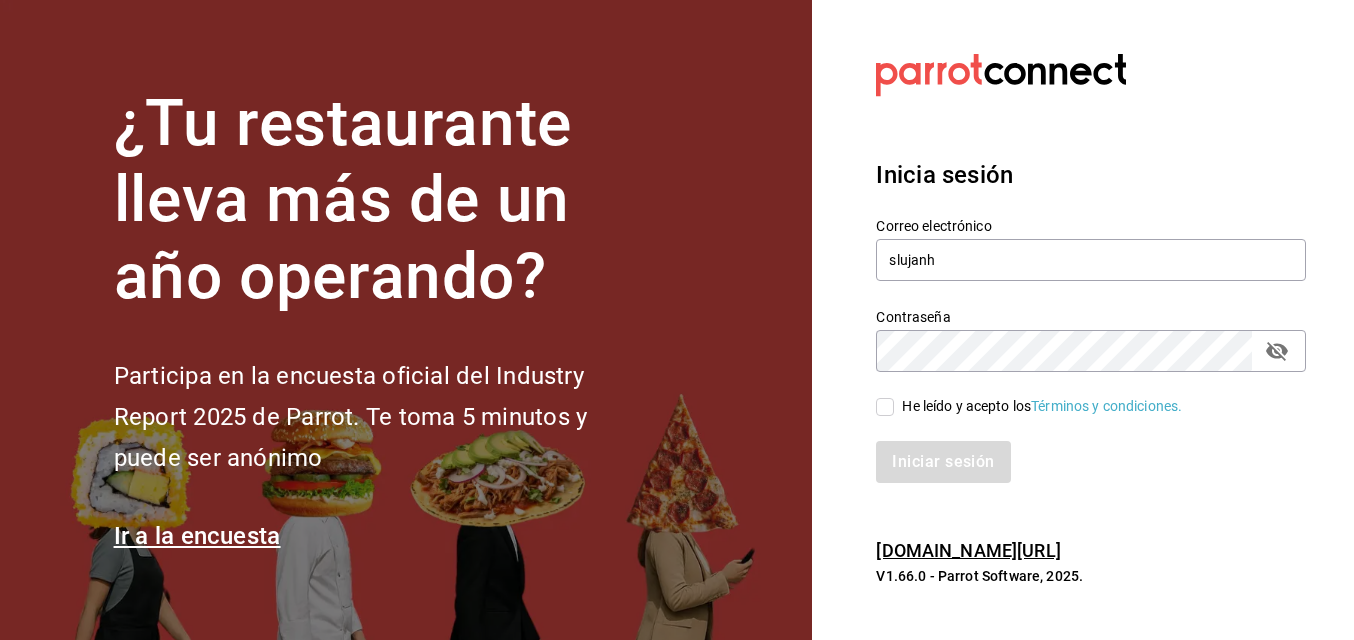 drag, startPoint x: 1060, startPoint y: 419, endPoint x: 1017, endPoint y: 290, distance: 135.97794 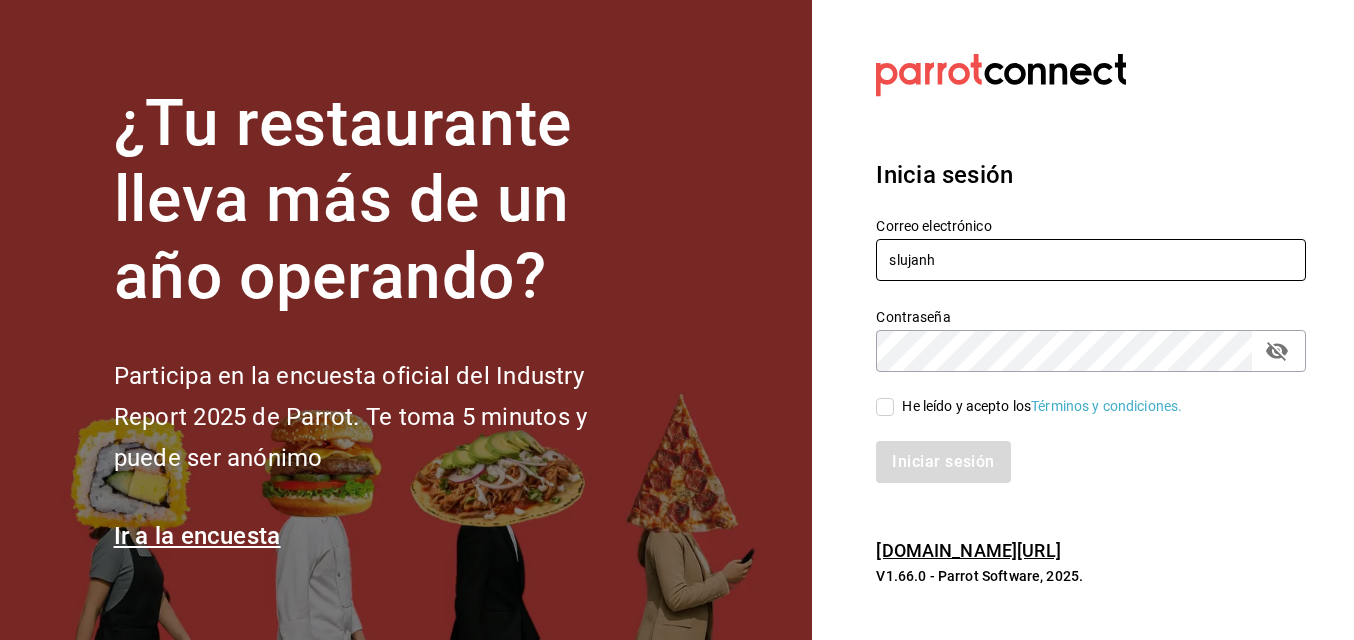 click on "slujanh" at bounding box center (1091, 260) 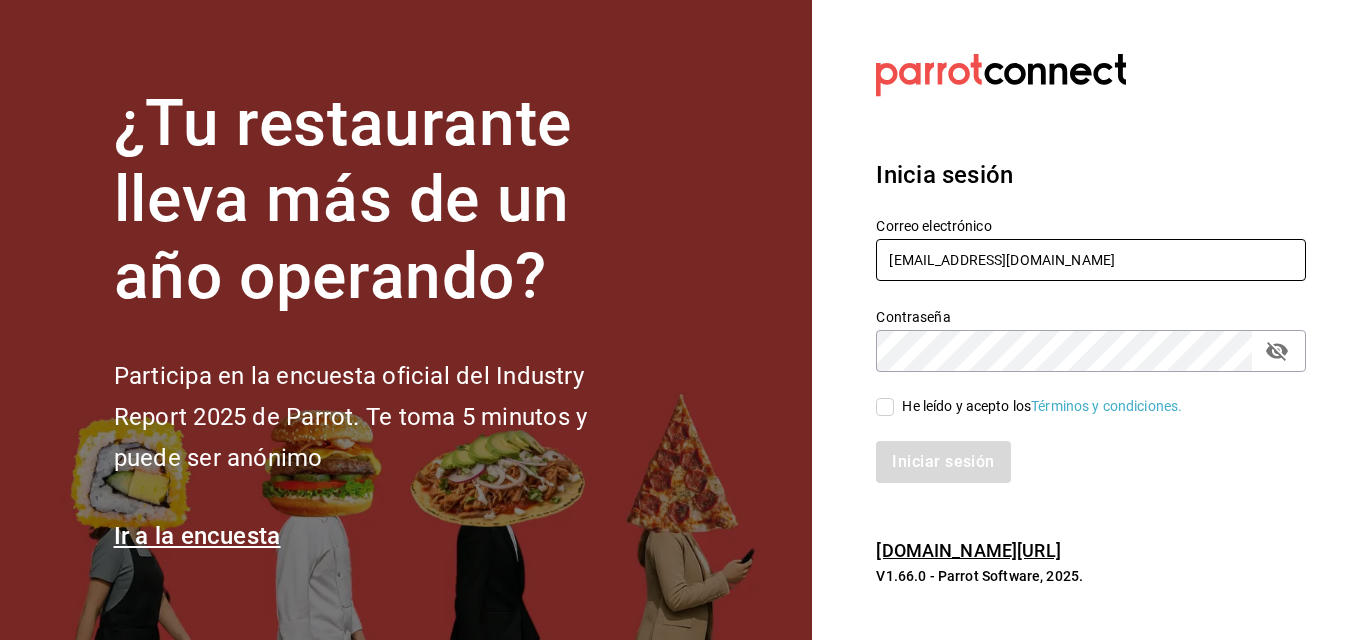 type on "[EMAIL_ADDRESS][DOMAIN_NAME]" 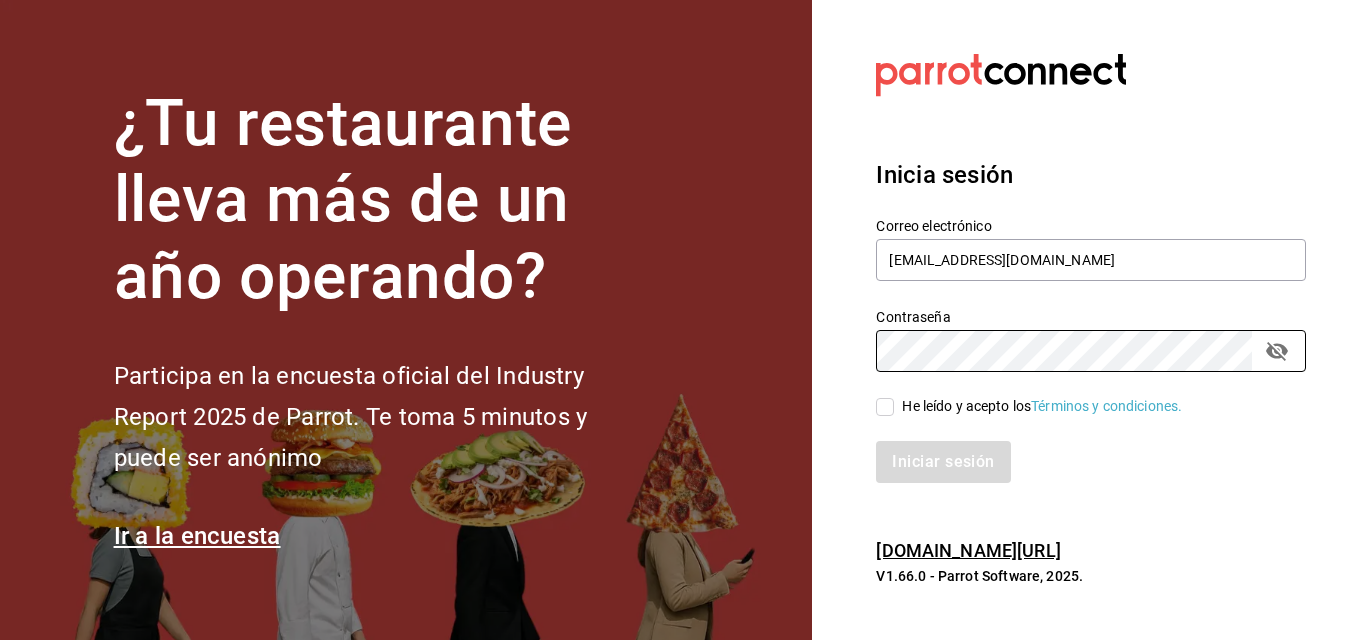 click on "He leído y acepto los  Términos y condiciones." at bounding box center [885, 407] 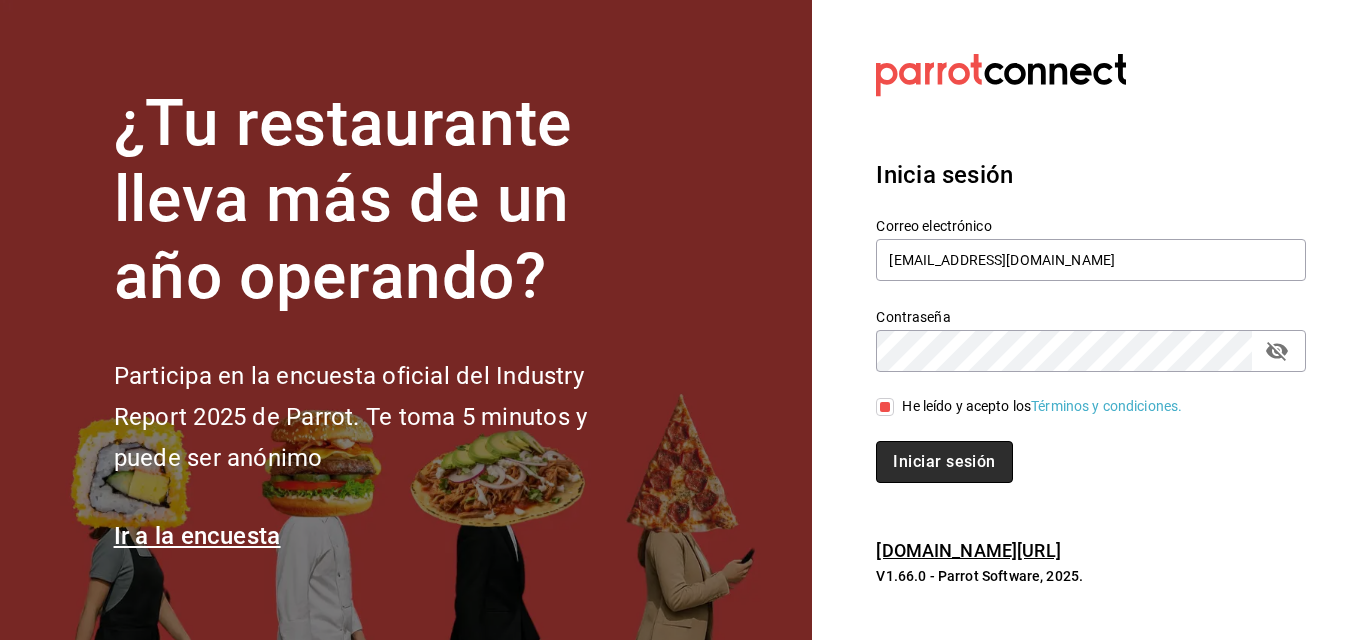 click on "Iniciar sesión" at bounding box center (944, 462) 